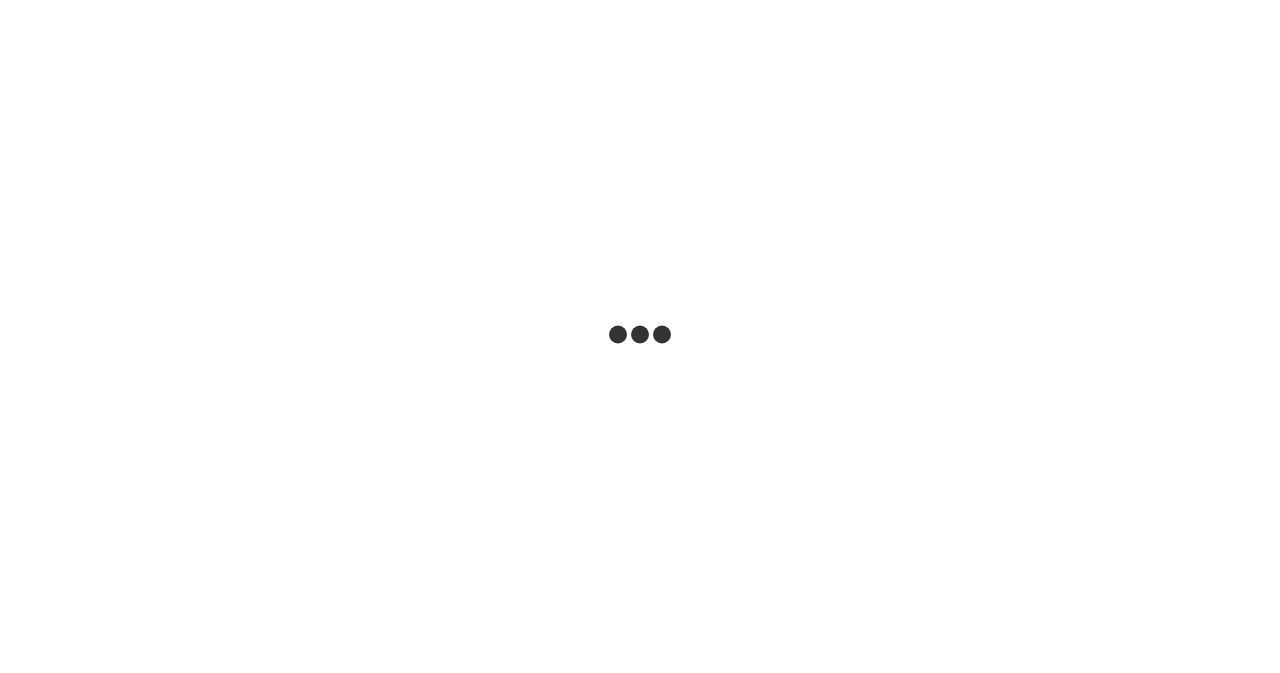 scroll, scrollTop: 0, scrollLeft: 0, axis: both 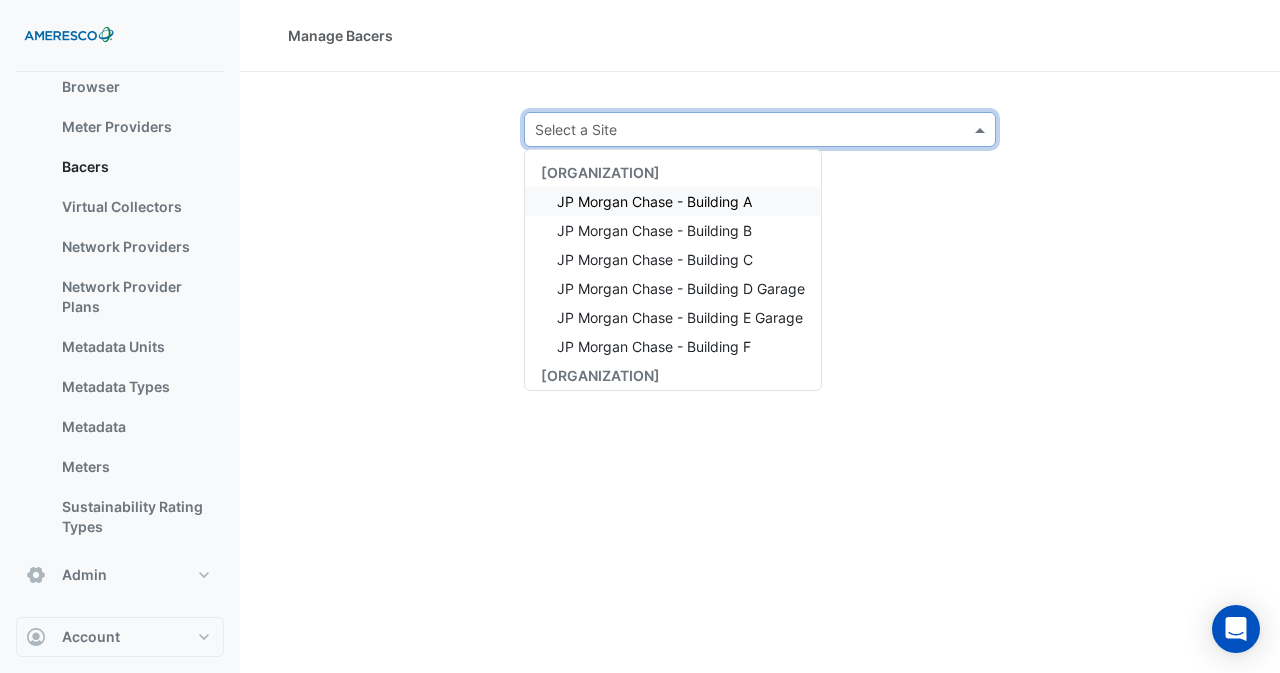 click 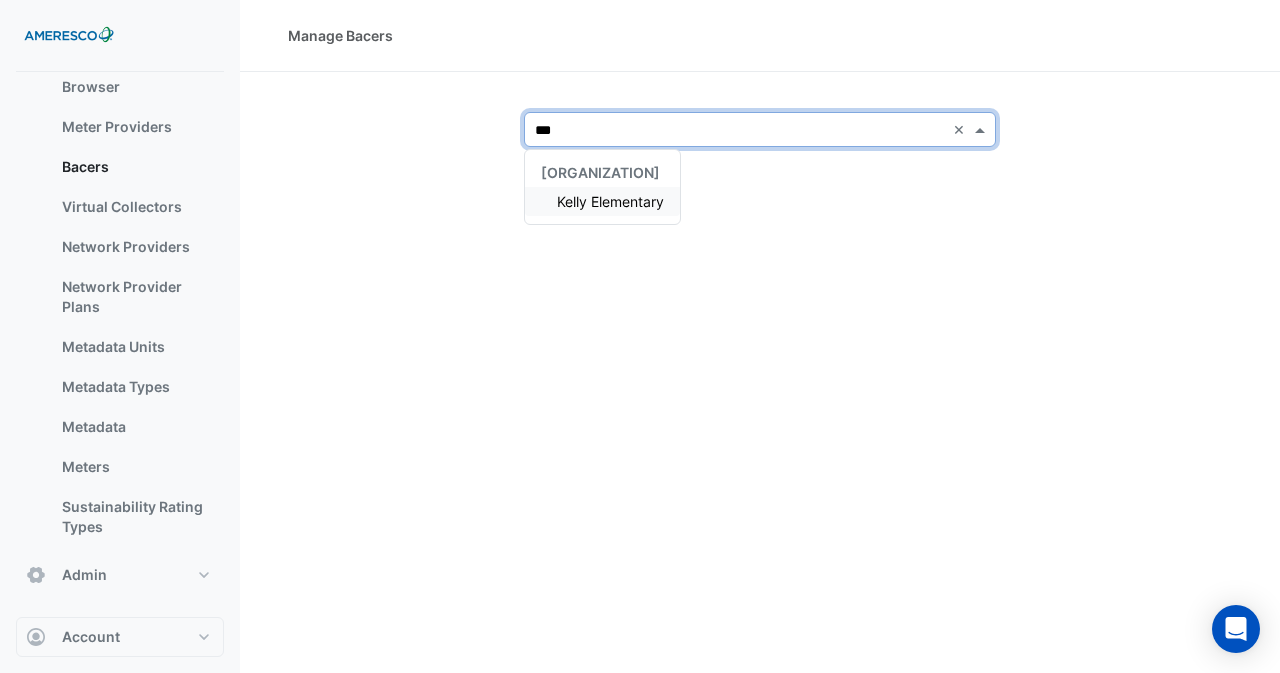 type on "****" 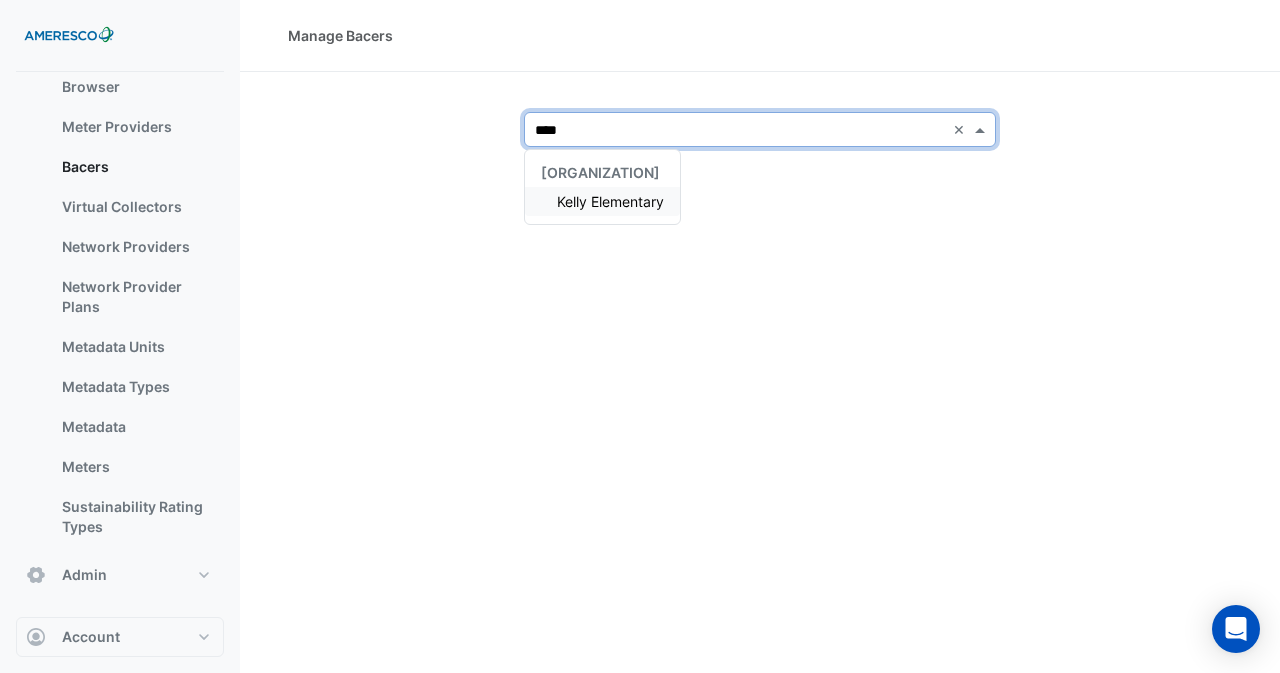 type 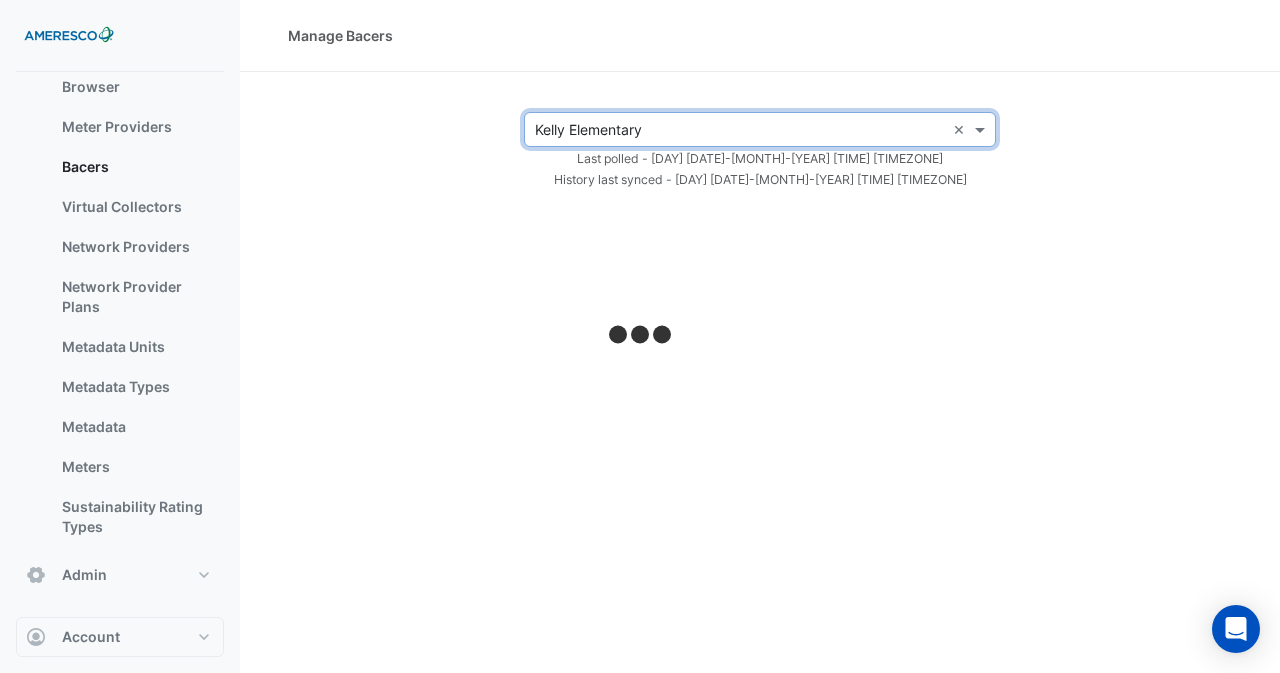 select on "**" 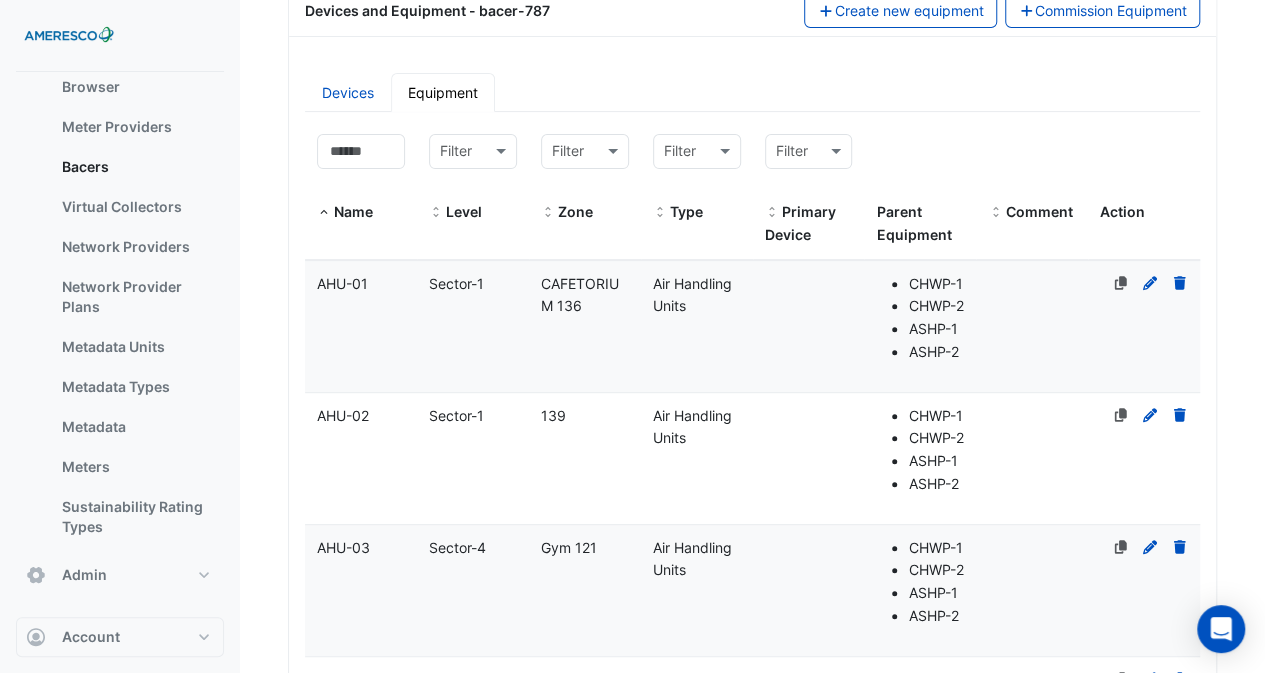 scroll, scrollTop: 22, scrollLeft: 0, axis: vertical 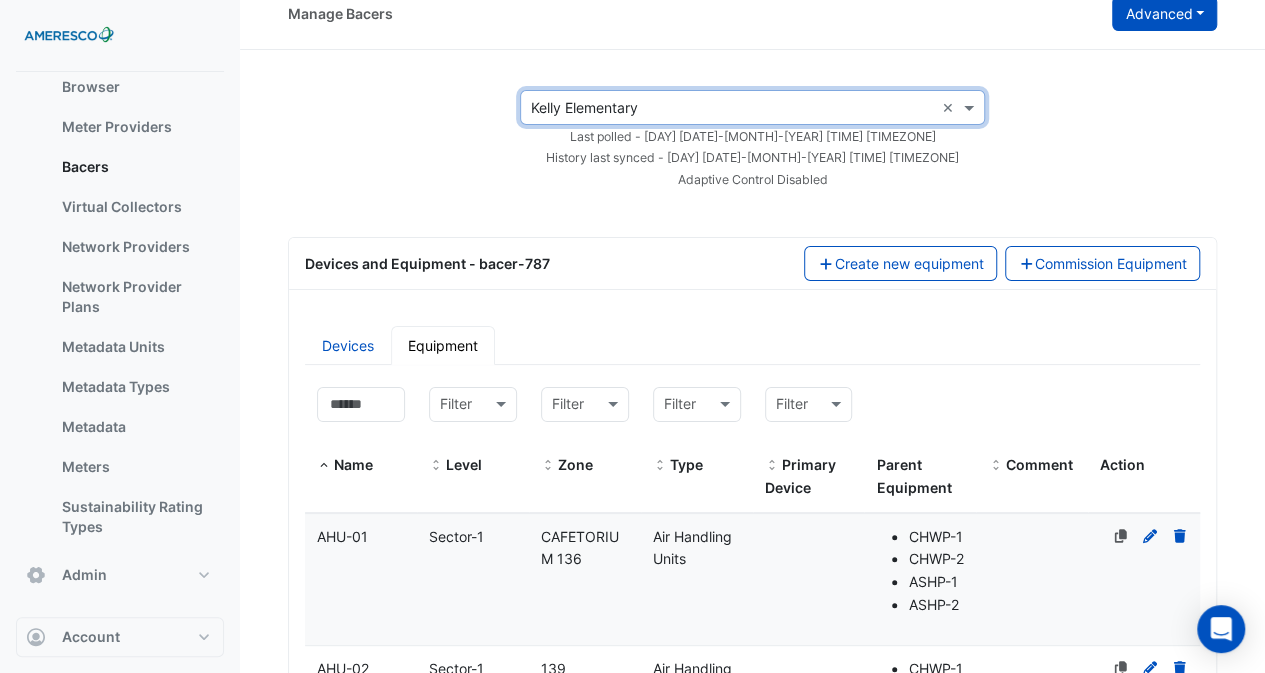 click on "Advanced" at bounding box center [1164, 13] 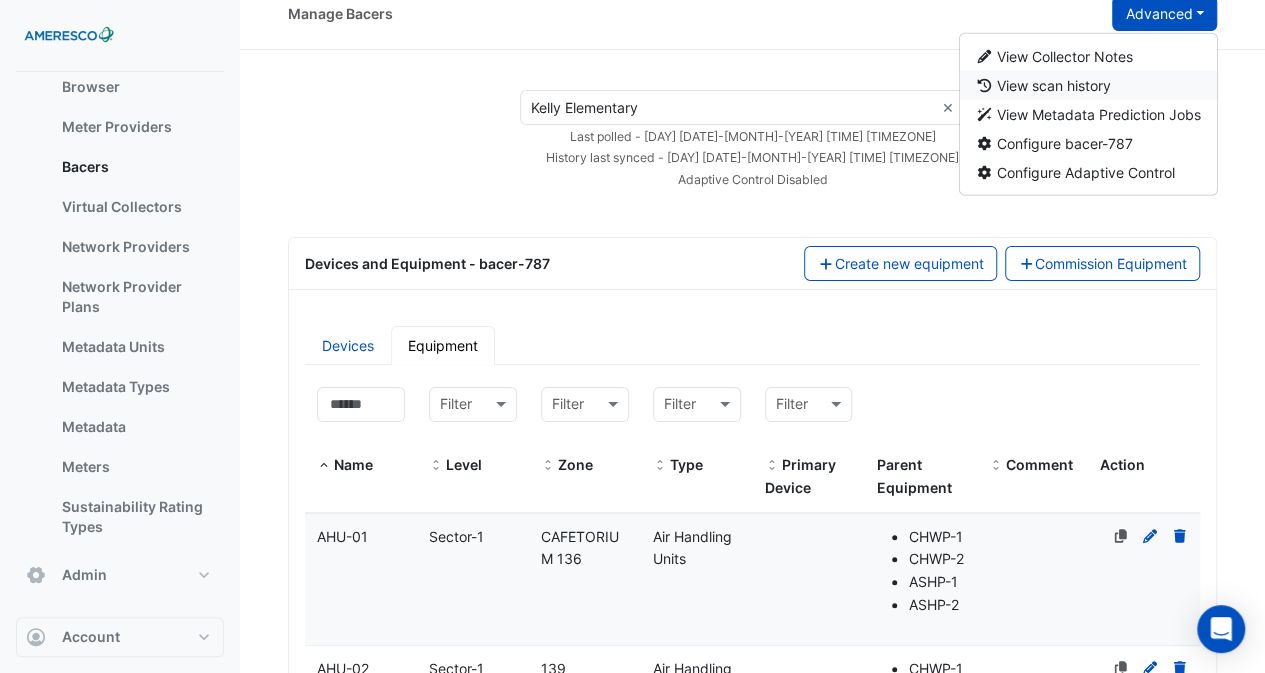 click on "View scan history" 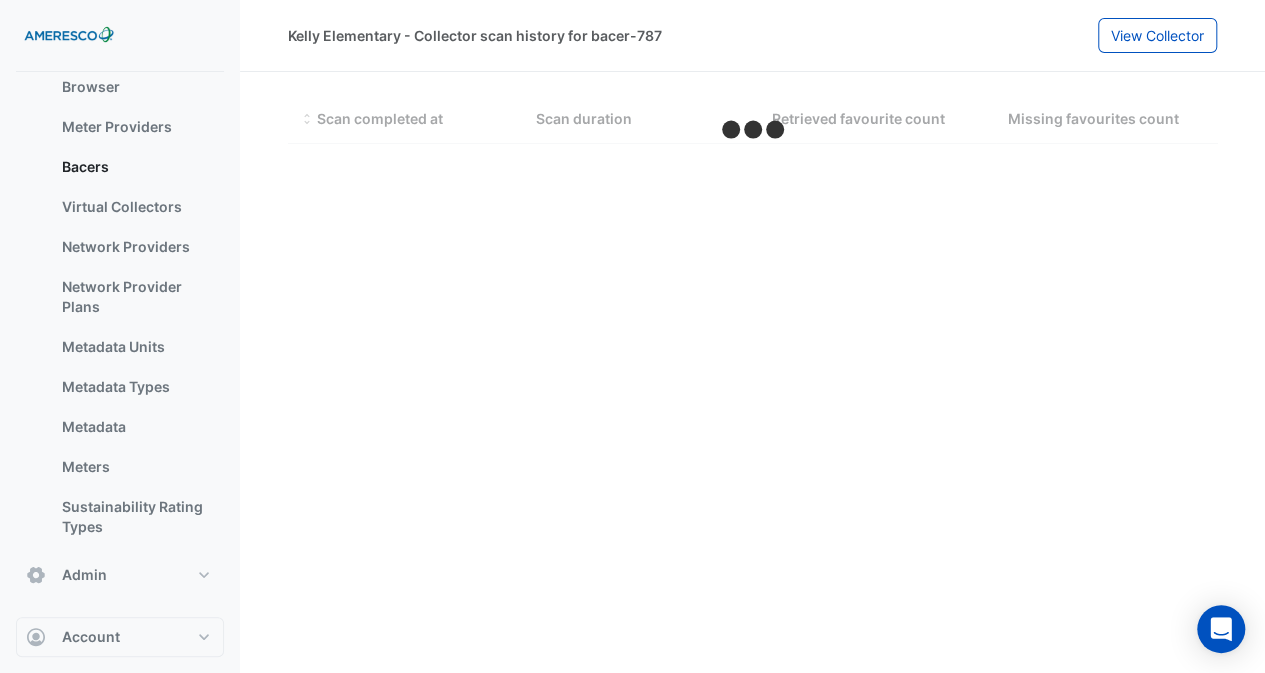 scroll, scrollTop: 0, scrollLeft: 0, axis: both 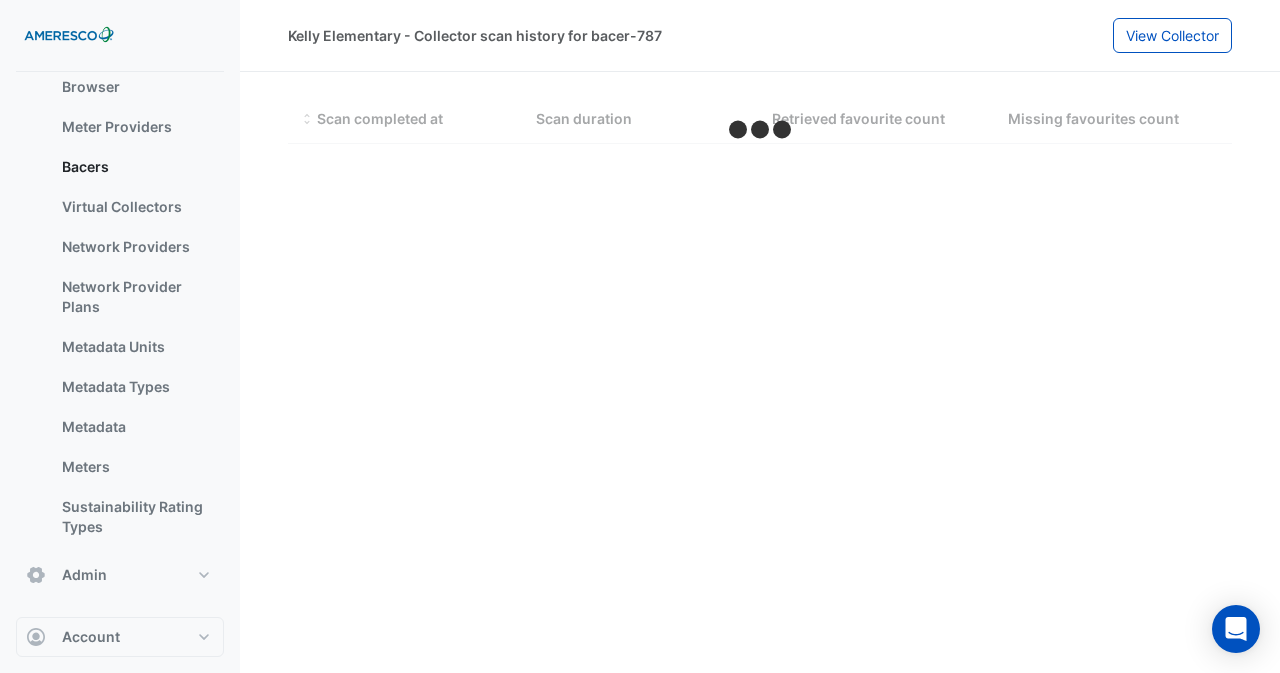 select on "**" 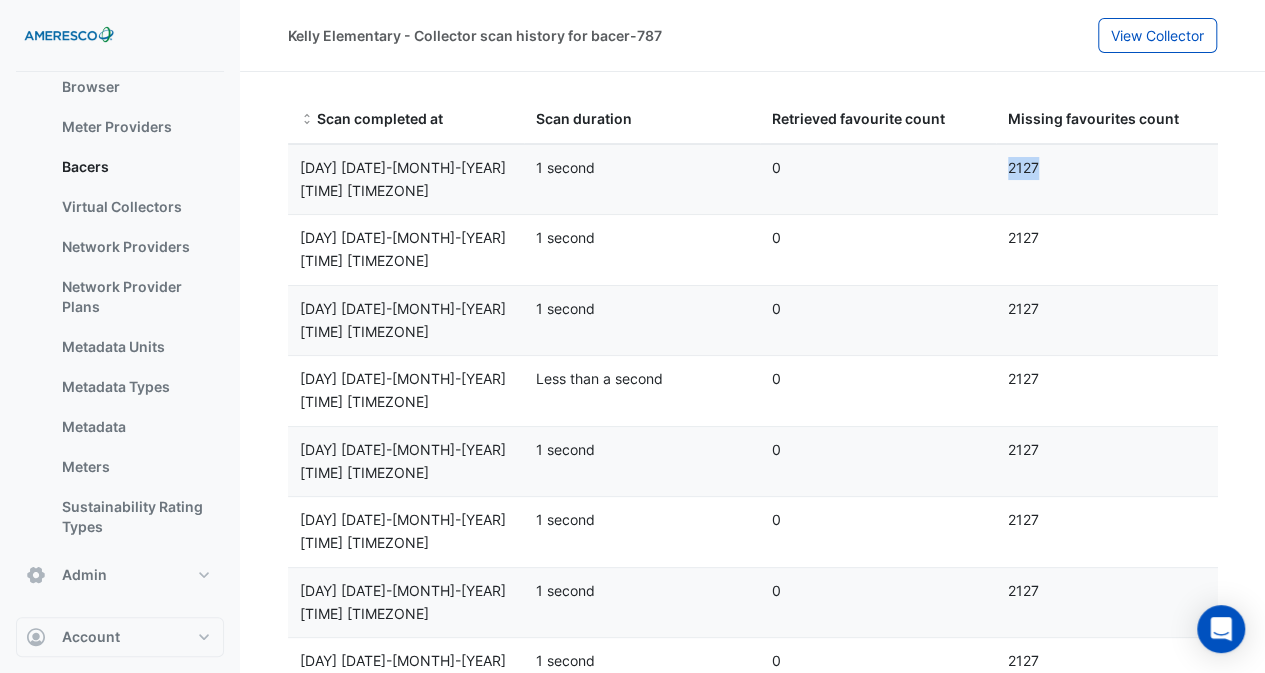 drag, startPoint x: 1062, startPoint y: 185, endPoint x: 1010, endPoint y: 177, distance: 52.611786 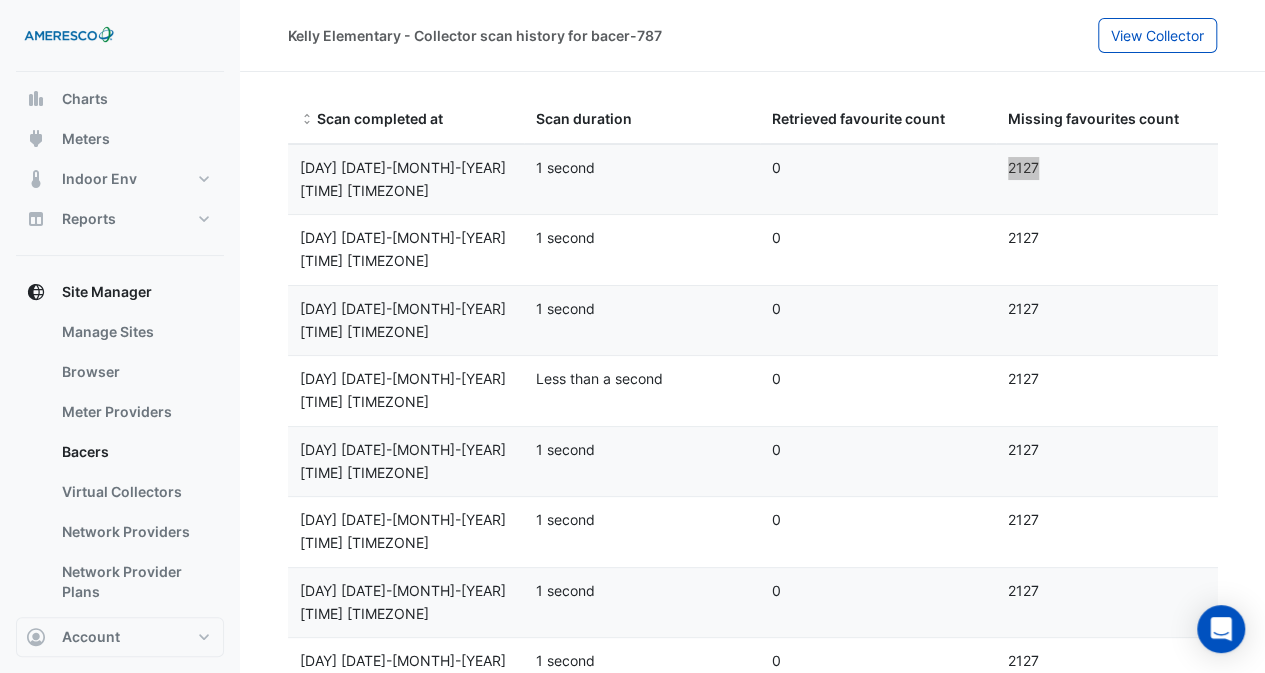 scroll, scrollTop: 0, scrollLeft: 0, axis: both 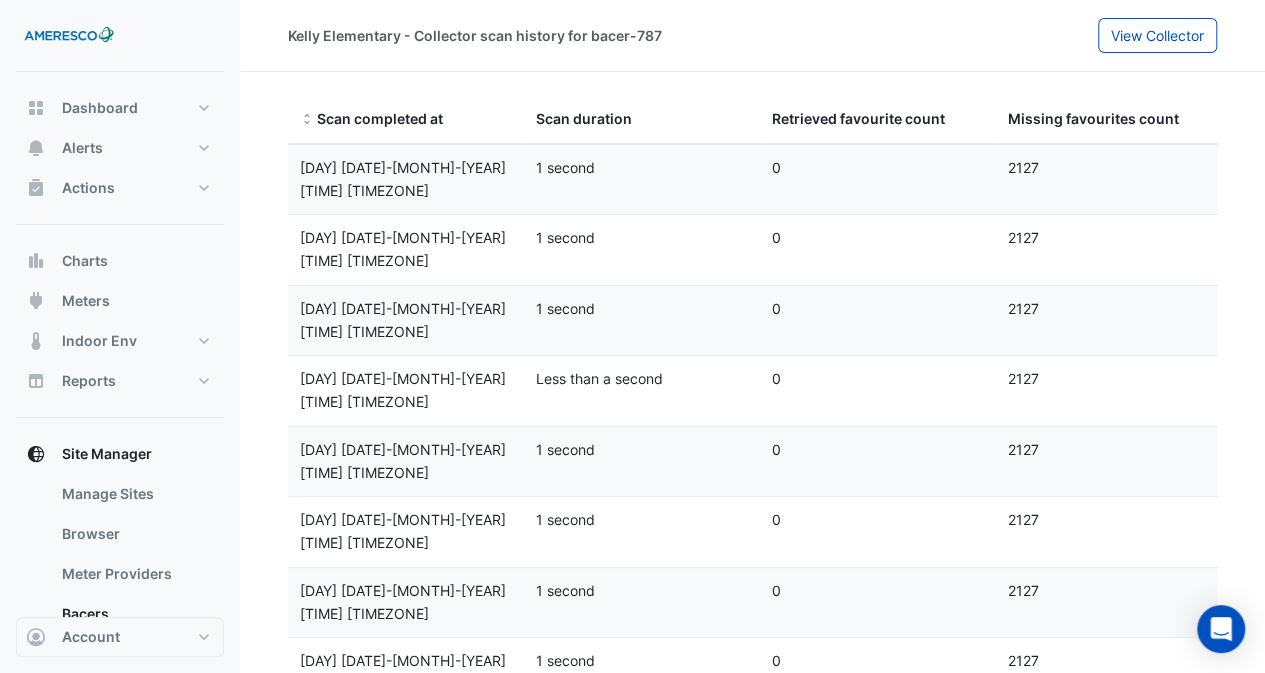 click on "Missing favourites count
[NUMBER]" 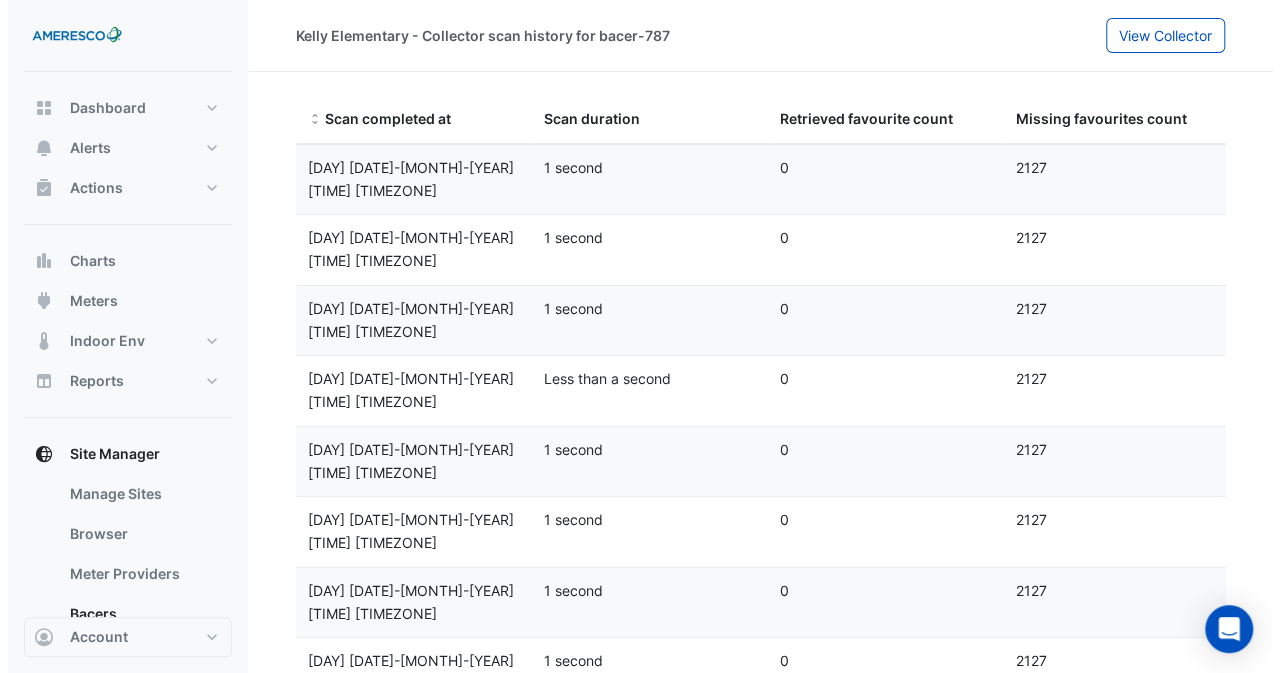 scroll, scrollTop: 300, scrollLeft: 0, axis: vertical 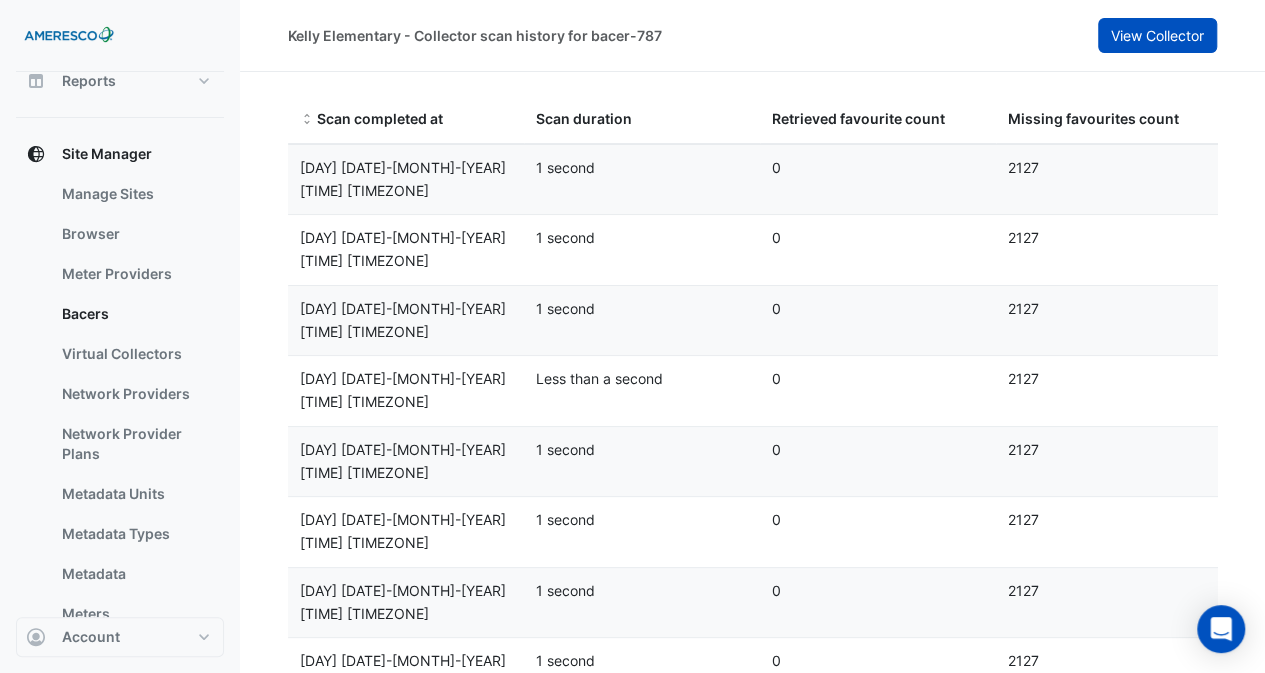 click on "View Collector" 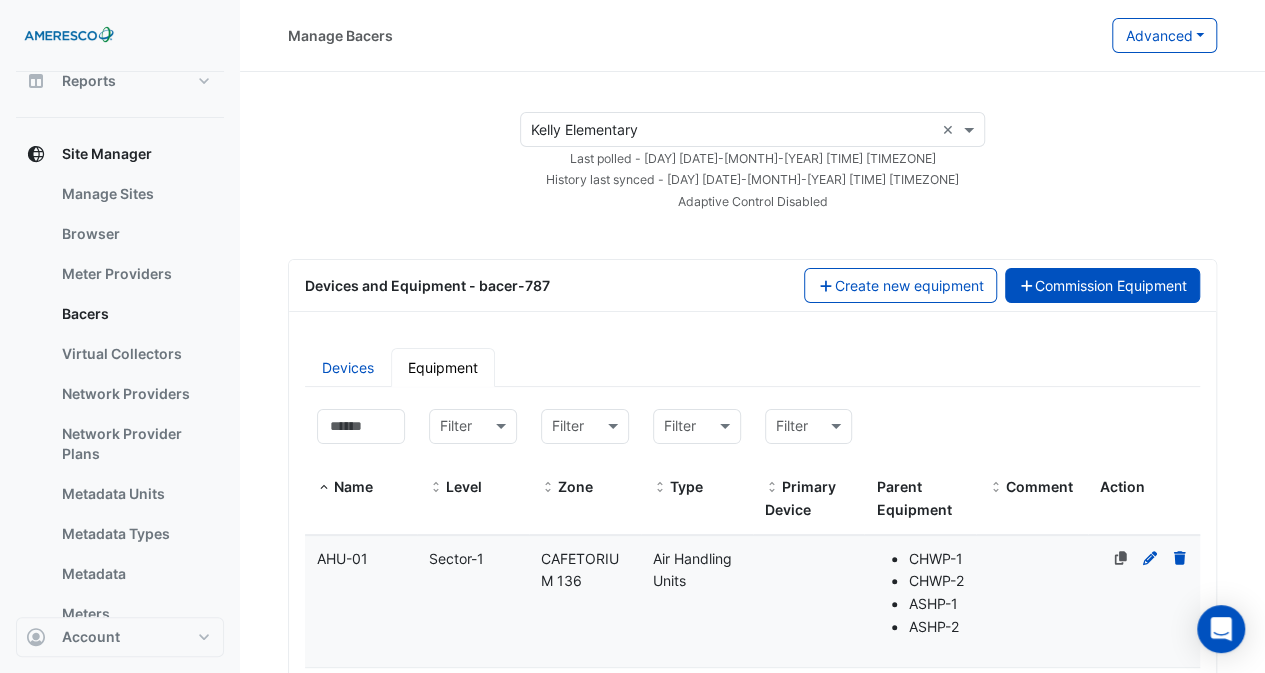 click on "Commission Equipment" 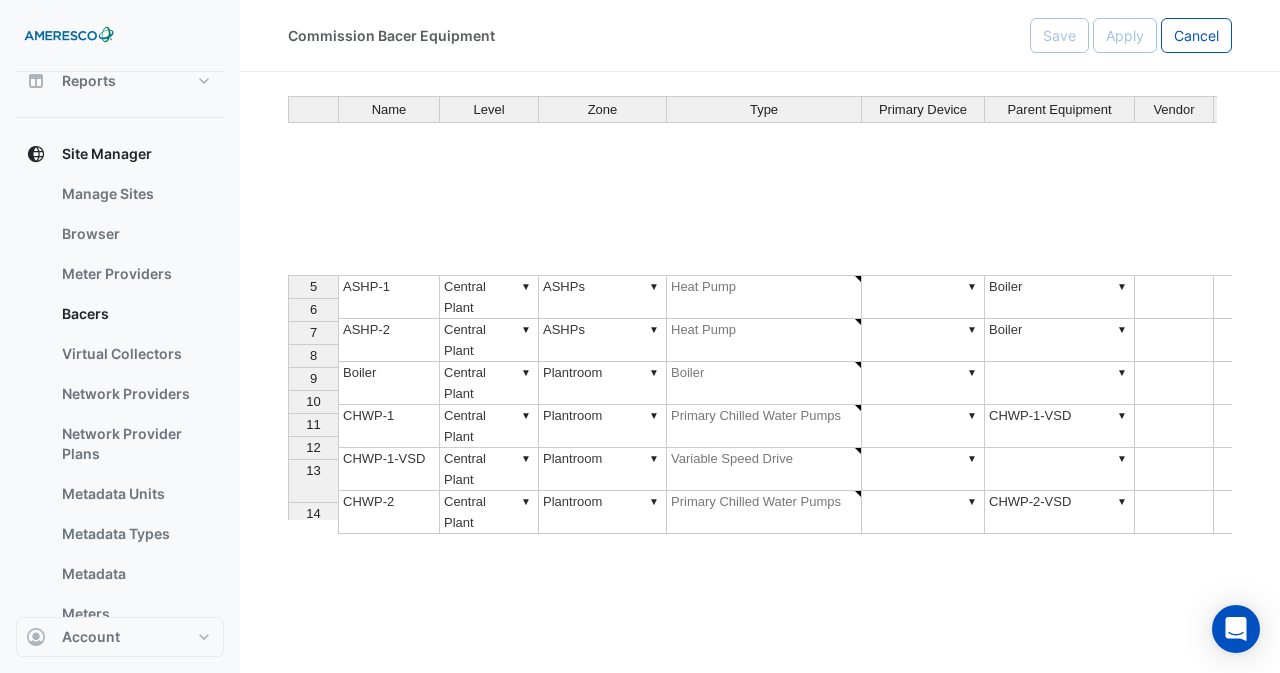 scroll, scrollTop: 500, scrollLeft: 0, axis: vertical 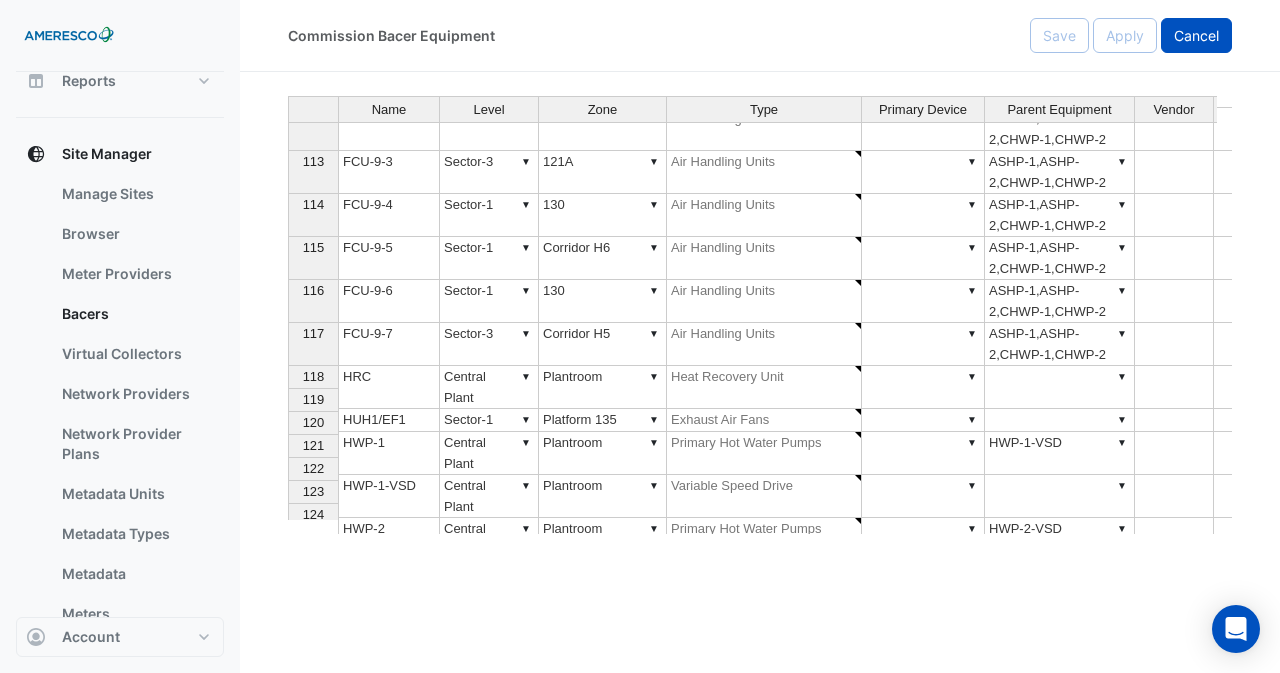 click on "Cancel" 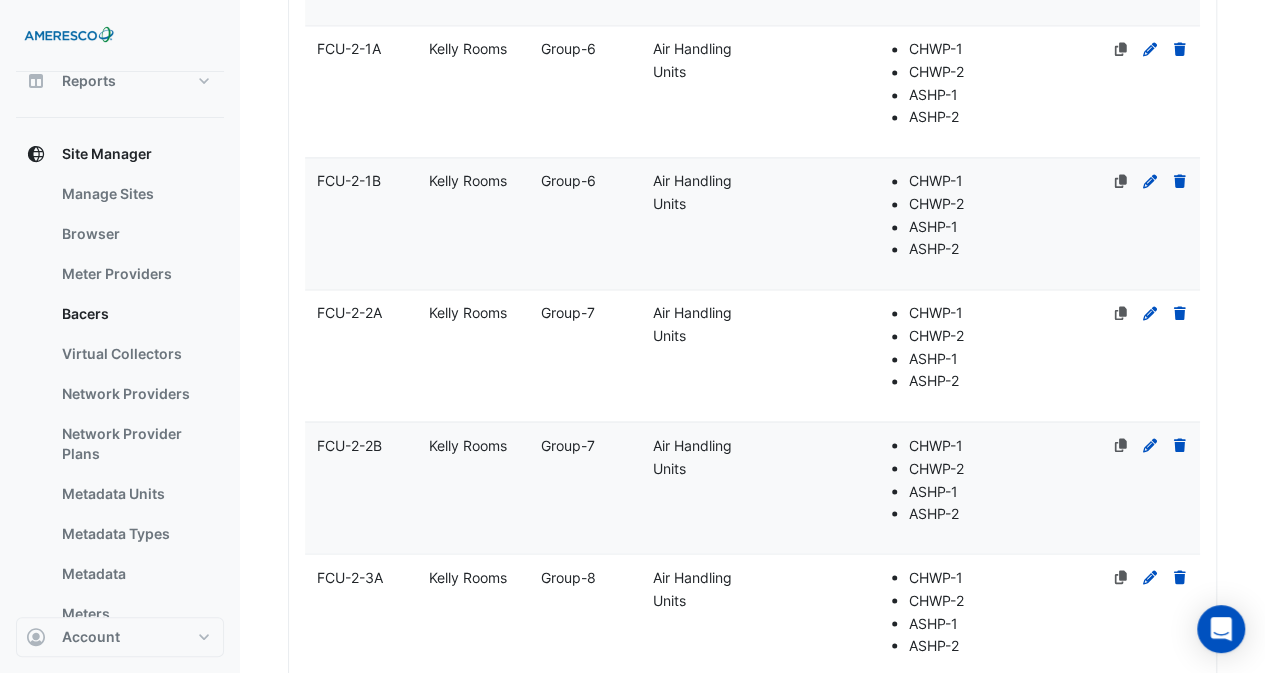 scroll, scrollTop: 6422, scrollLeft: 0, axis: vertical 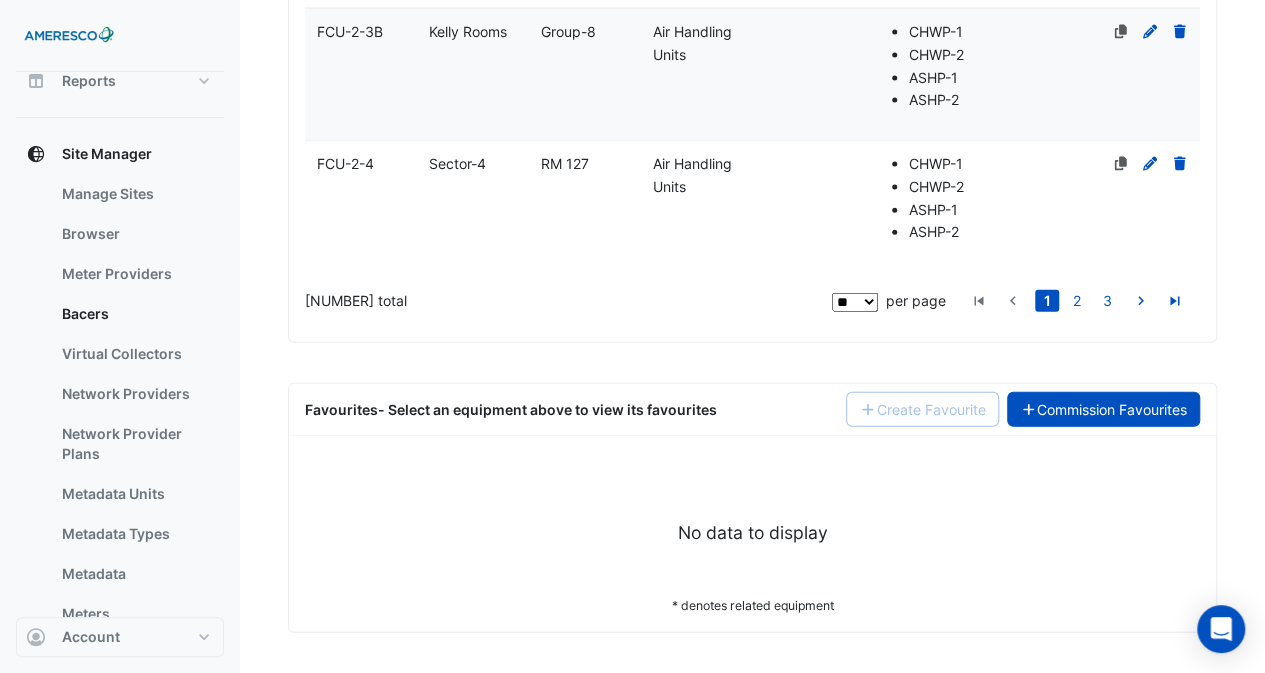 click on "Commission Favourites" 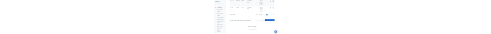 scroll, scrollTop: 0, scrollLeft: 0, axis: both 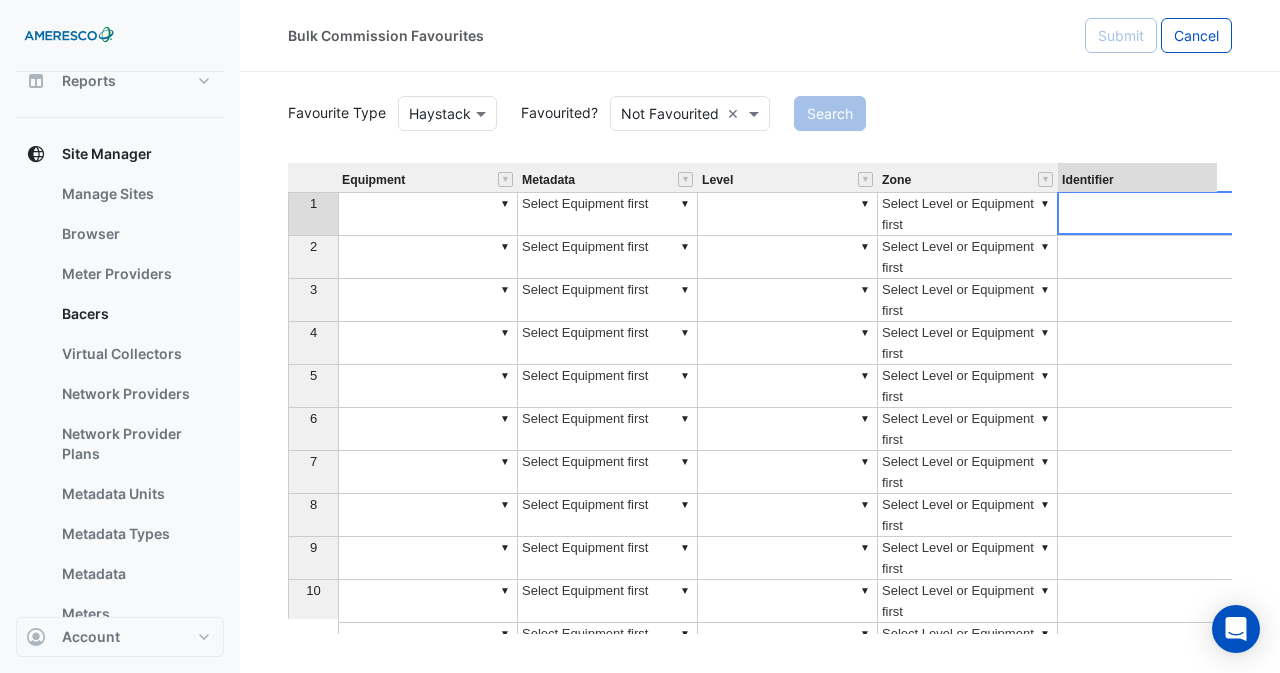 click at bounding box center [1148, 214] 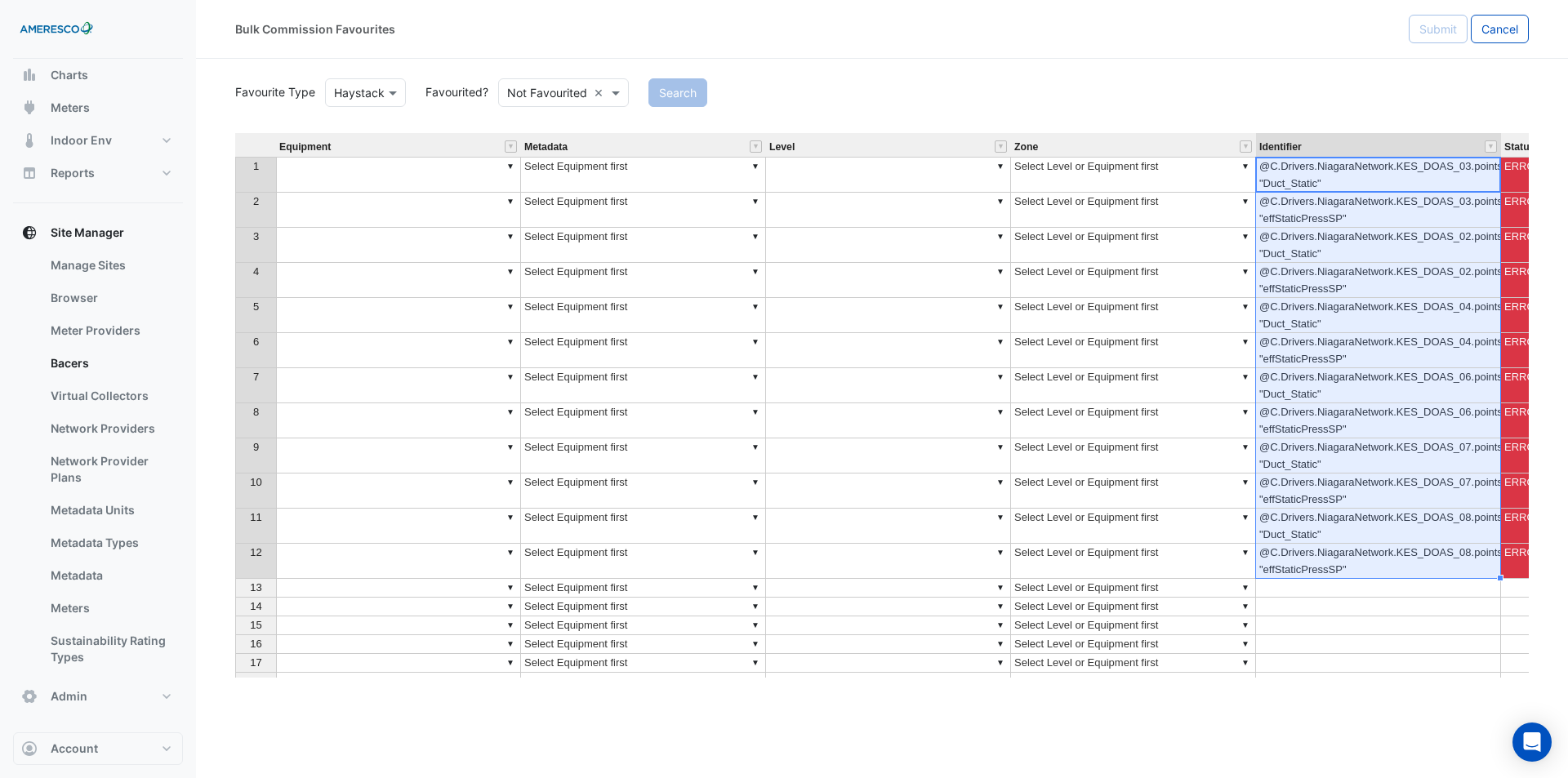 scroll, scrollTop: 138, scrollLeft: 0, axis: vertical 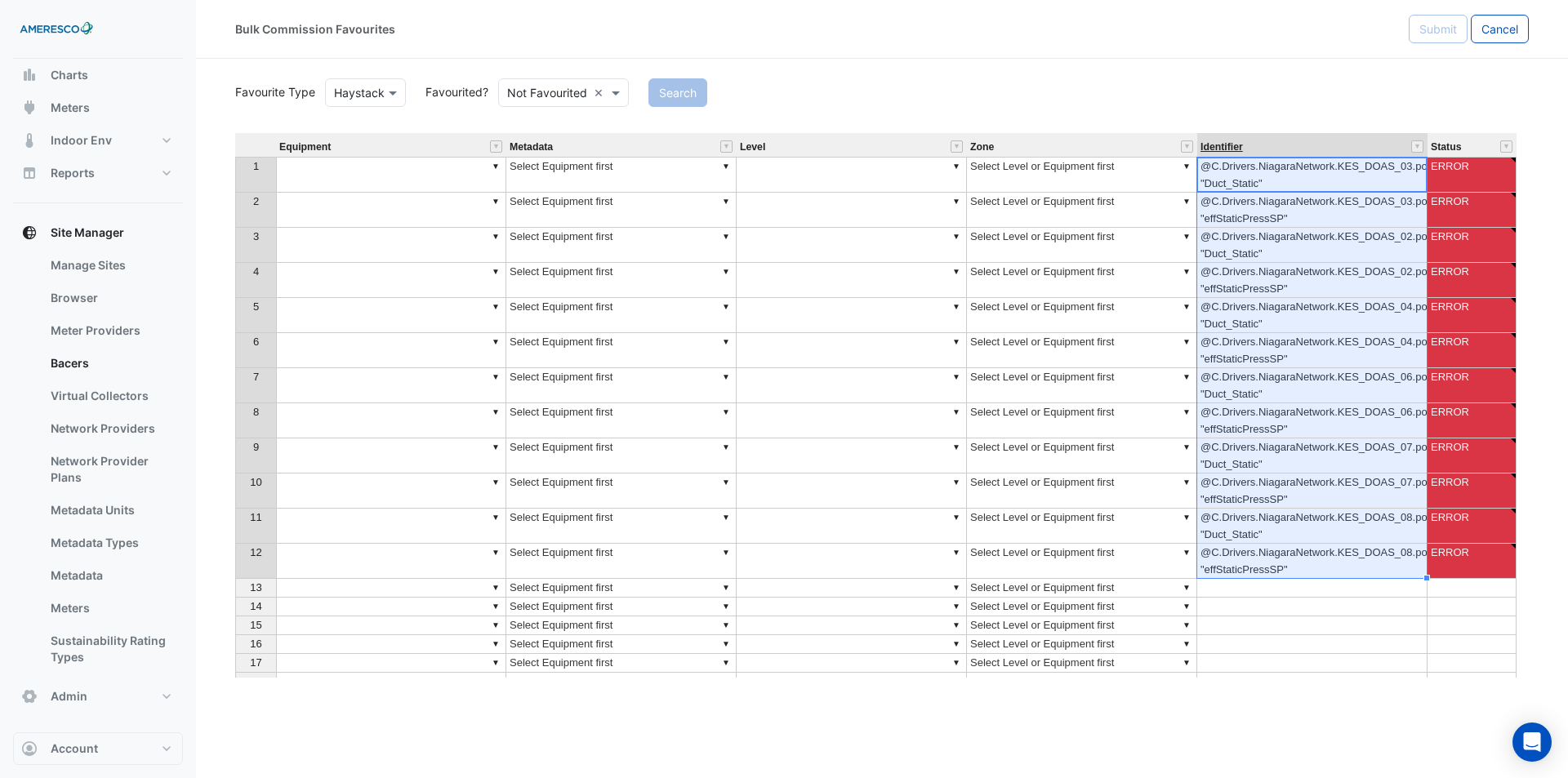 type 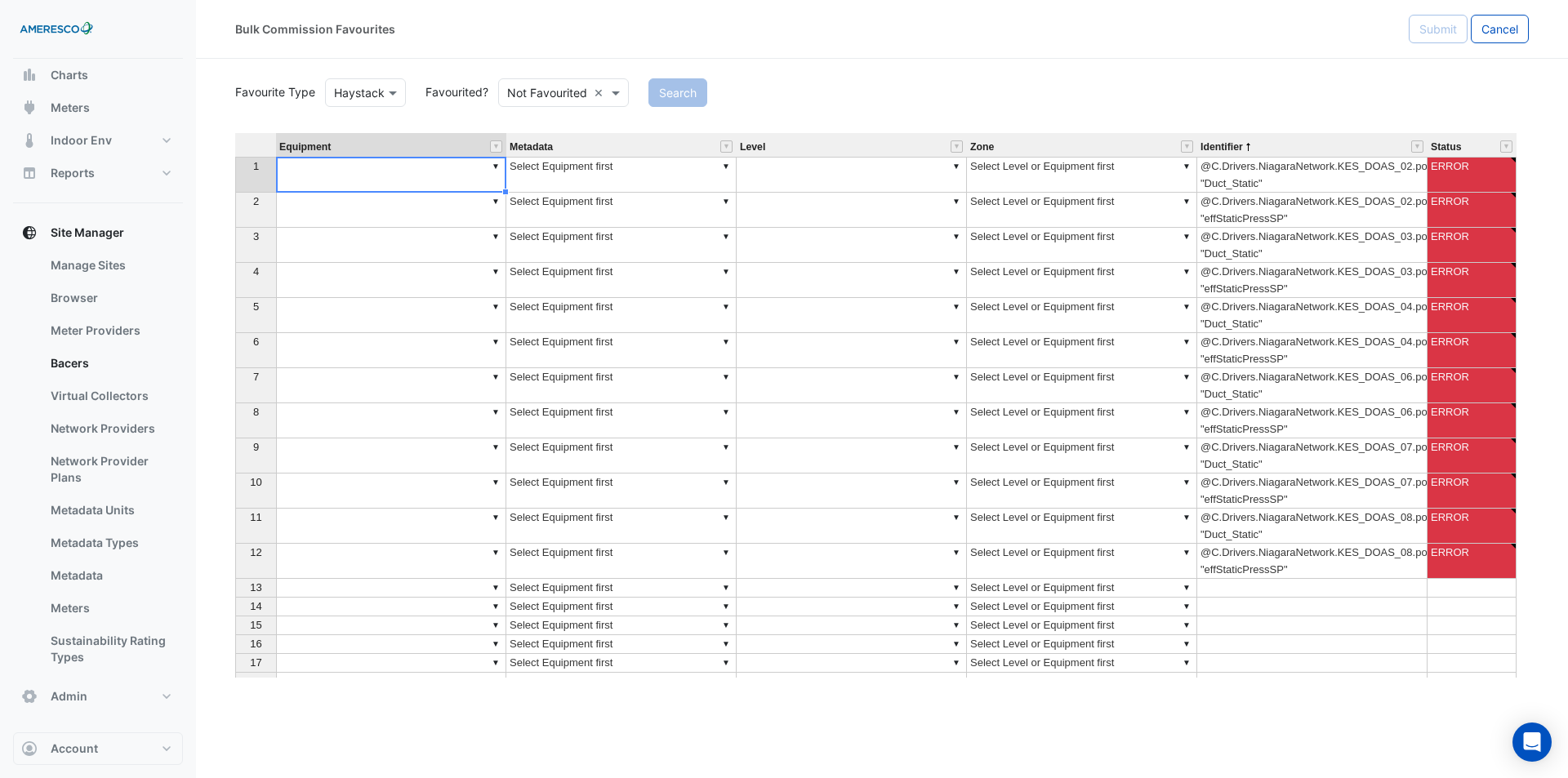 click on "▼" at bounding box center [391, 175] 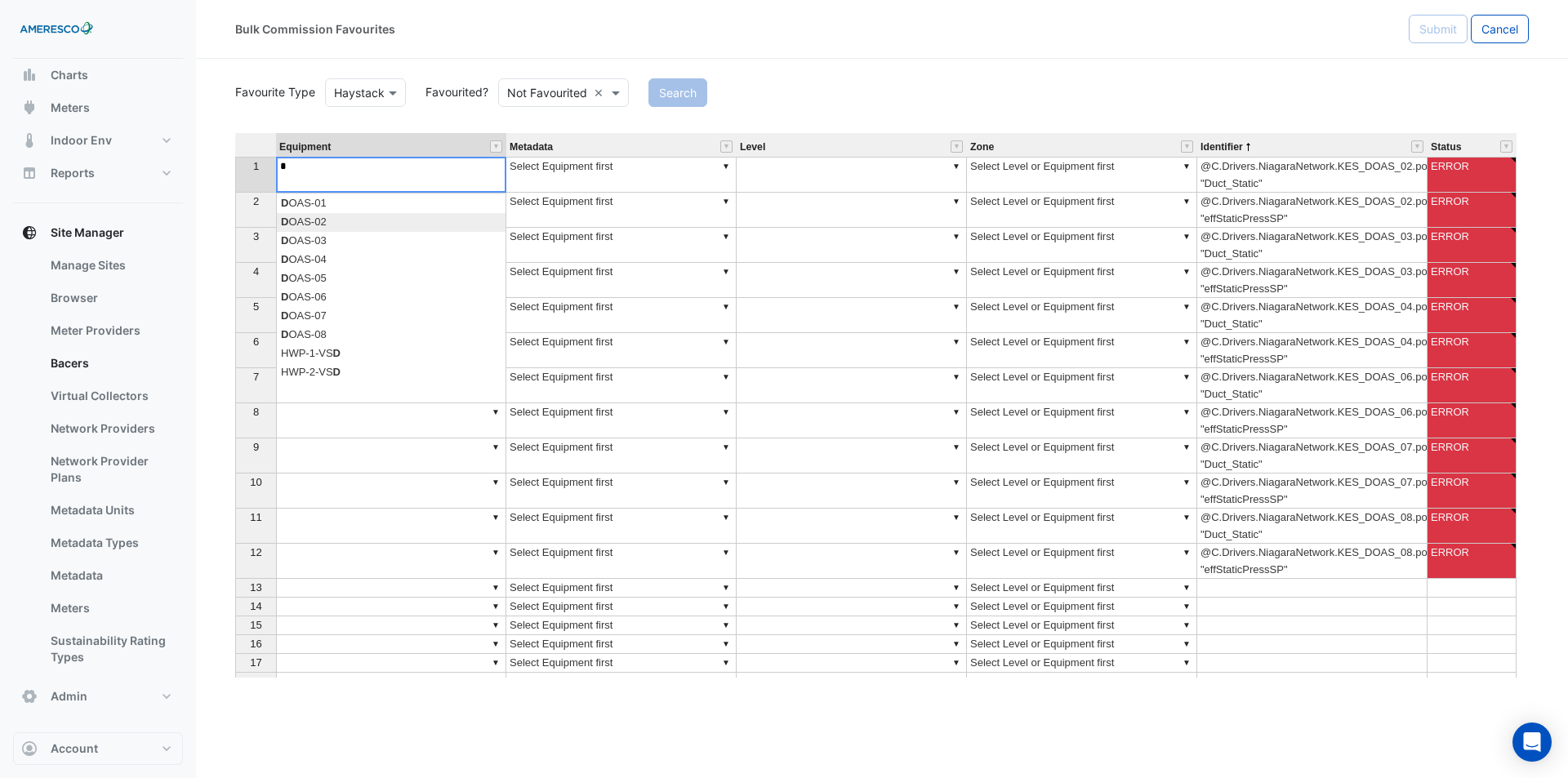 type on "*******" 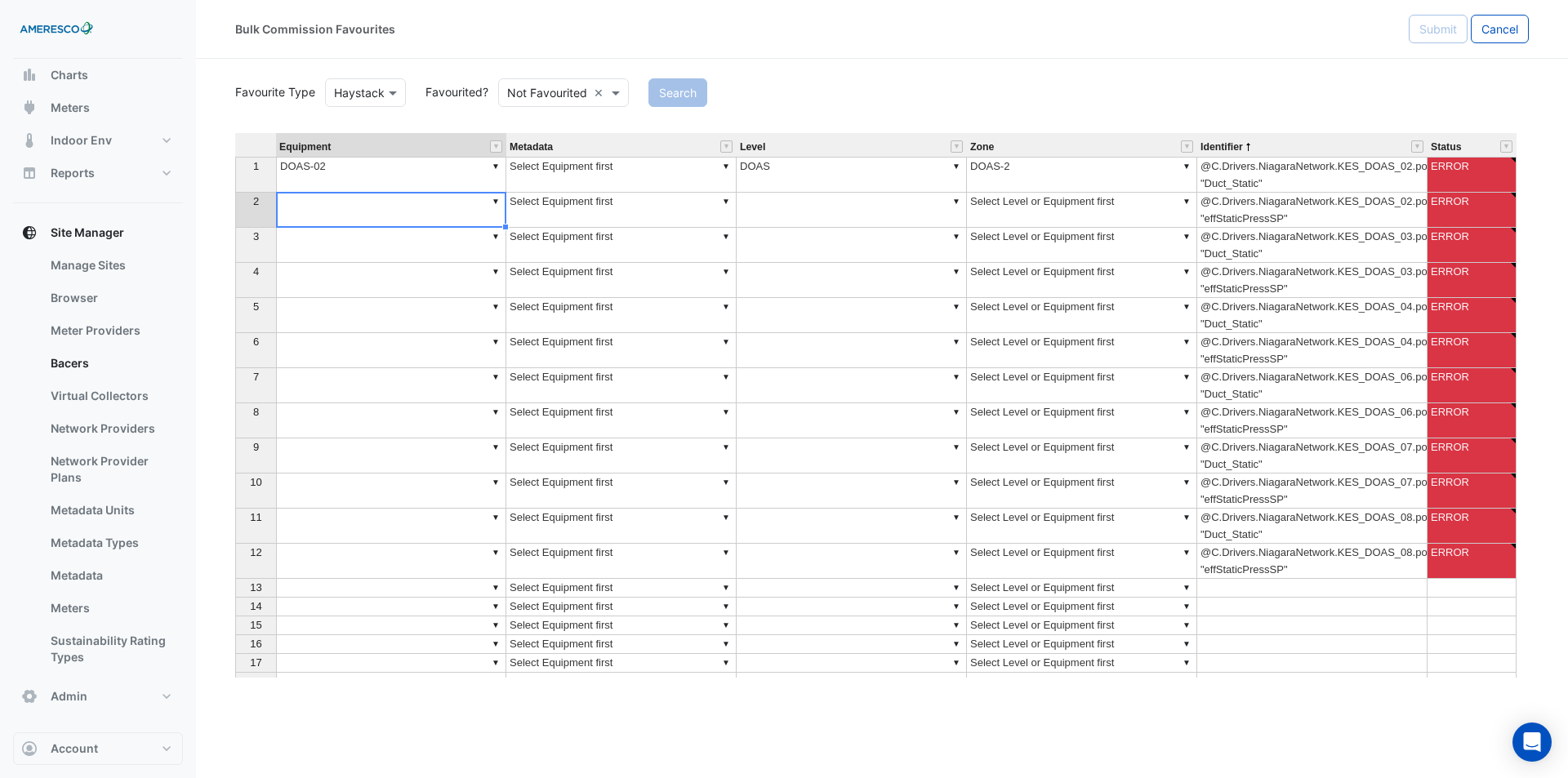 click on "▼ Select Equipment first" at bounding box center [621, 175] 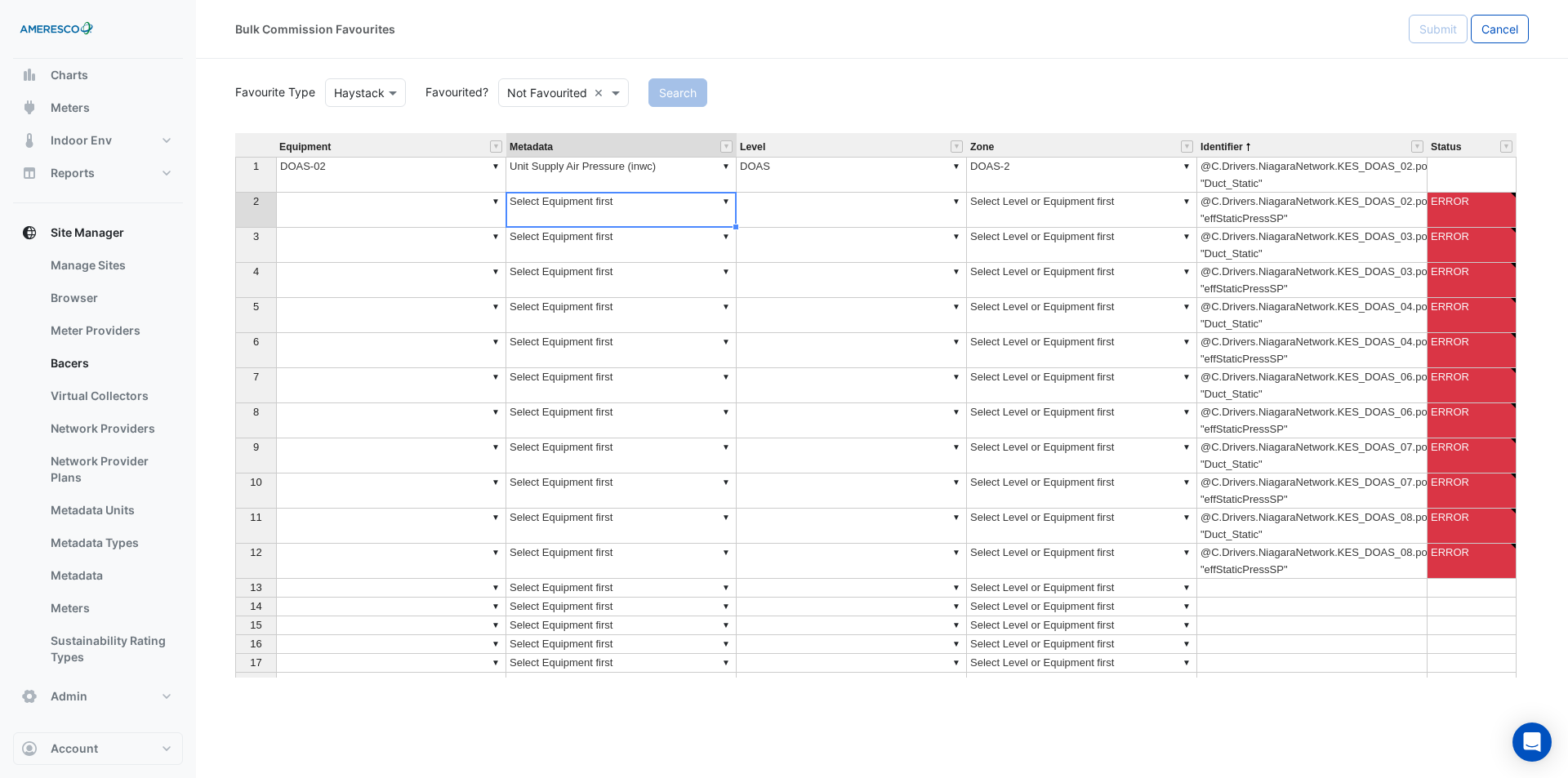type on "**********" 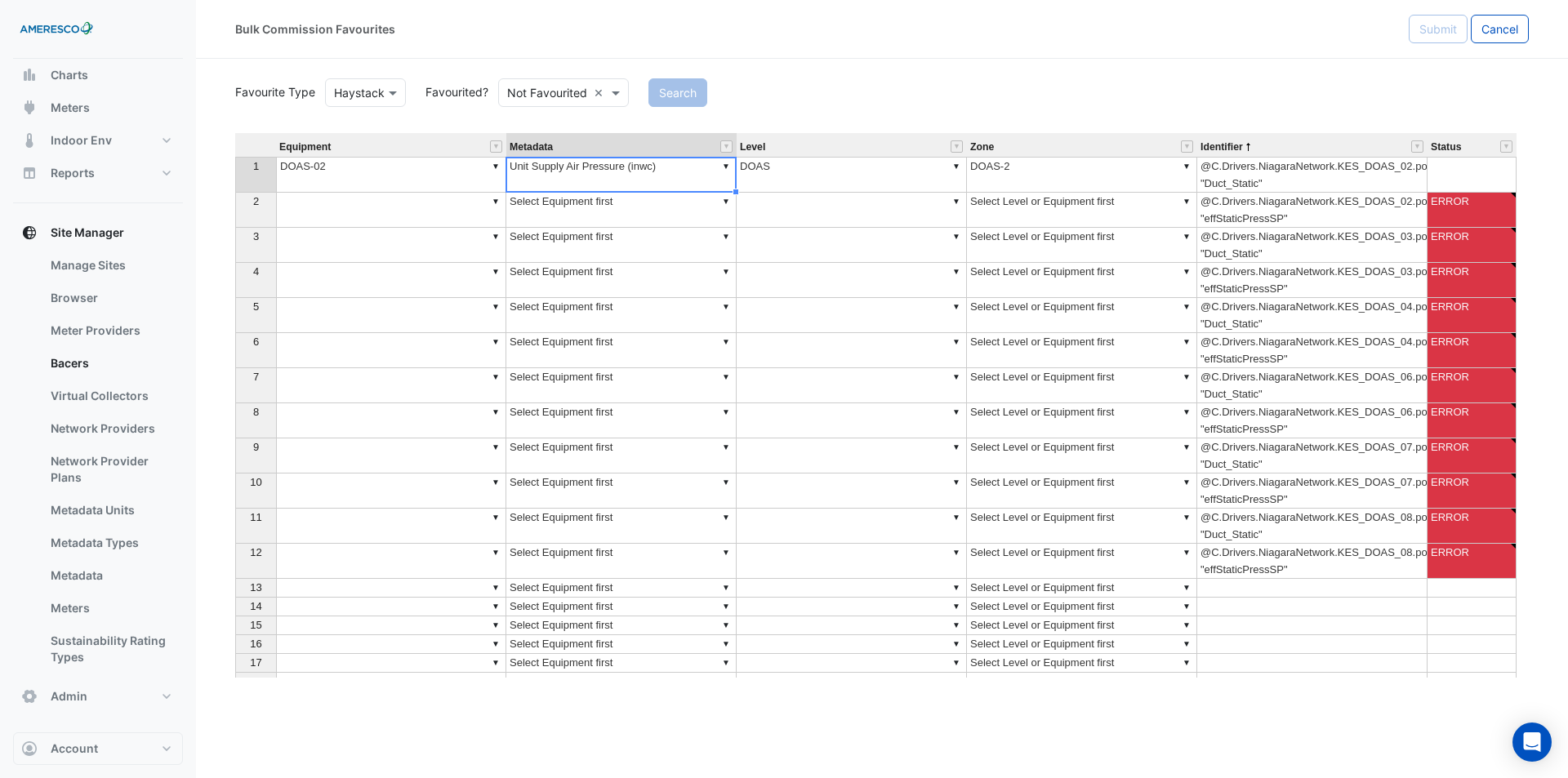 click on "▼ DOAS-02" at bounding box center [391, 175] 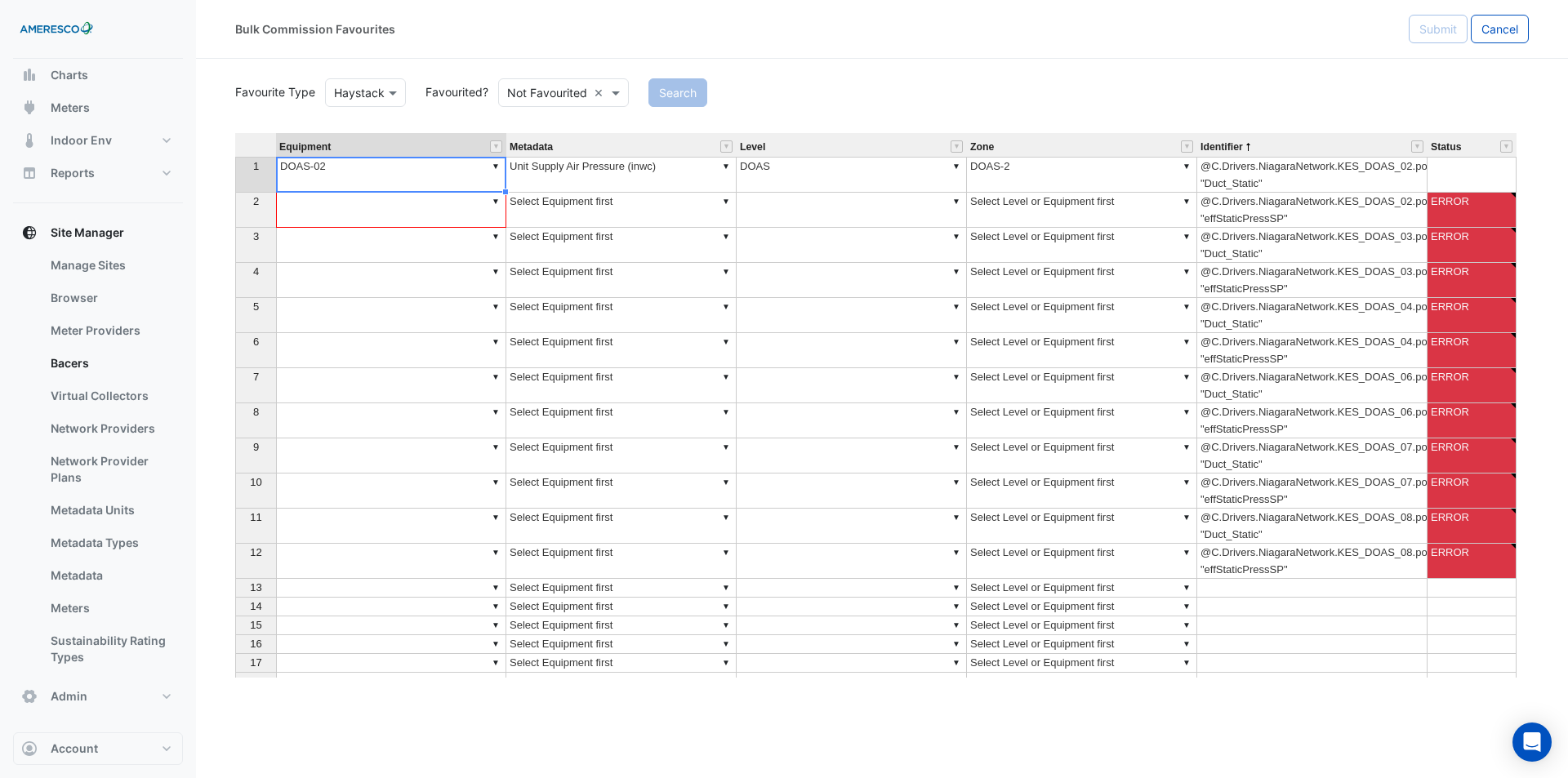 drag, startPoint x: 504, startPoint y: 194, endPoint x: 502, endPoint y: 210, distance: 16.124515 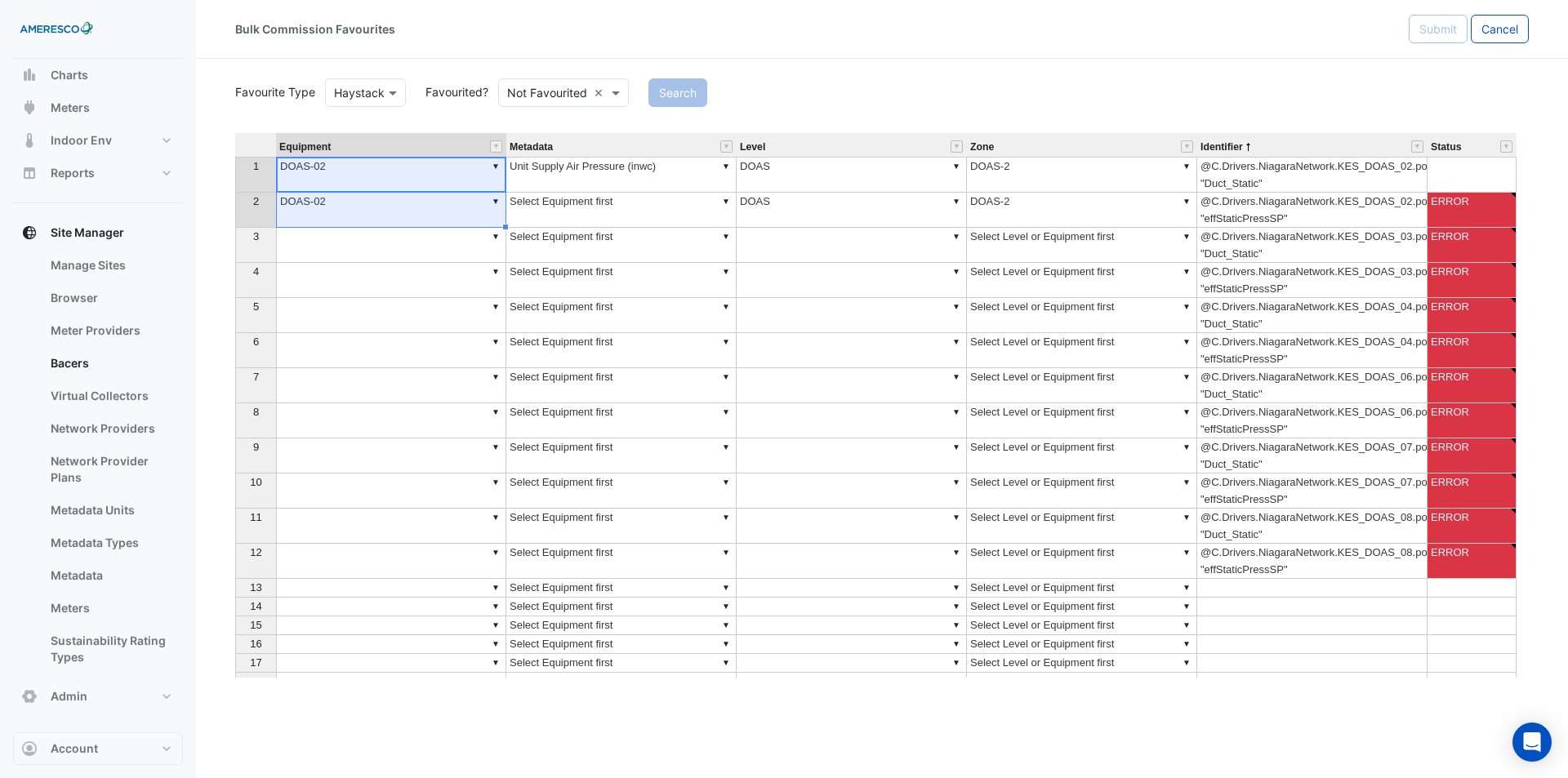 click on "▼ Unit Supply Air Pressure (inwc)" at bounding box center (621, 175) 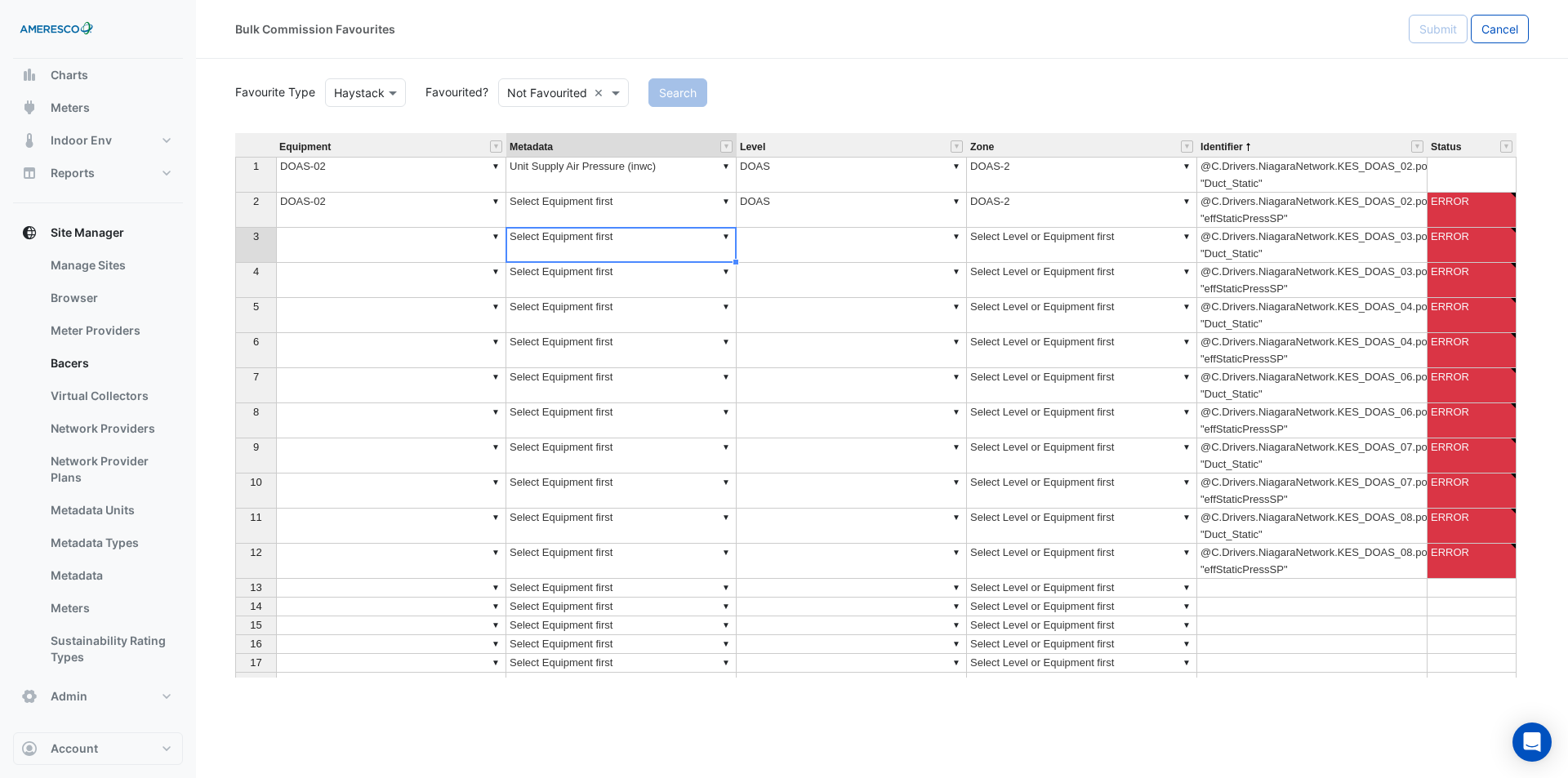 click on "▼ Select Equipment first" at bounding box center [621, 245] 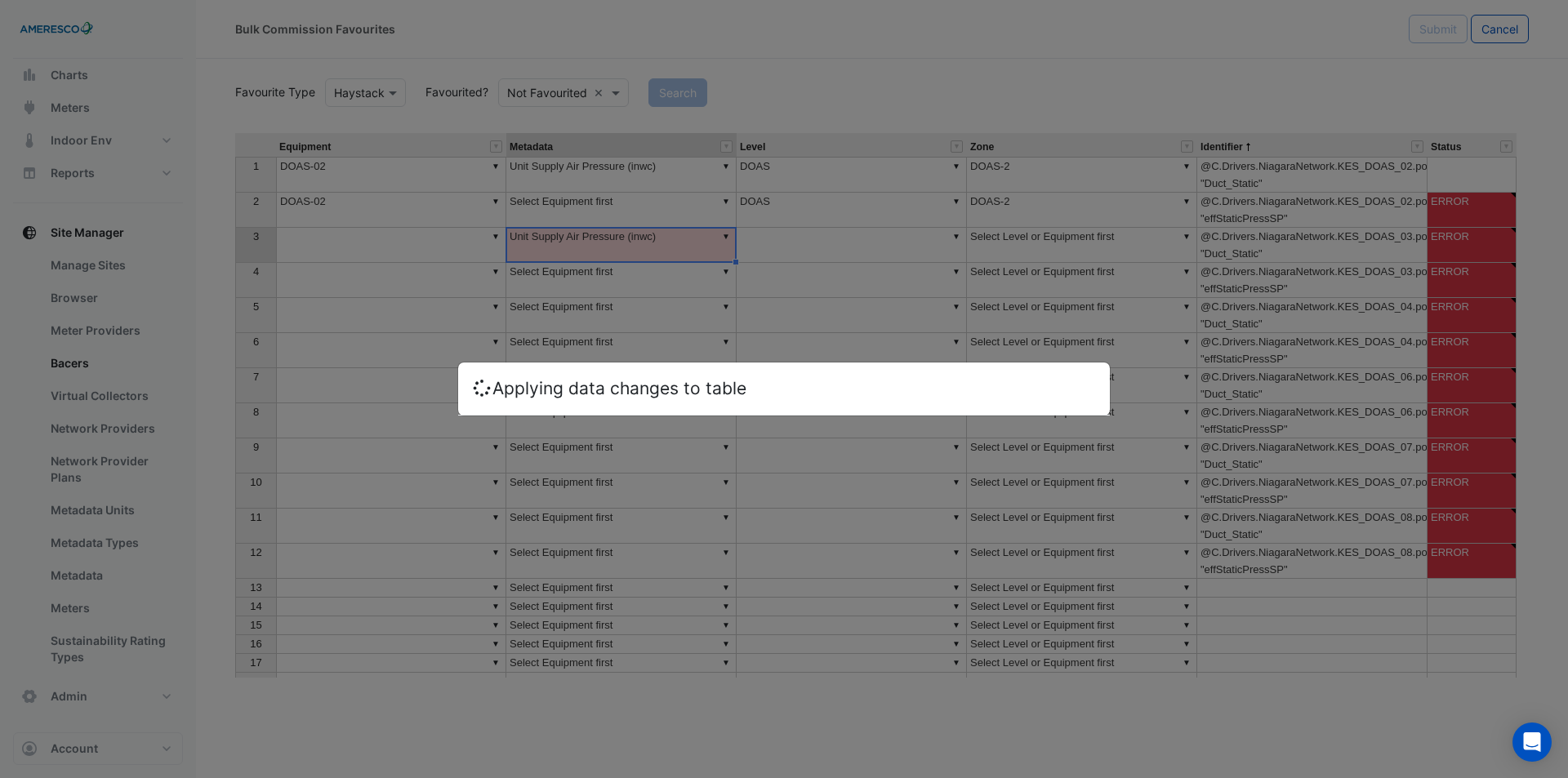 type on "**********" 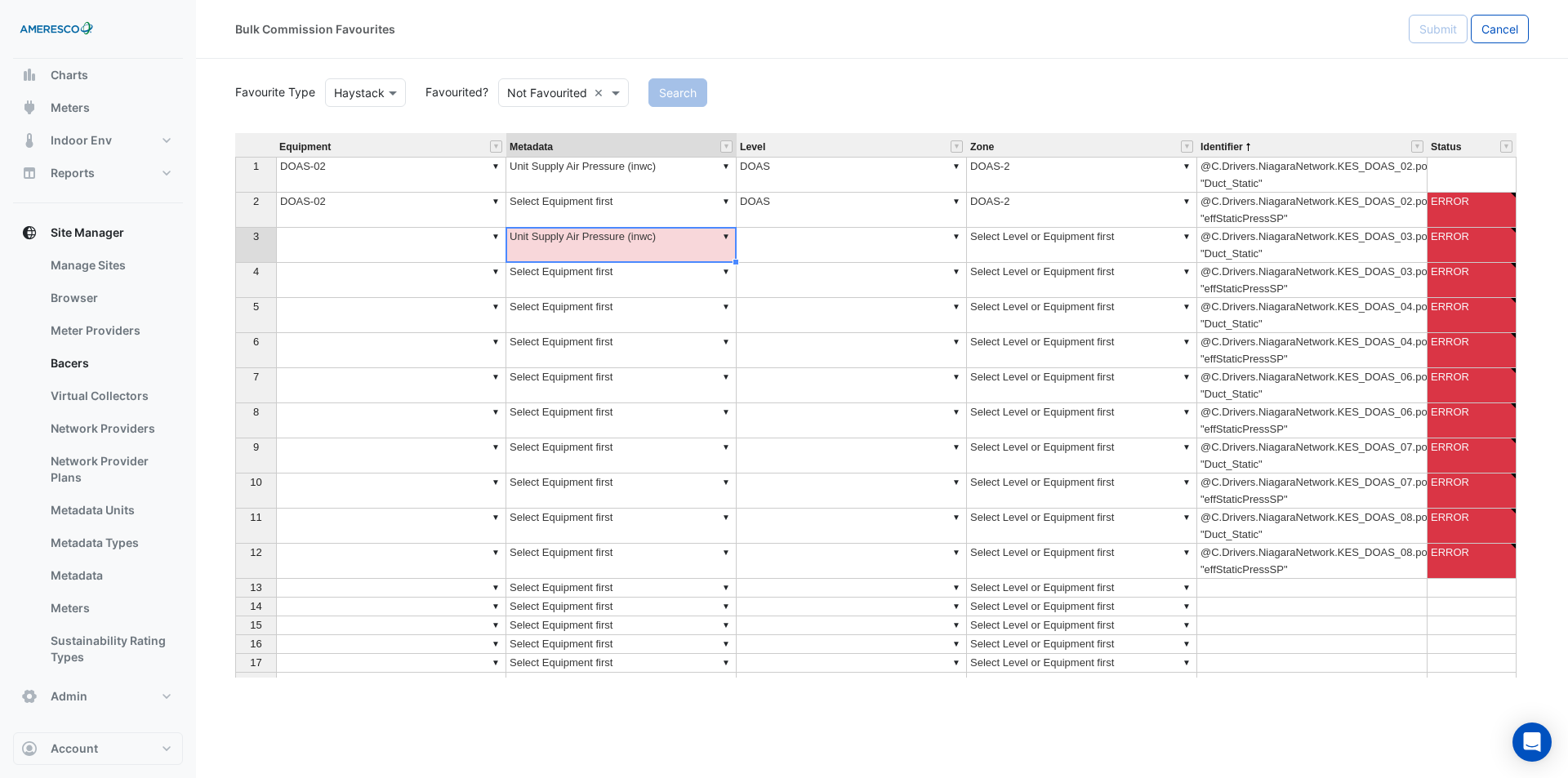 click on "▼ DOAS-02" at bounding box center [391, 210] 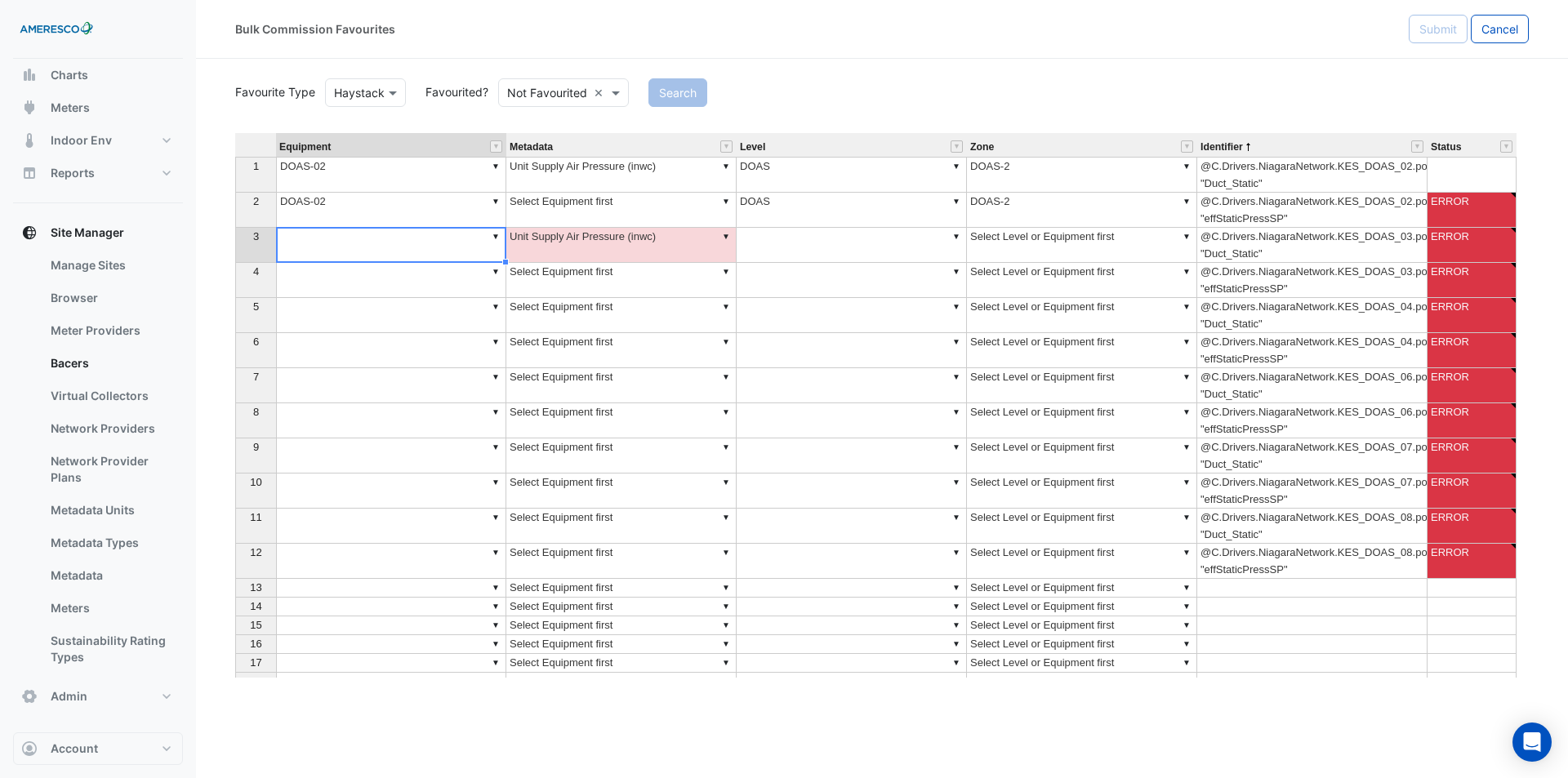 click on "▼" at bounding box center [391, 245] 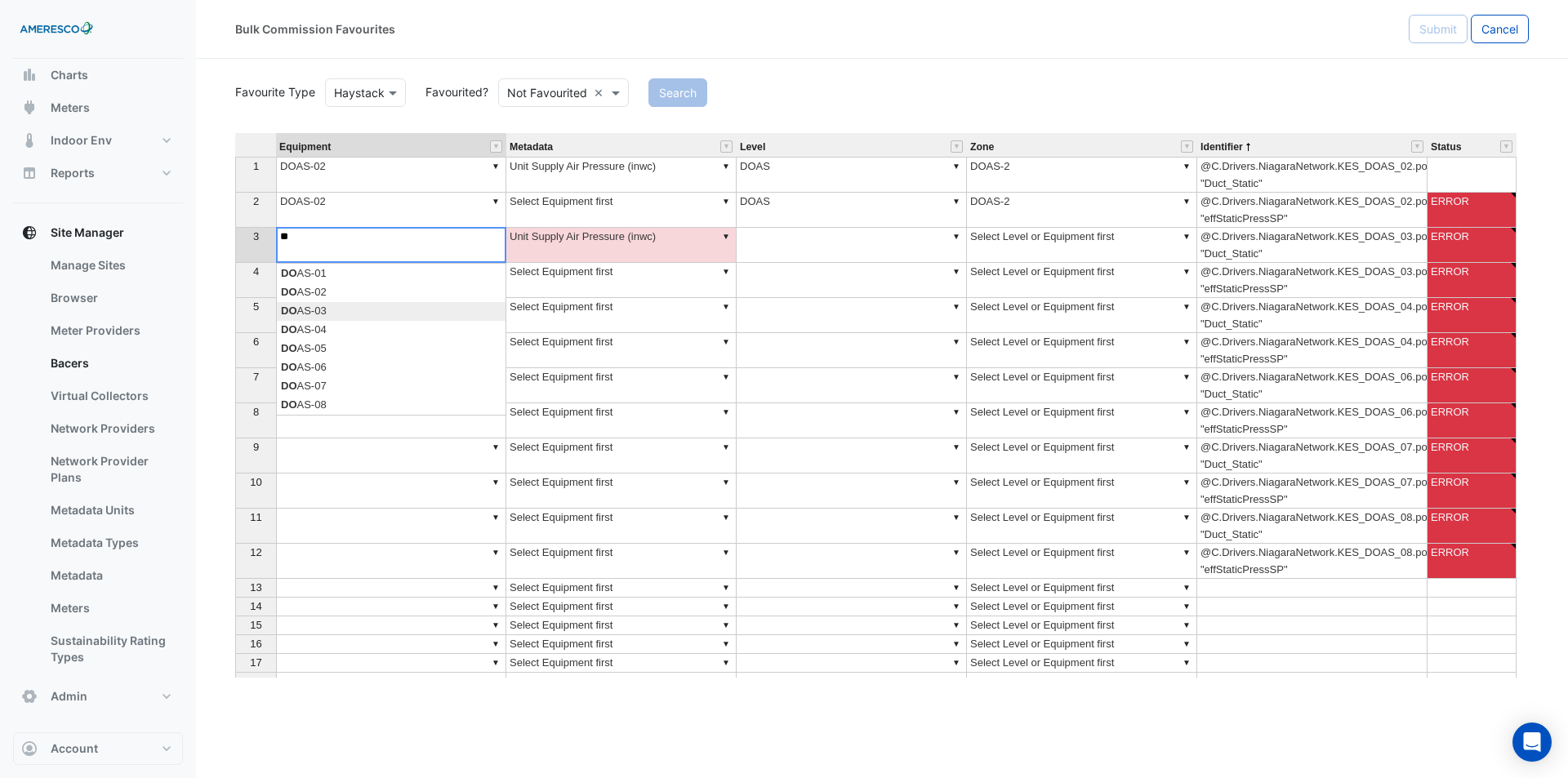 type on "*******" 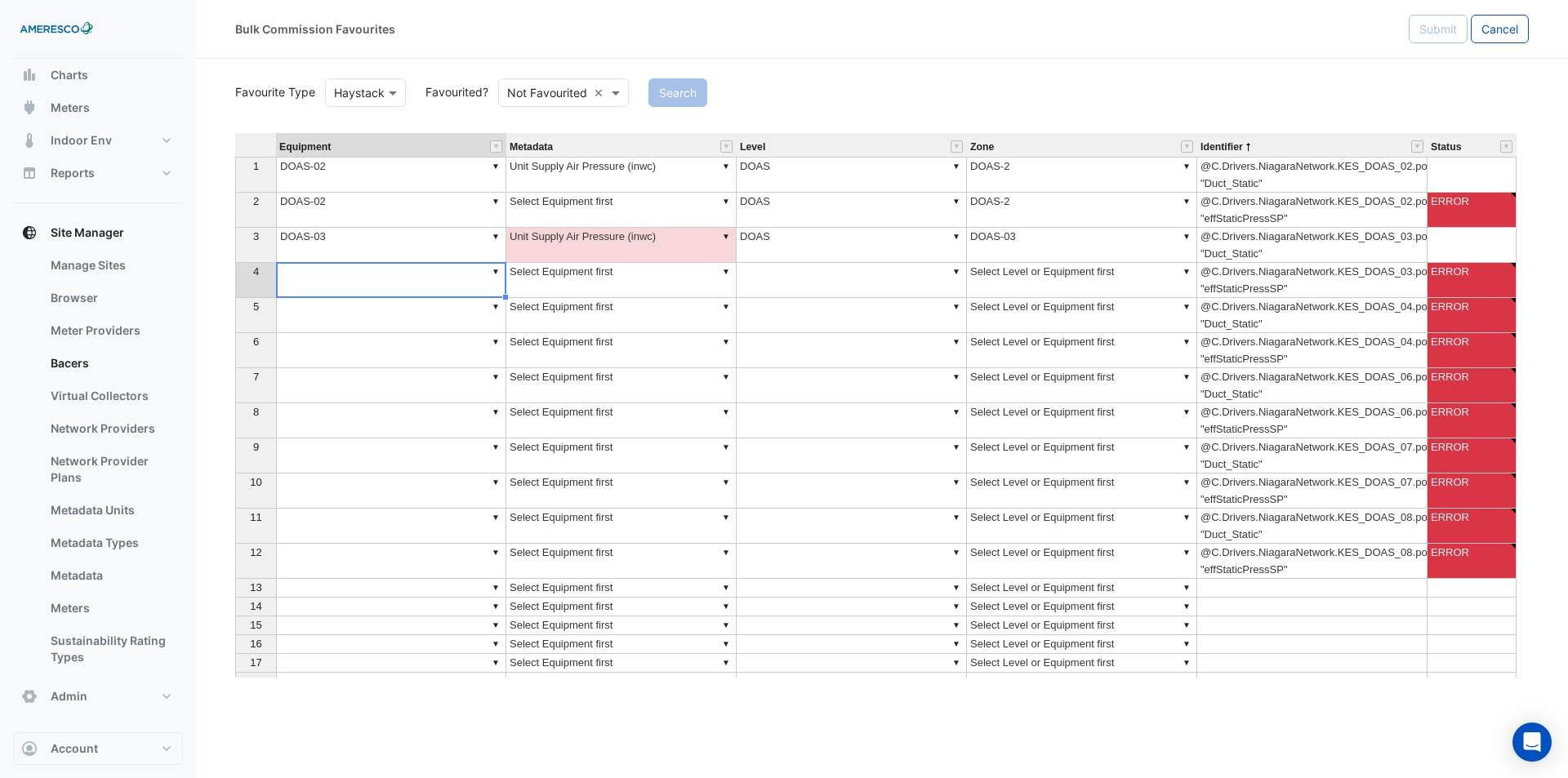 drag, startPoint x: 411, startPoint y: 251, endPoint x: 419, endPoint y: 256, distance: 9.433981 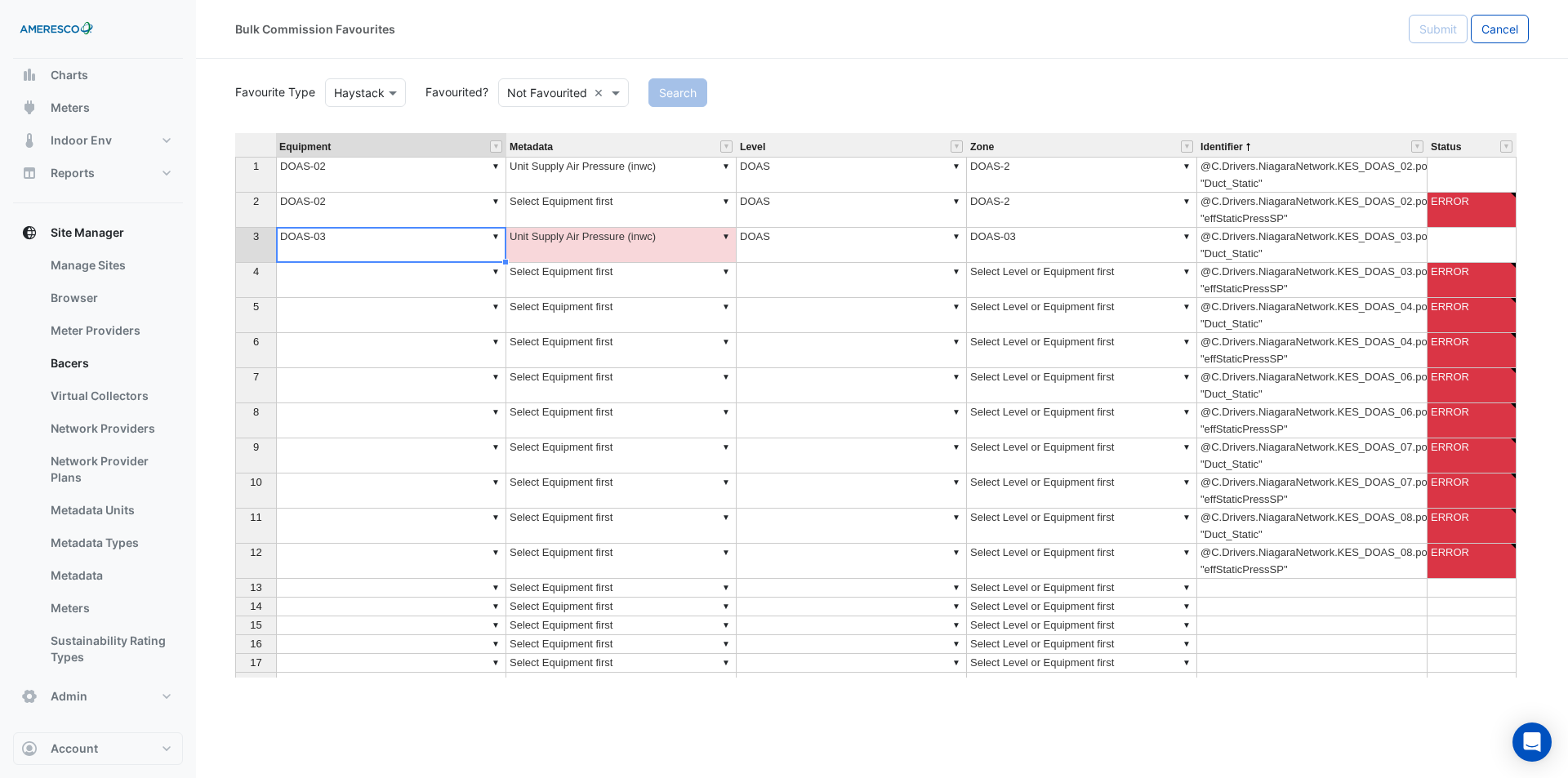 click on "Equipment Metadata Level Zone Identifier Status 1 ▼ DOAS-02 ▼ Unit Supply Air Pressure (inwc) ▼ DOAS ▼ DOAS-2 @C.Drivers.NiagaraNetwork.KES_DOAS_02.points.DOAS.Logic.Fan_Control.Duct_Static "Duct_Static" 2 ▼ DOAS-02 ▼ Select Equipment first ▼ DOAS ▼ DOAS-2 @C.Drivers.NiagaraNetwork.KES_DOAS_02.points.DOAS.Logic.Fan_Control.effStaticPressSP "effStaticPressSP" ERROR 3 ▼ DOAS-03 ▼ Unit Supply Air Pressure (inwc) ▼ DOAS ▼ DOAS-03 @C.Drivers.NiagaraNetwork.KES_DOAS_03.points.DOAS.Logic.Fan_Control.Duct_Static "Duct_Static" 4 ▼ ▼ Select Equipment first ▼ ▼ Select Level or Equipment first @C.Drivers.NiagaraNetwork.KES_DOAS_03.points.DOAS.Logic.Fan_Control.effStaticPressSP "effStaticPressSP" ERROR 5 ▼ ▼ Select Equipment first ▼ ▼ Select Level or Equipment first @C.Drivers.NiagaraNetwork.KES_DOAS_04.points.DOAS.Logic.Fan_Control.Duct_Static "Duct_Static" ERROR 6 ▼ ▼ Select Equipment first ▼ ▼ Select Level or Equipment first ERROR 7 ▼ ▼ Select Equipment first ▼ 8" at bounding box center [235, 440] 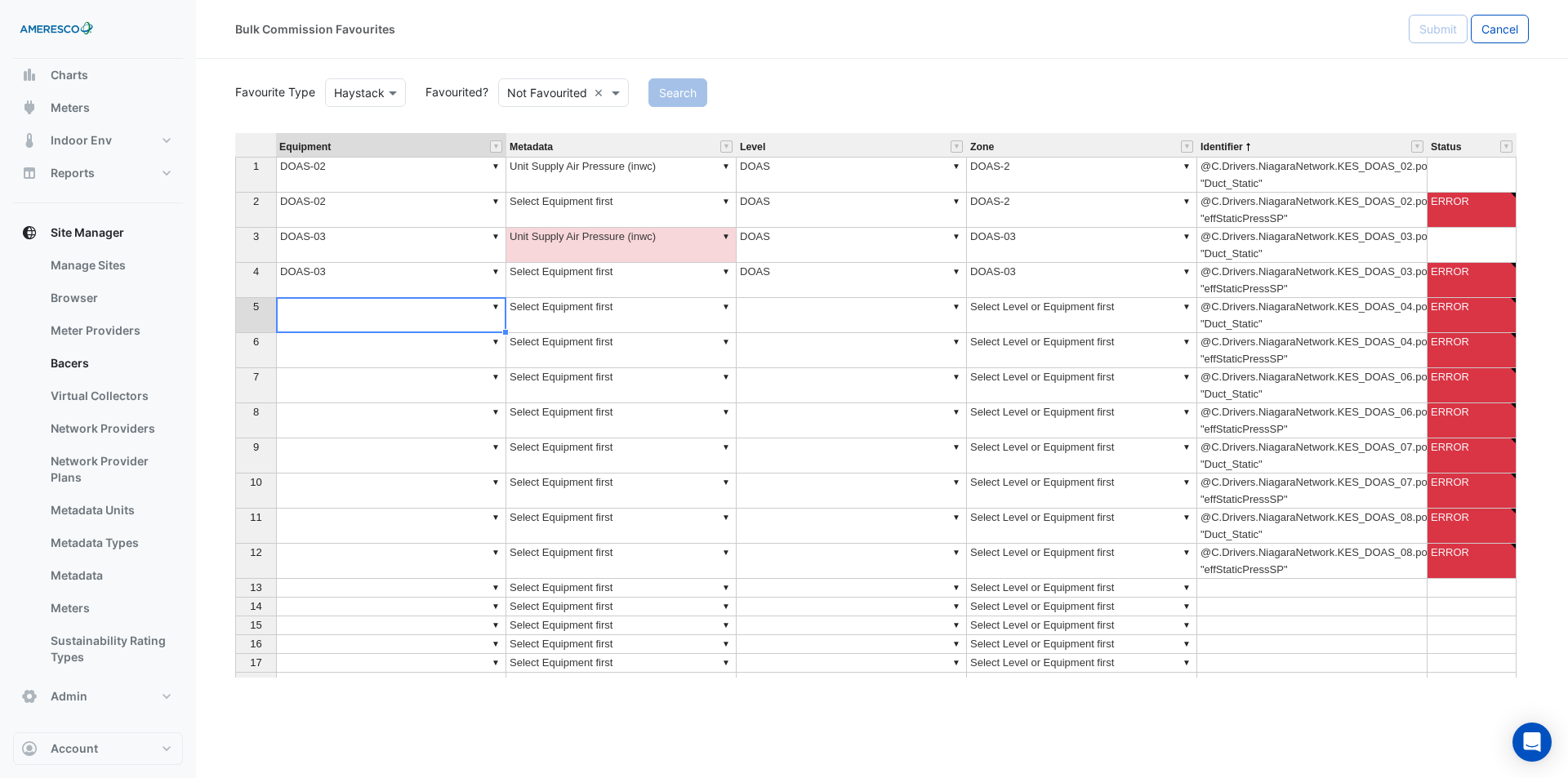 click on "▼" at bounding box center [391, 315] 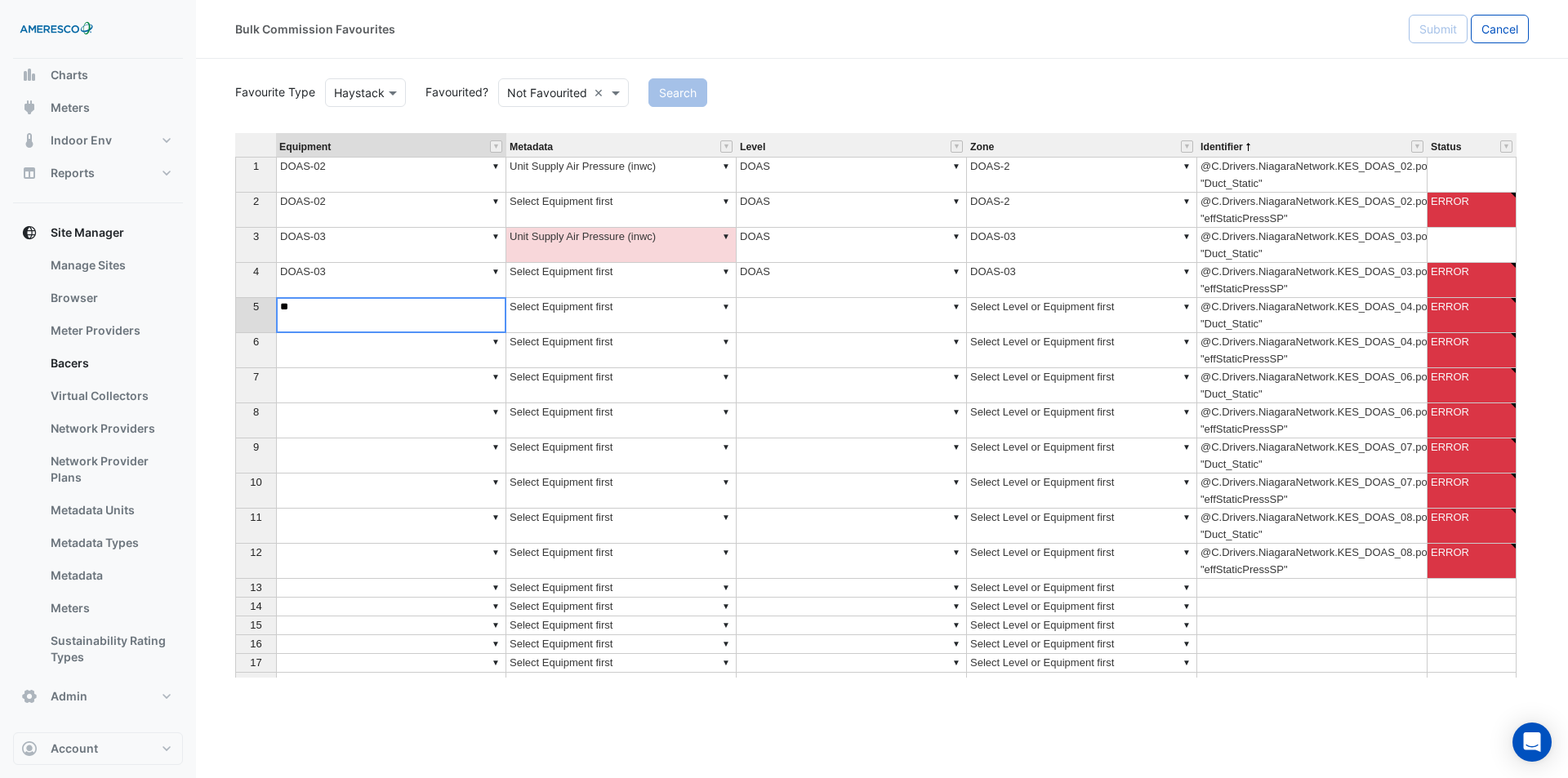 type on "*" 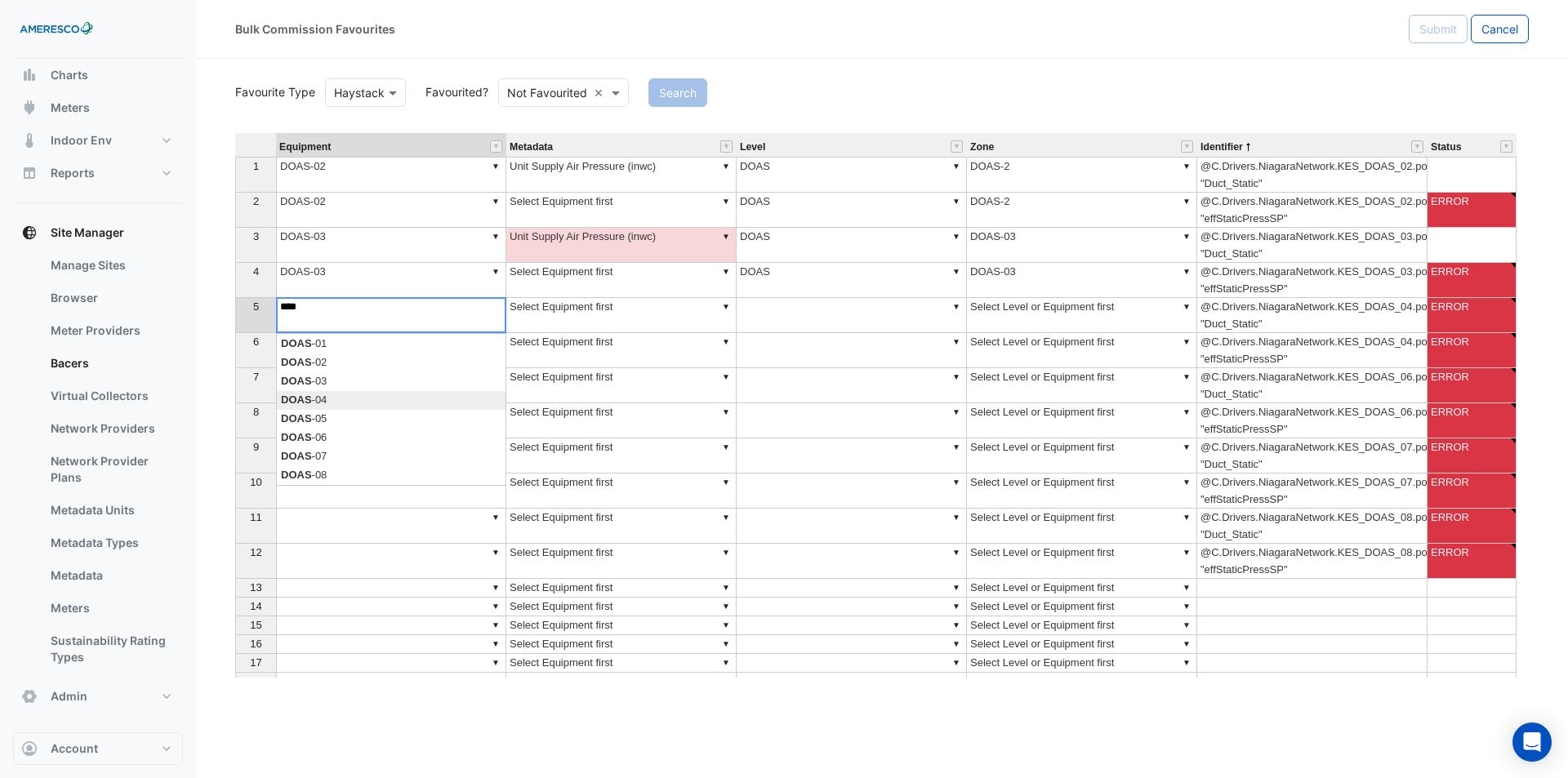 type on "*******" 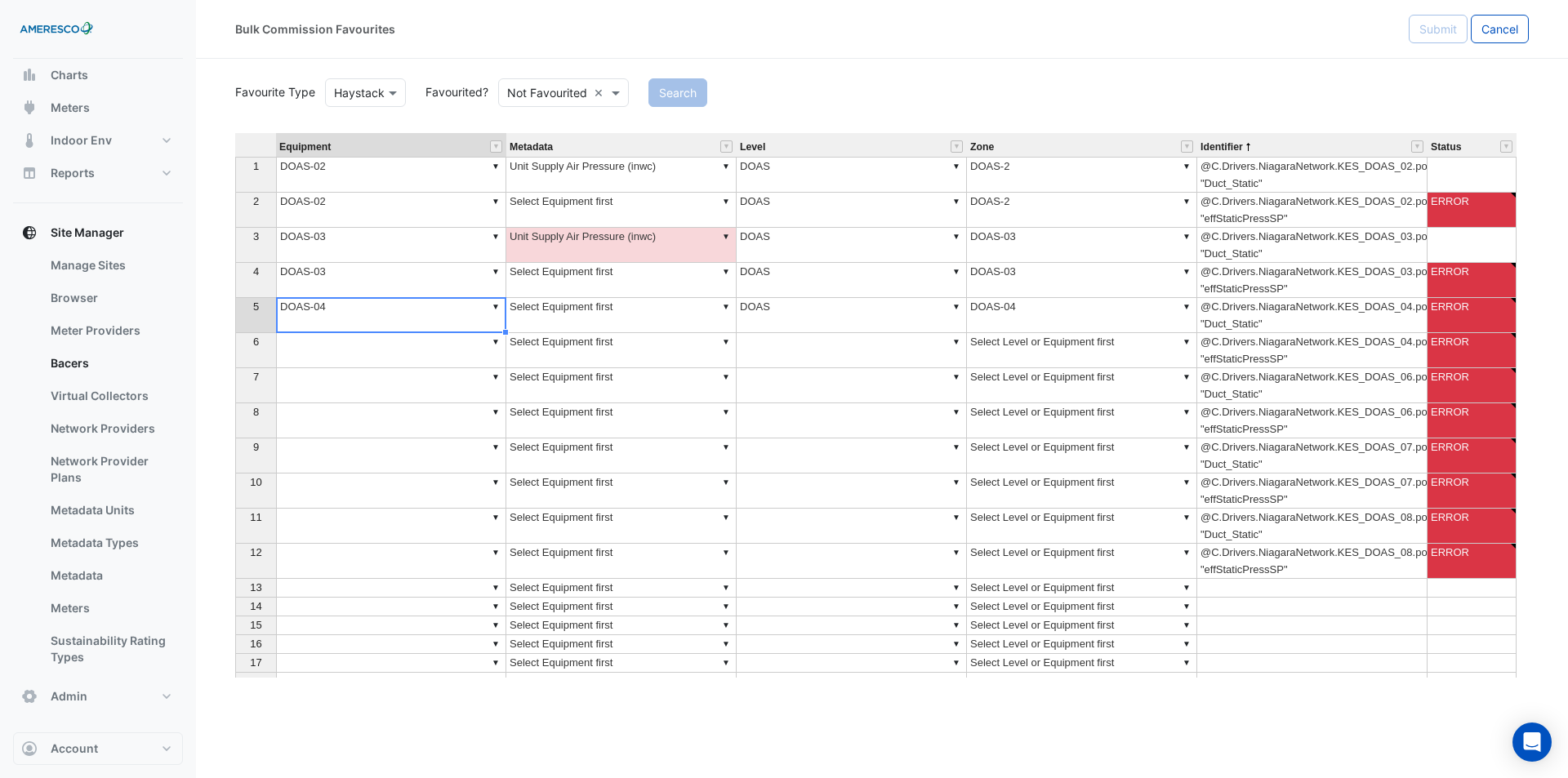 click on "▼ DOAS-04" at bounding box center (391, 315) 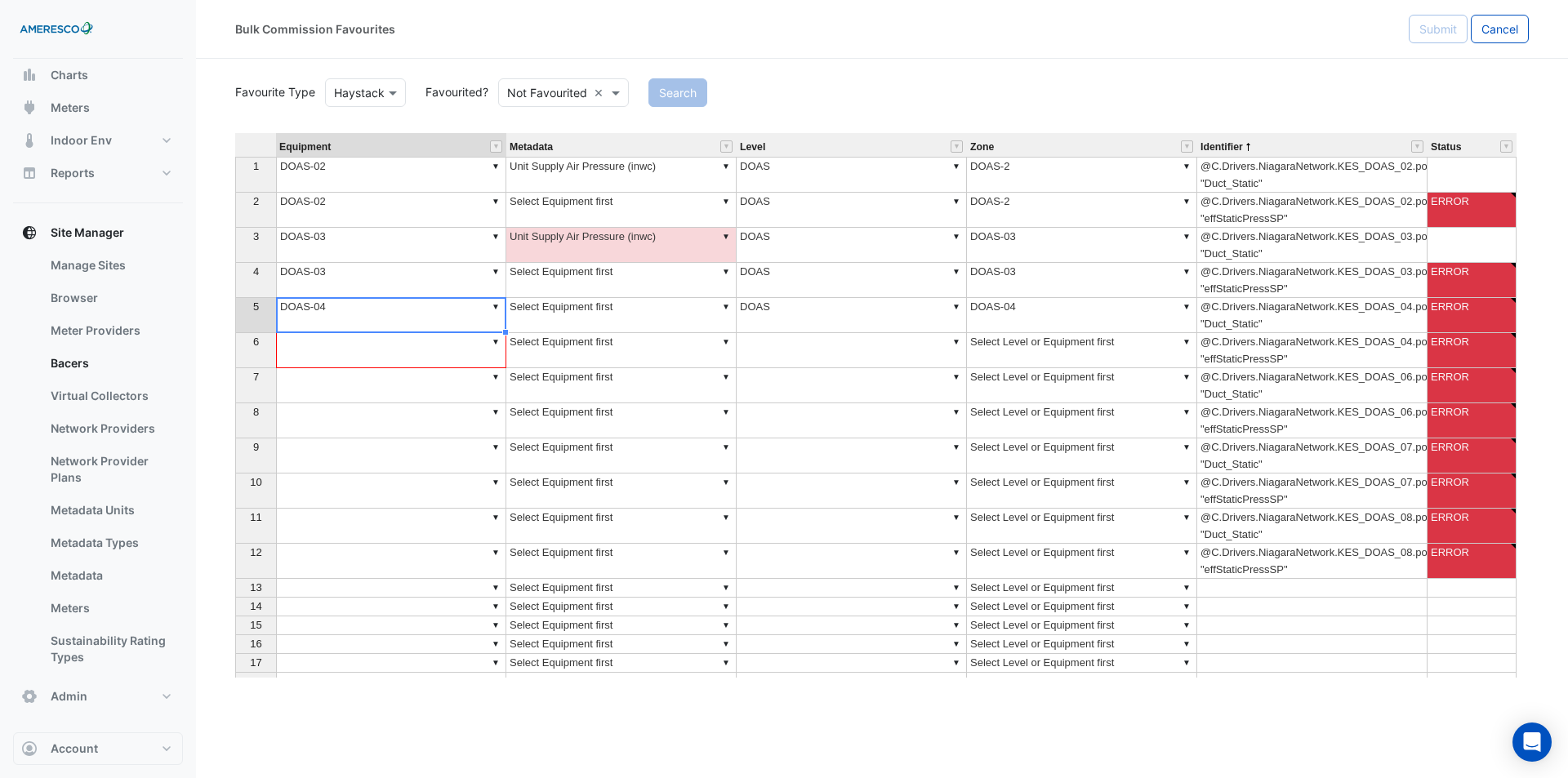 drag, startPoint x: 504, startPoint y: 331, endPoint x: 497, endPoint y: 340, distance: 11.40175 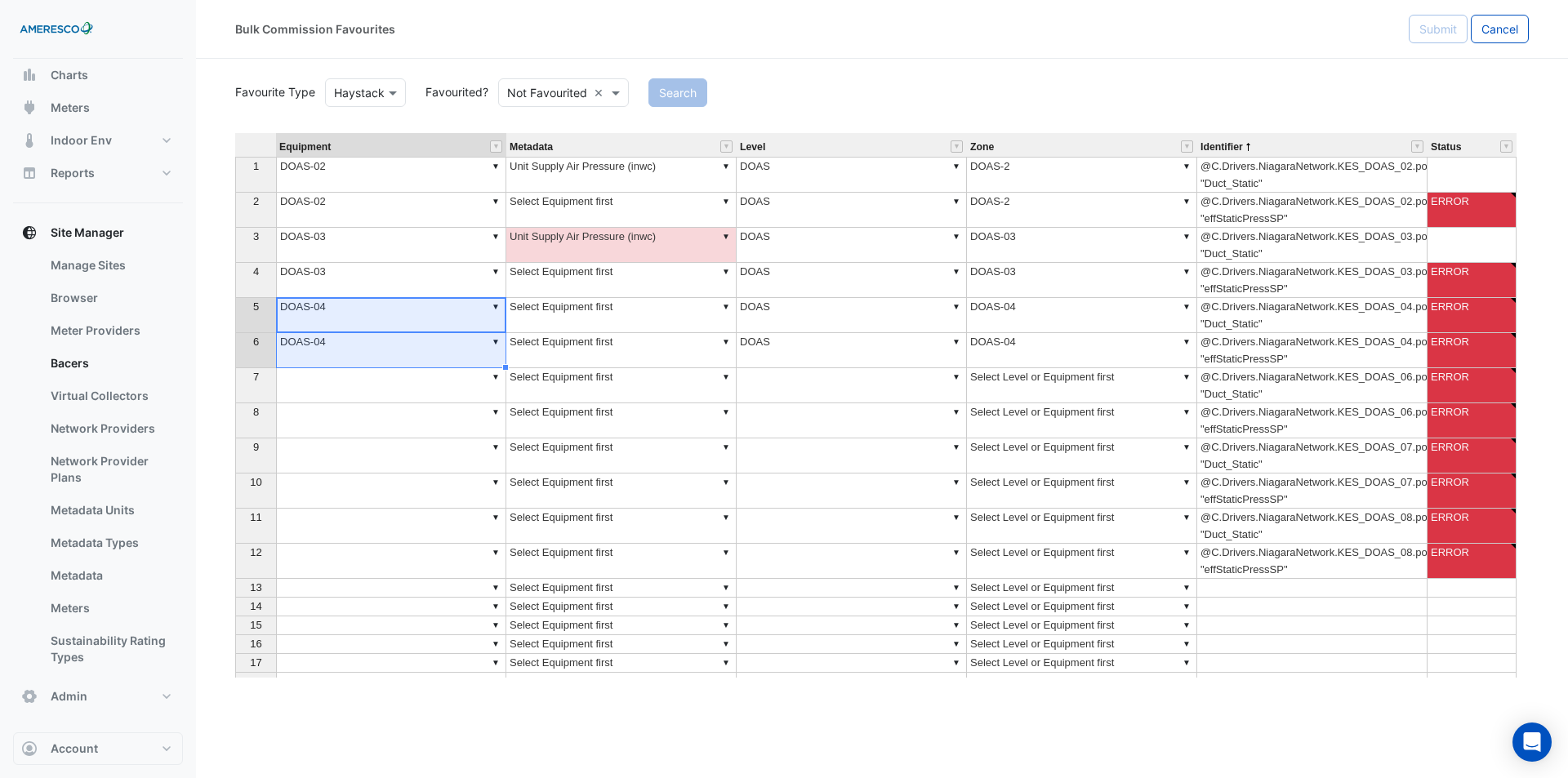 click on "▼" at bounding box center (391, 385) 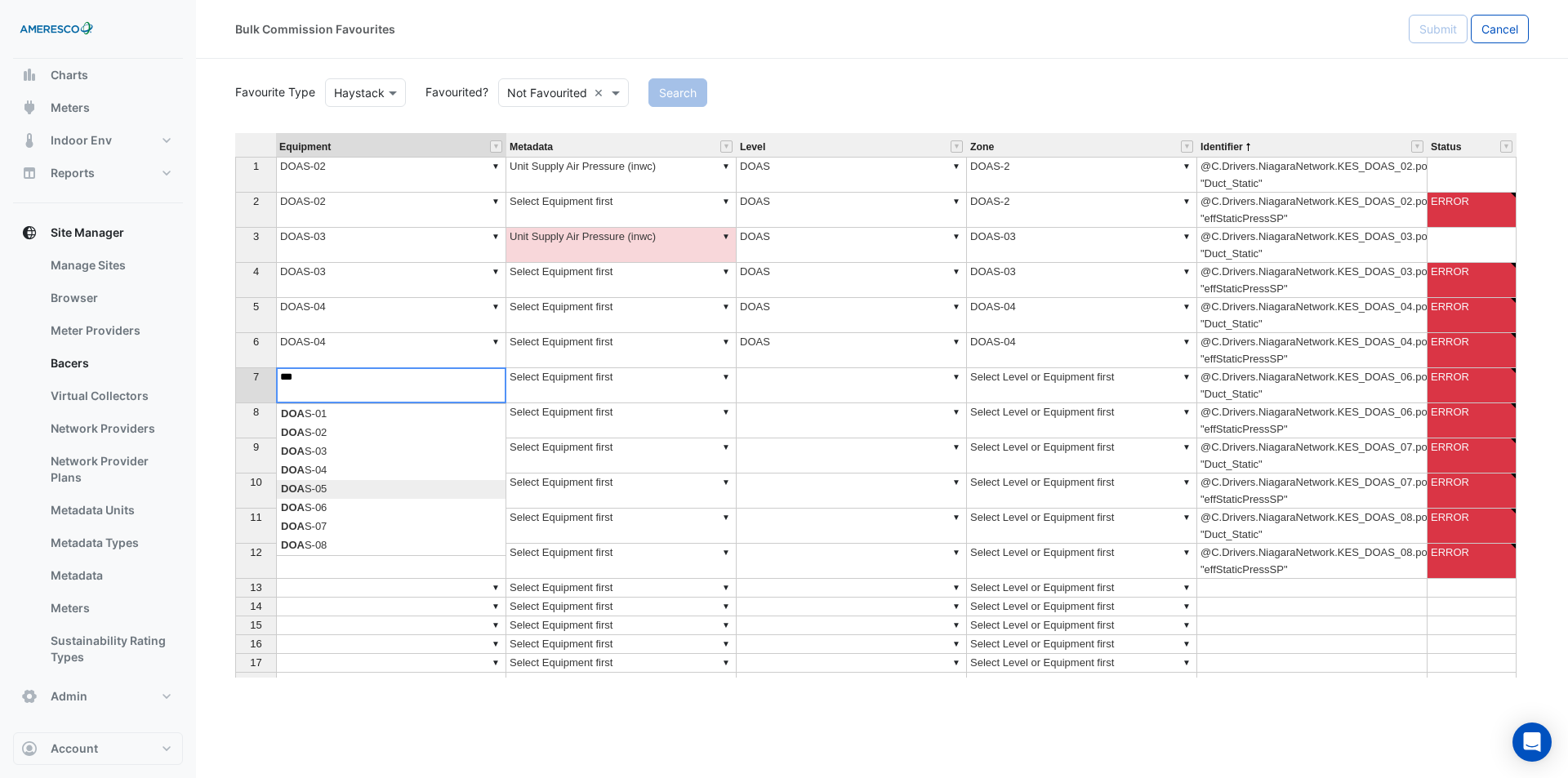 type on "*******" 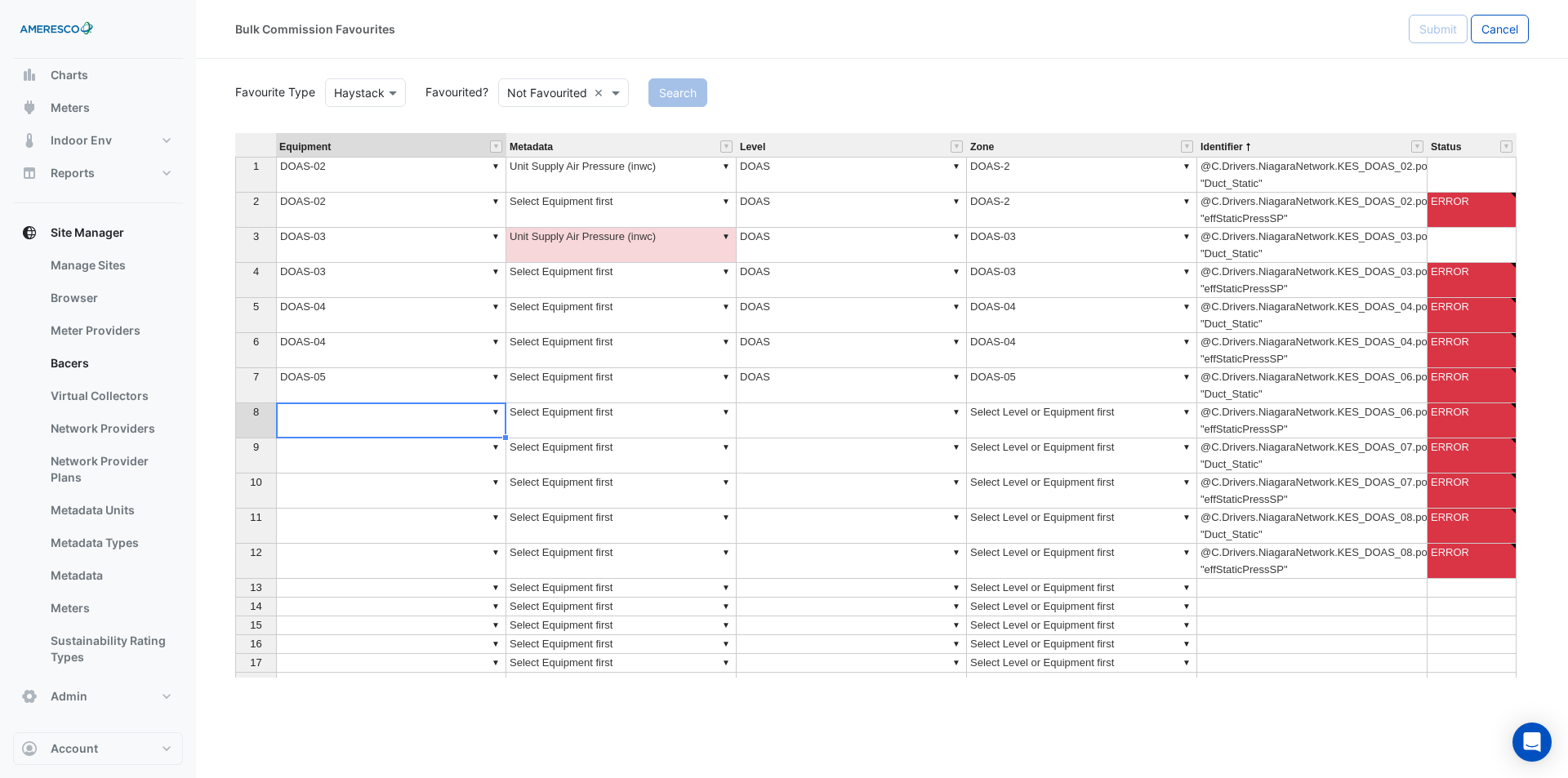 click on "▼ DOAS-05" at bounding box center [391, 385] 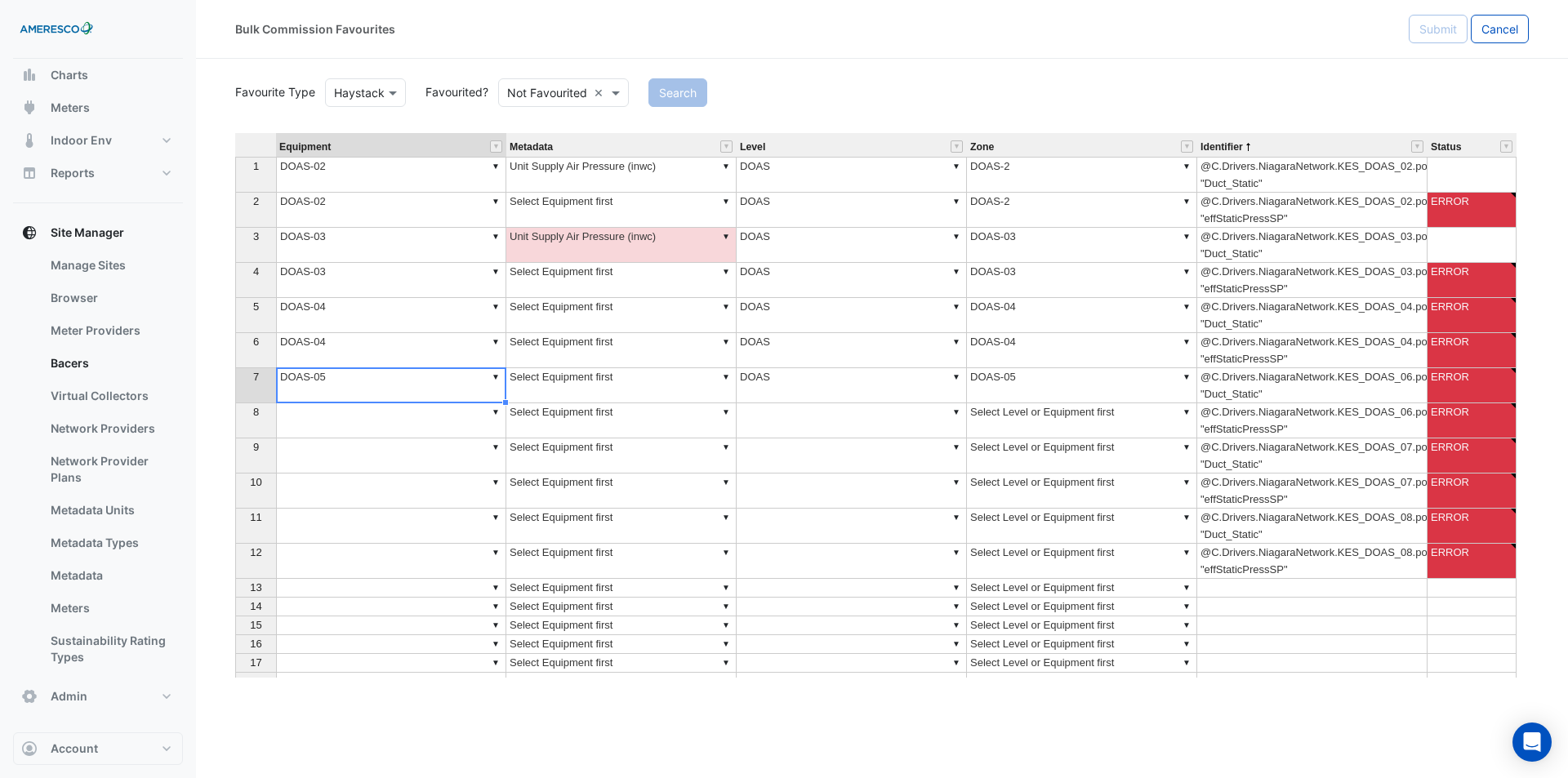 click on "▼ DOAS-05" at bounding box center [391, 385] 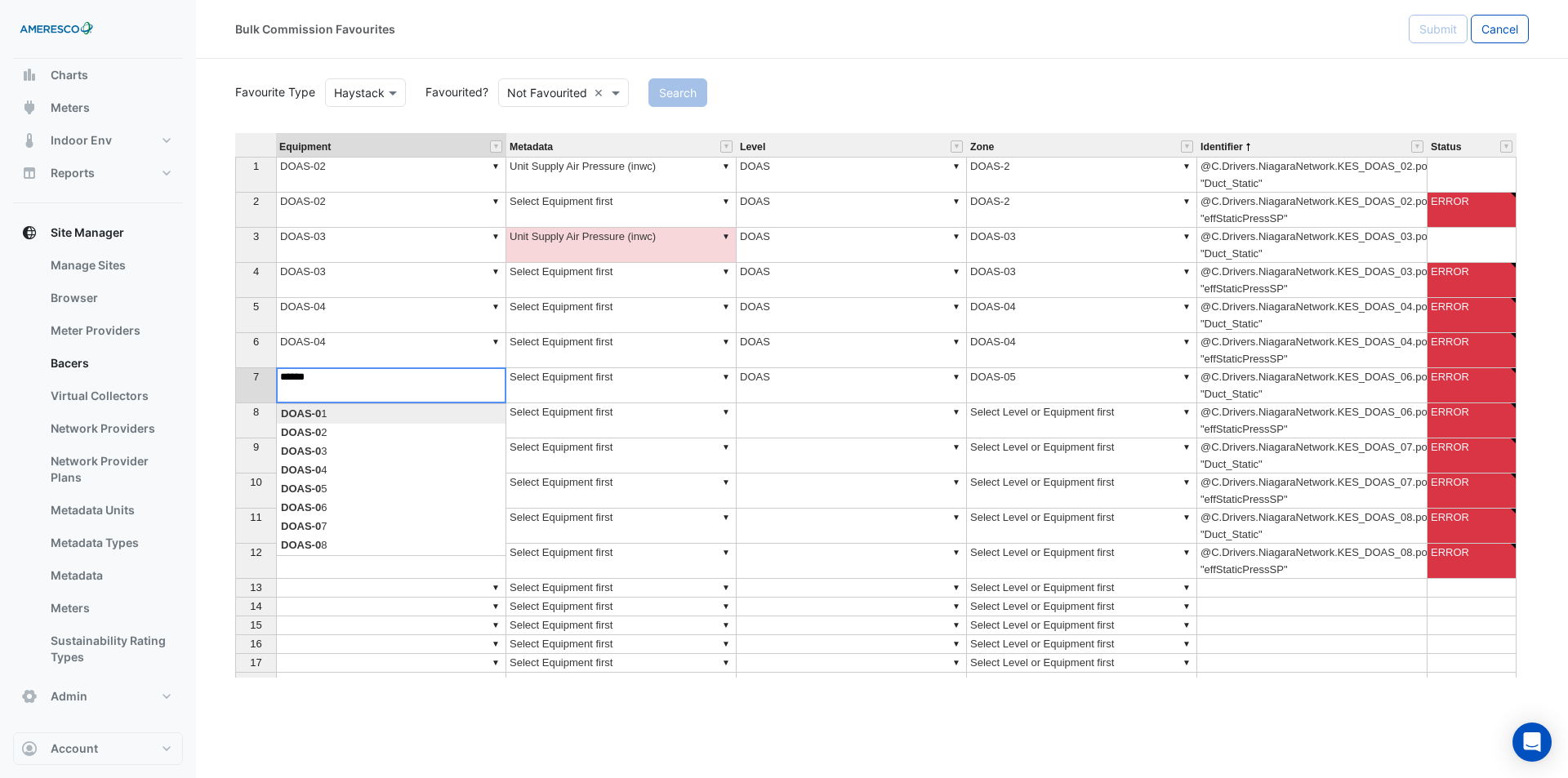 type on "*******" 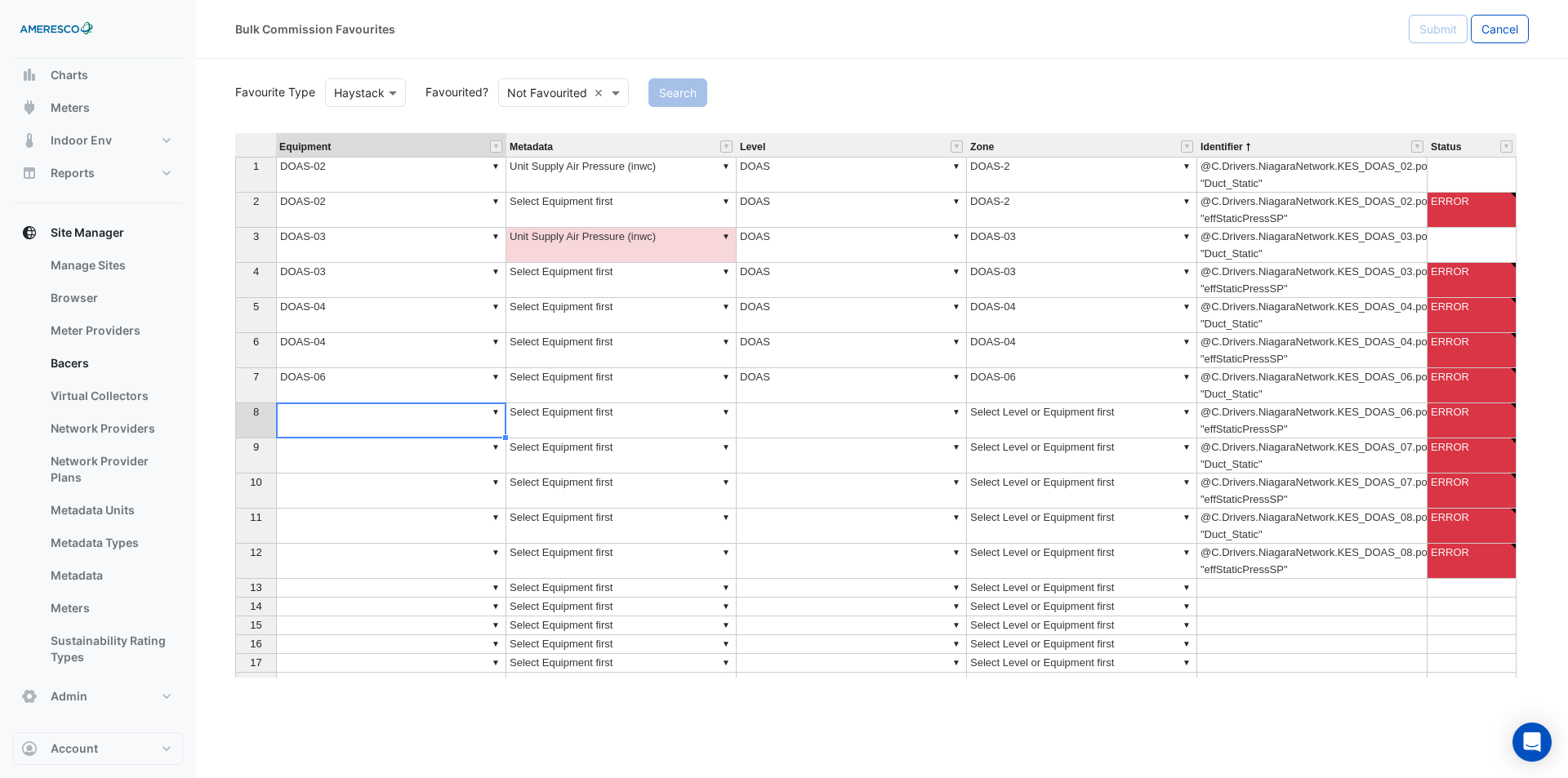 click on "▼ DOAS-06" at bounding box center (391, 385) 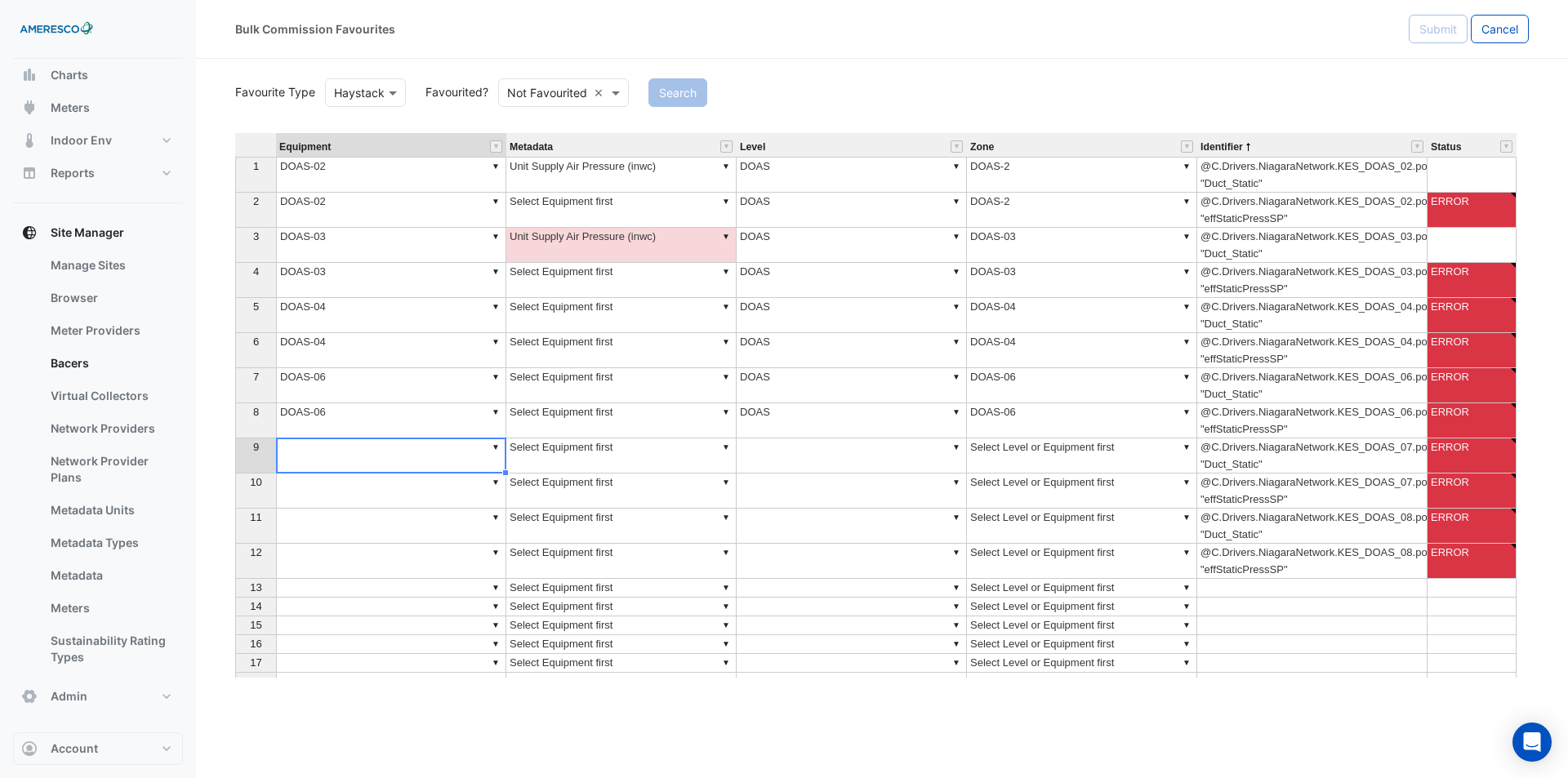 click on "▼ DOAS-06" at bounding box center [391, 420] 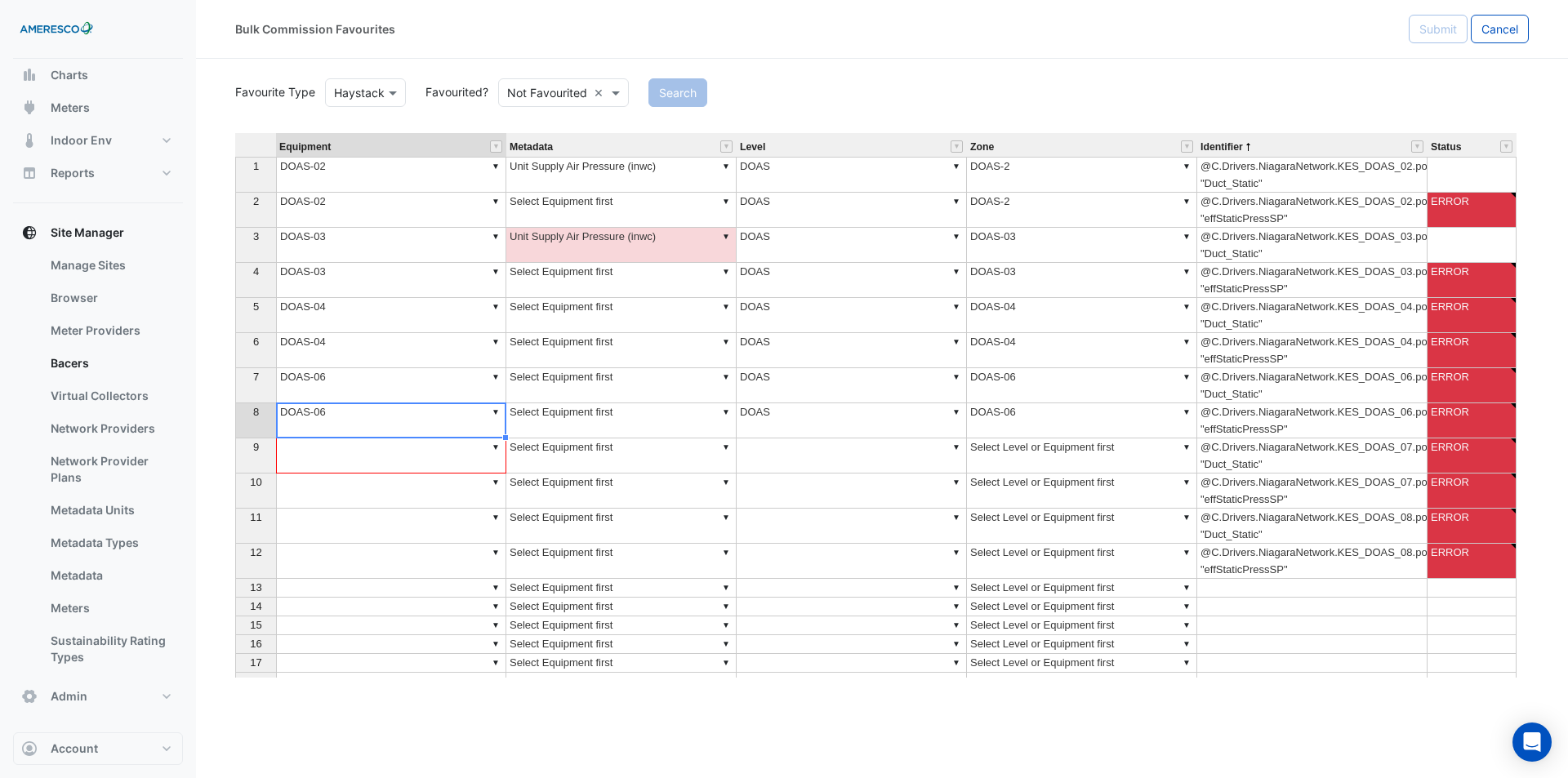 drag, startPoint x: 504, startPoint y: 437, endPoint x: 500, endPoint y: 447, distance: 11 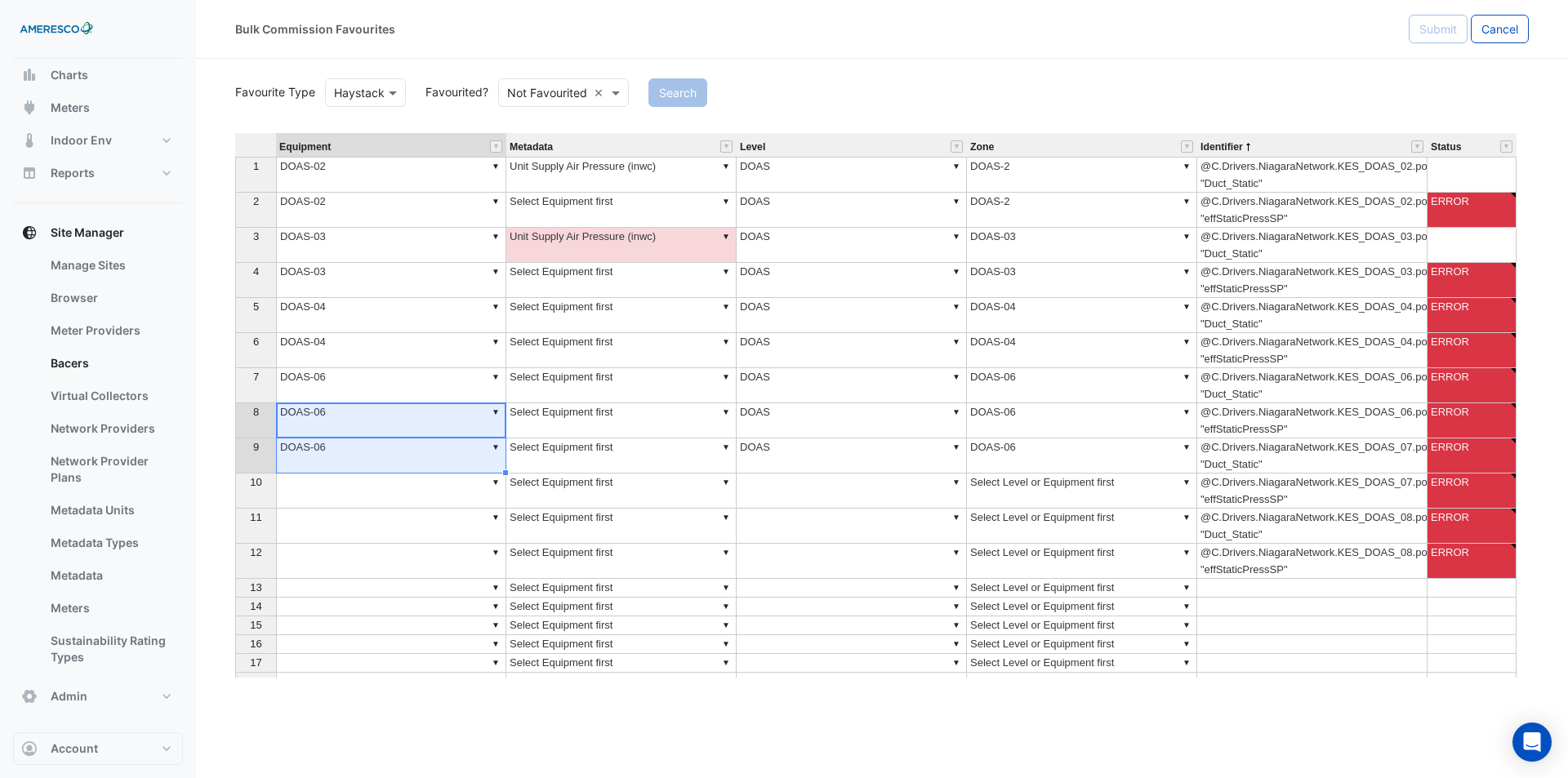 click on "▼ DOAS-06" at bounding box center [391, 456] 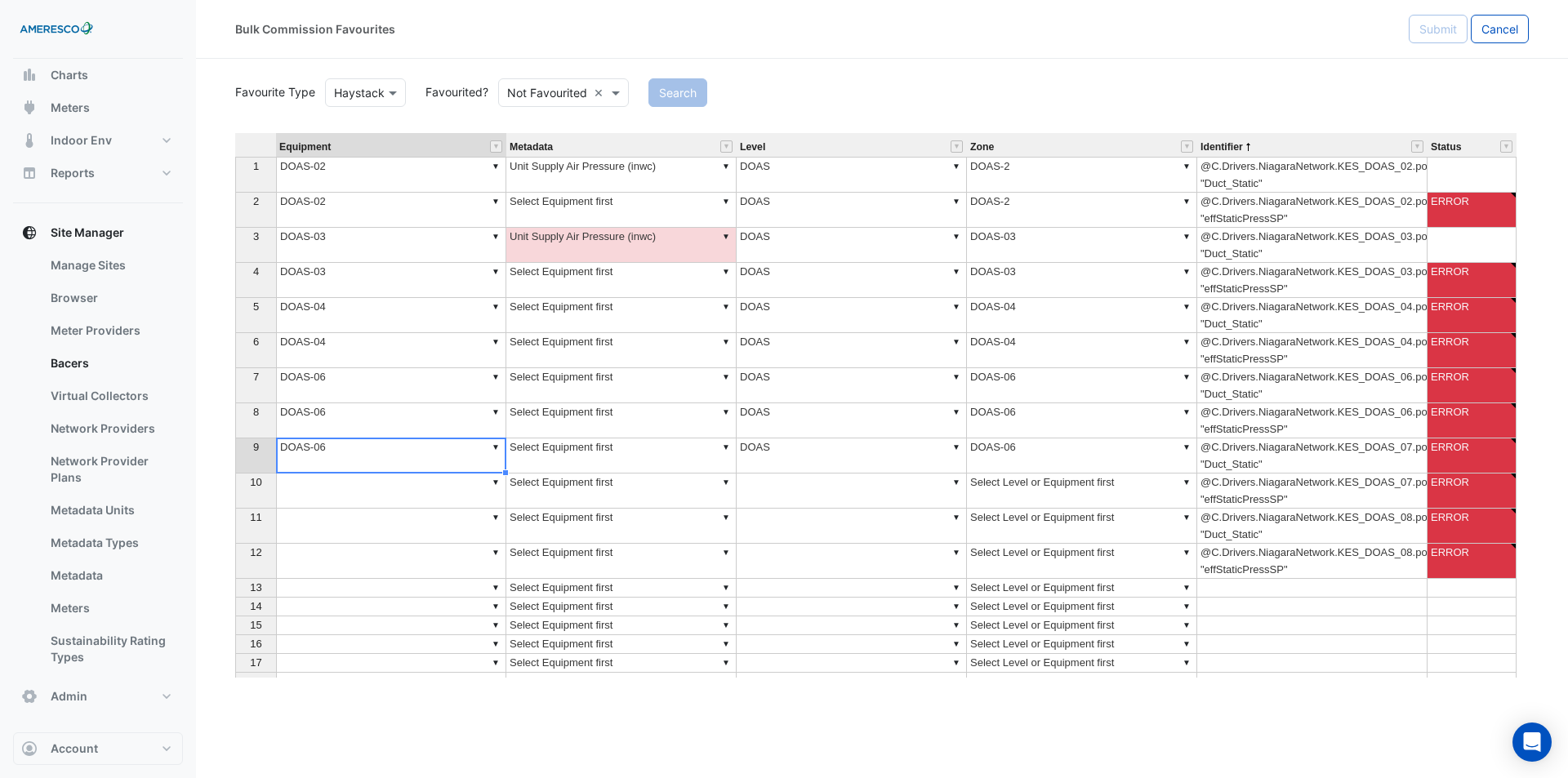 click on "▼ DOAS-06" at bounding box center [391, 456] 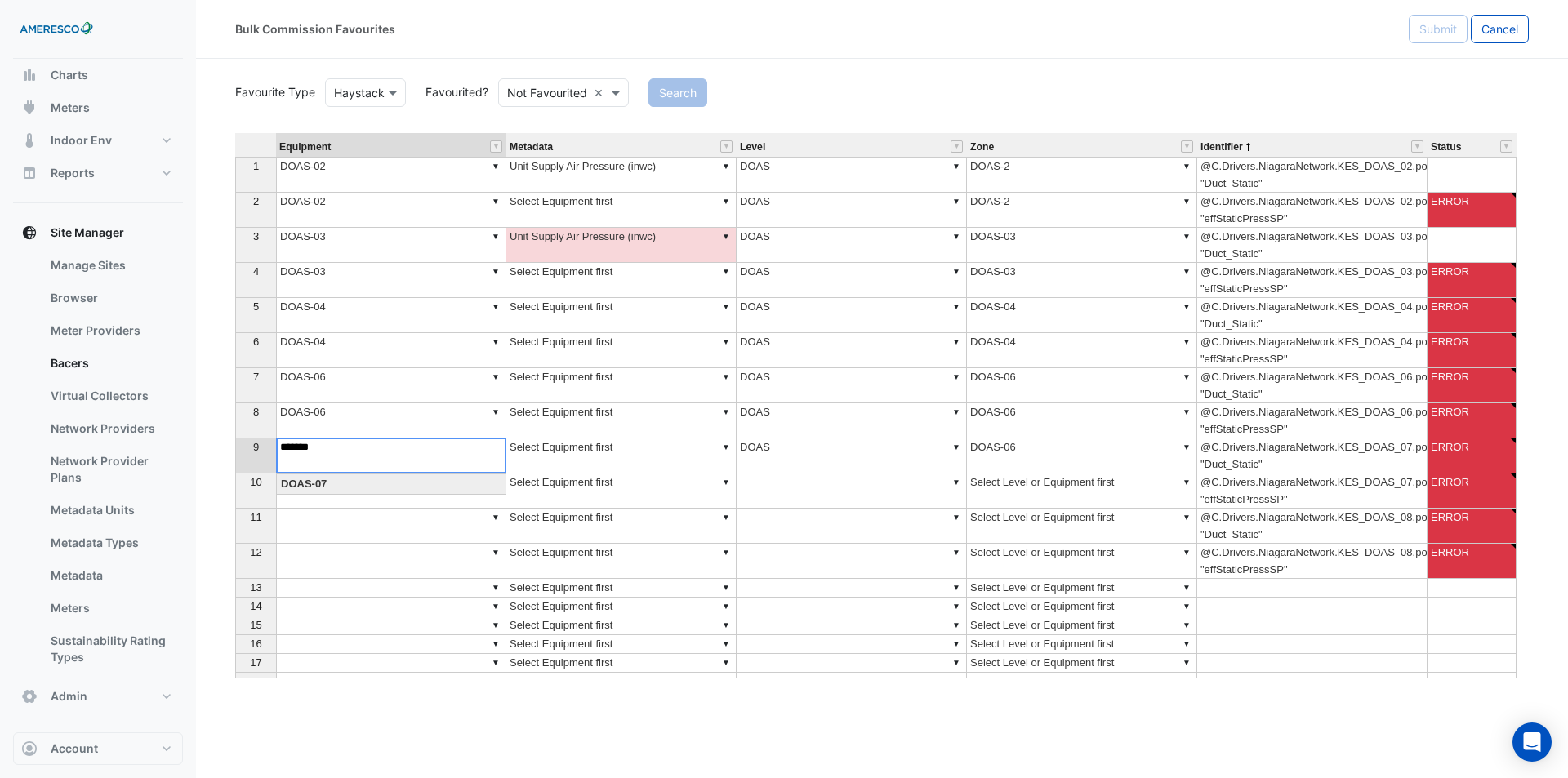 click on "Equipment Metadata Level Zone Identifier Status 1 ▼ DOAS-02 ▼ Unit Supply Air Pressure (inwc) ▼ DOAS ▼ DOAS-2 @C.Drivers.NiagaraNetwork.KES_DOAS_02.points.DOAS.Logic.Fan_Control.Duct_Static "Duct_Static" 2 ▼ DOAS-02 ▼ Select Equipment first ▼ DOAS ▼ DOAS-2 @C.Drivers.NiagaraNetwork.KES_DOAS_02.points.DOAS.Logic.Fan_Control.effStaticPressSP "effStaticPressSP" ERROR 3 ▼ DOAS-03 ▼ Unit Supply Air Pressure (inwc) ▼ DOAS ▼ DOAS-03 @C.Drivers.NiagaraNetwork.KES_DOAS_03.points.DOAS.Logic.Fan_Control.Duct_Static "Duct_Static" 4 ▼ DOAS-03 ▼ Select Equipment first ▼ DOAS ▼ DOAS-03 @C.Drivers.NiagaraNetwork.KES_DOAS_03.points.DOAS.Logic.Fan_Control.effStaticPressSP "effStaticPressSP" ERROR 5 ▼ DOAS-04 ▼ Select Equipment first ▼ DOAS ▼ DOAS-04 @C.Drivers.NiagaraNetwork.KES_DOAS_04.points.DOAS.Logic.Fan_Control.Duct_Static "Duct_Static" ERROR 6 ▼ DOAS-04 ▼ Select Equipment first ▼ DOAS ▼ DOAS-04 ERROR 7 ▼ DOAS-06 ▼ Select Equipment first ▼ DOAS ▼ DOAS-06 ERROR 8 9" at bounding box center (882, 405) 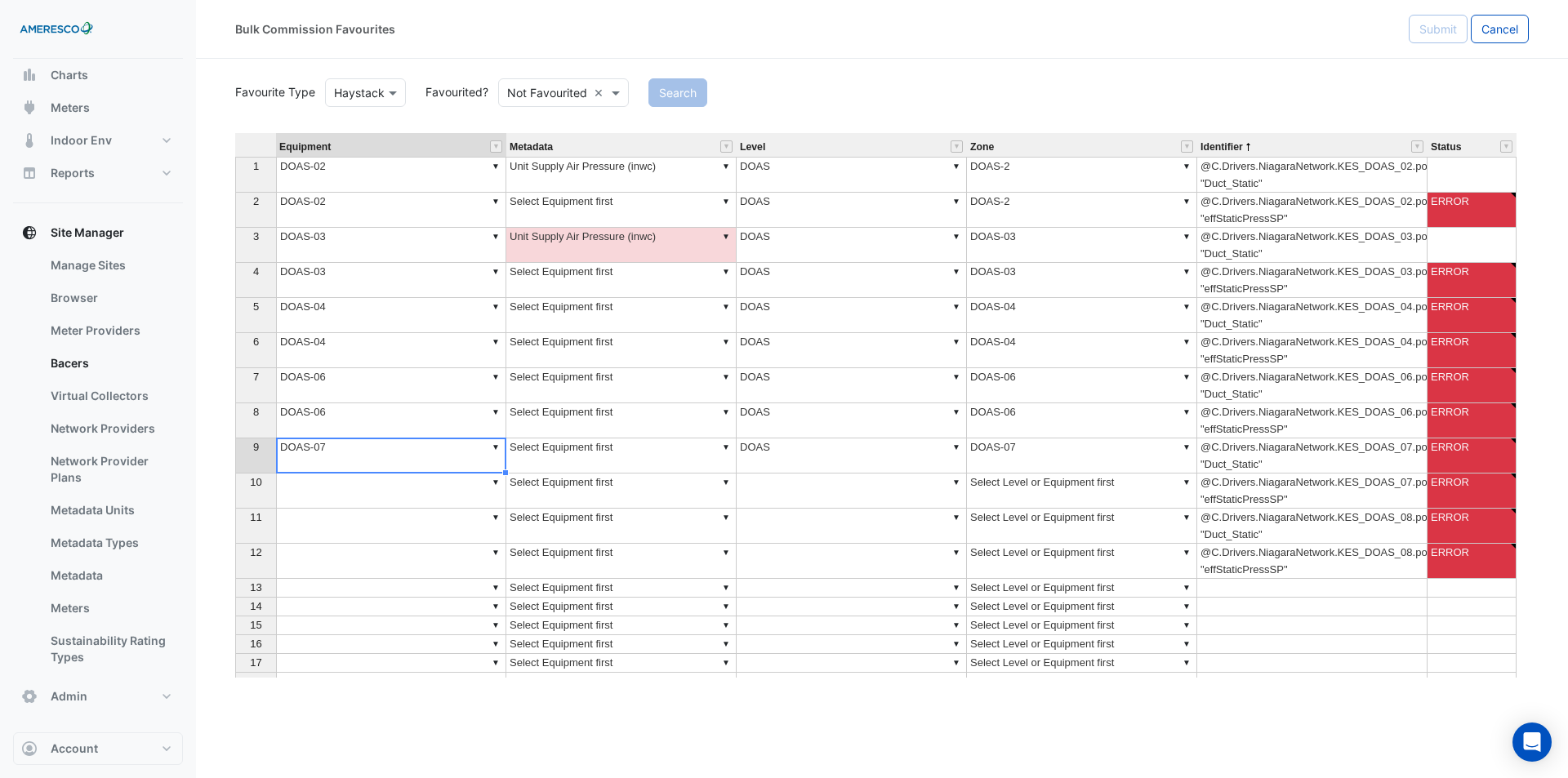 drag, startPoint x: 503, startPoint y: 473, endPoint x: 483, endPoint y: 491, distance: 26.90725 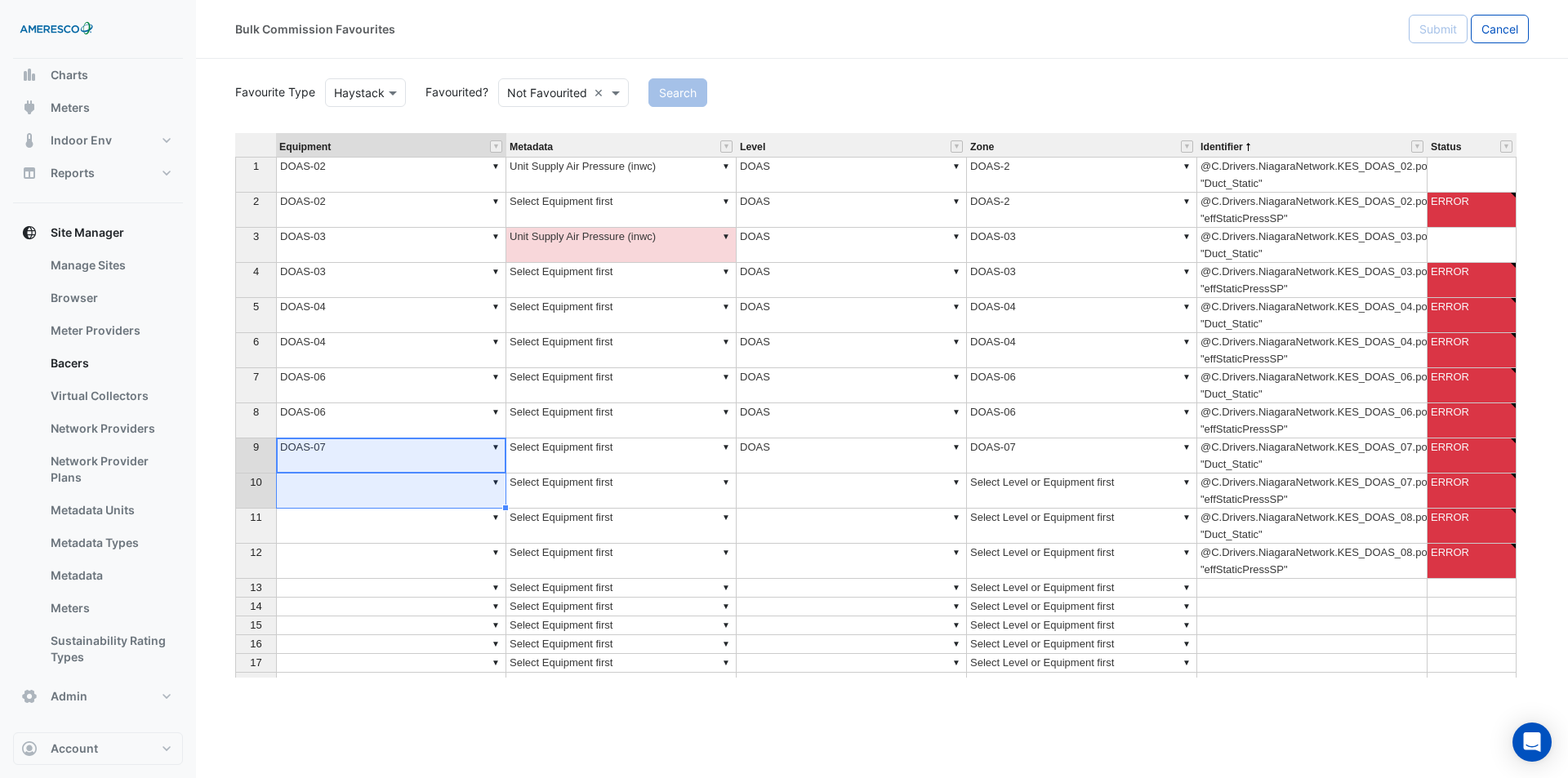 type on "*******" 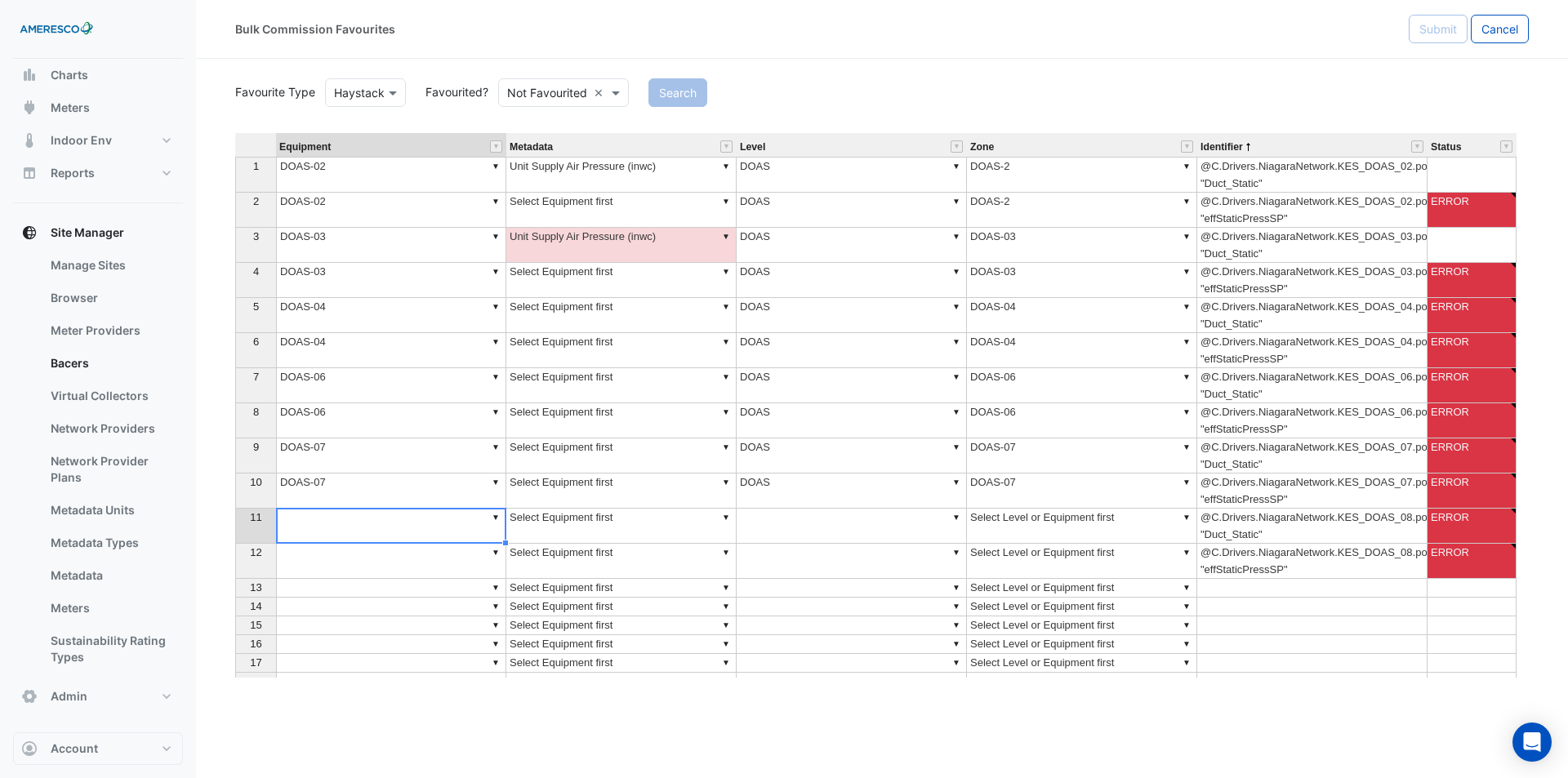 click on "▼" at bounding box center (391, 526) 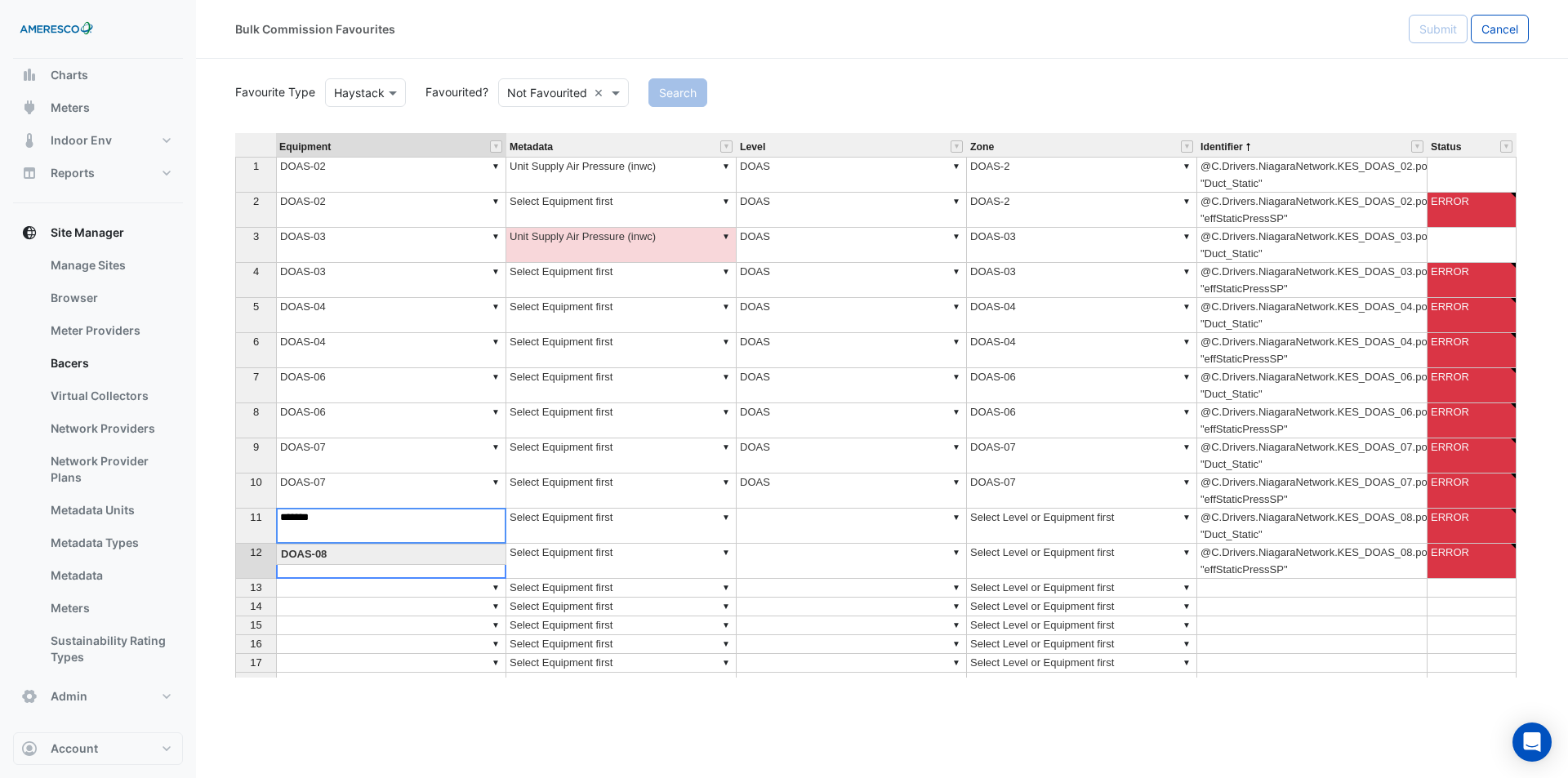 type on "*******" 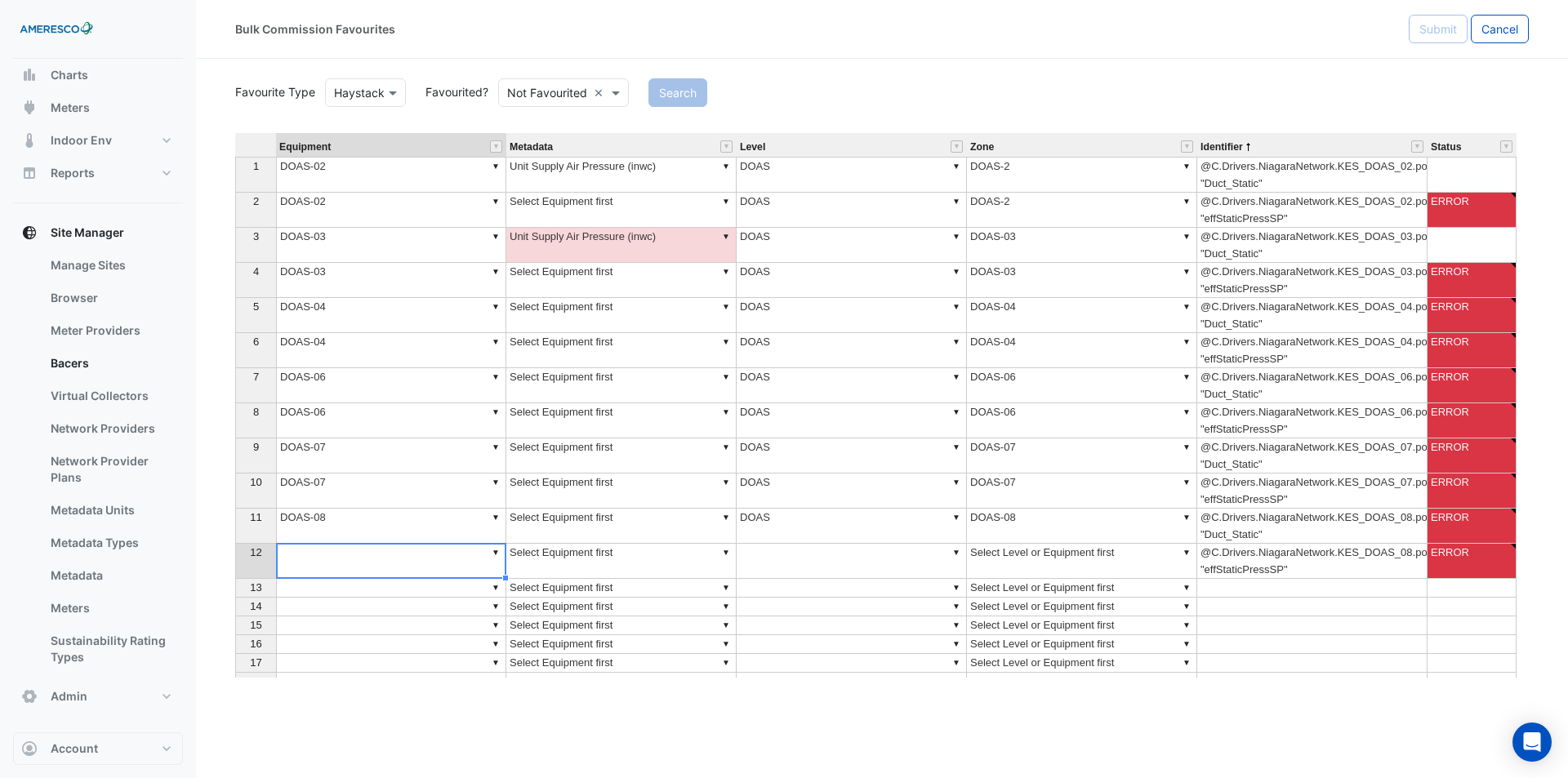 click on "▼ DOAS-08" at bounding box center (391, 526) 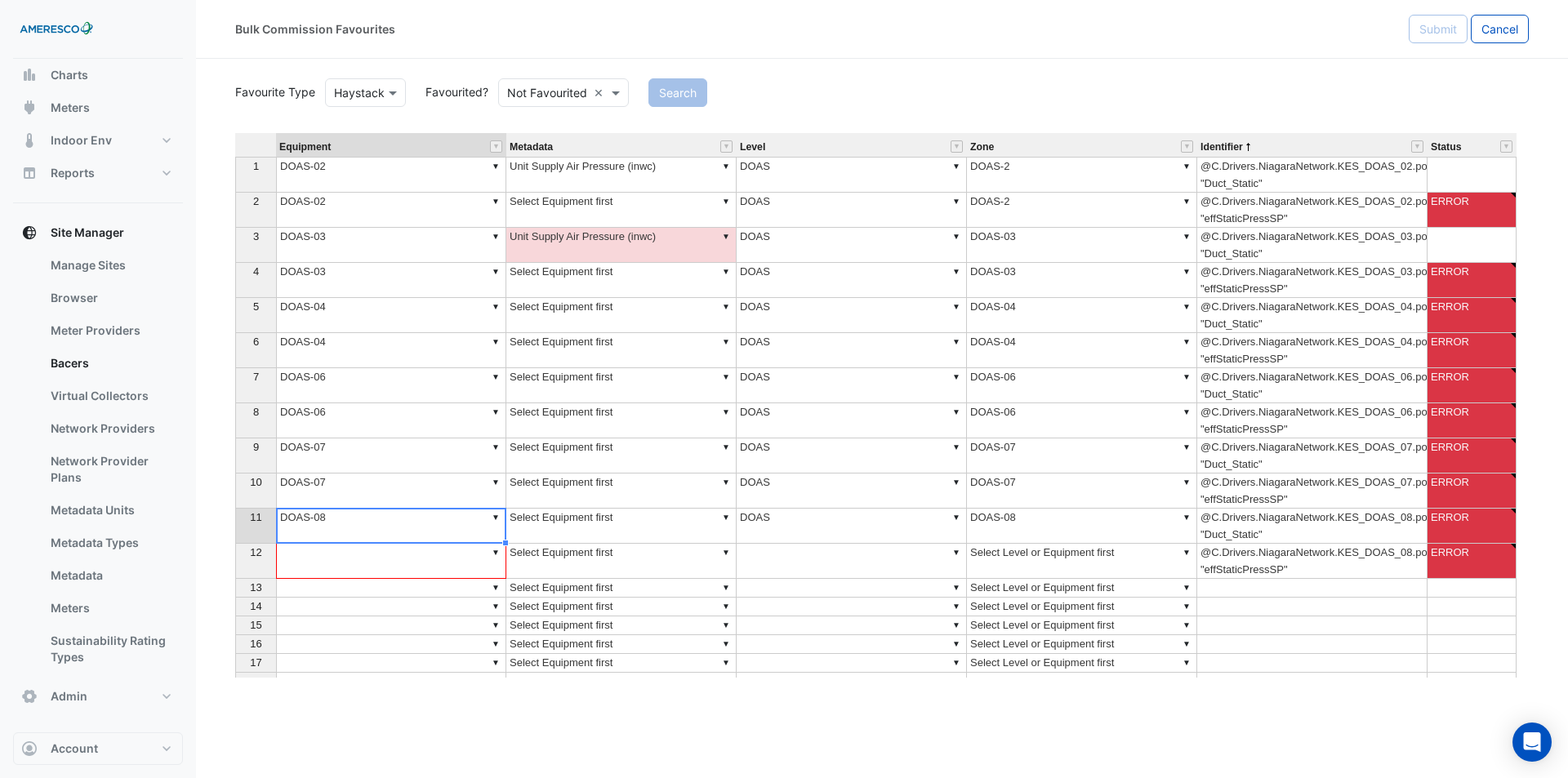 drag, startPoint x: 508, startPoint y: 545, endPoint x: 502, endPoint y: 557, distance: 13.416408 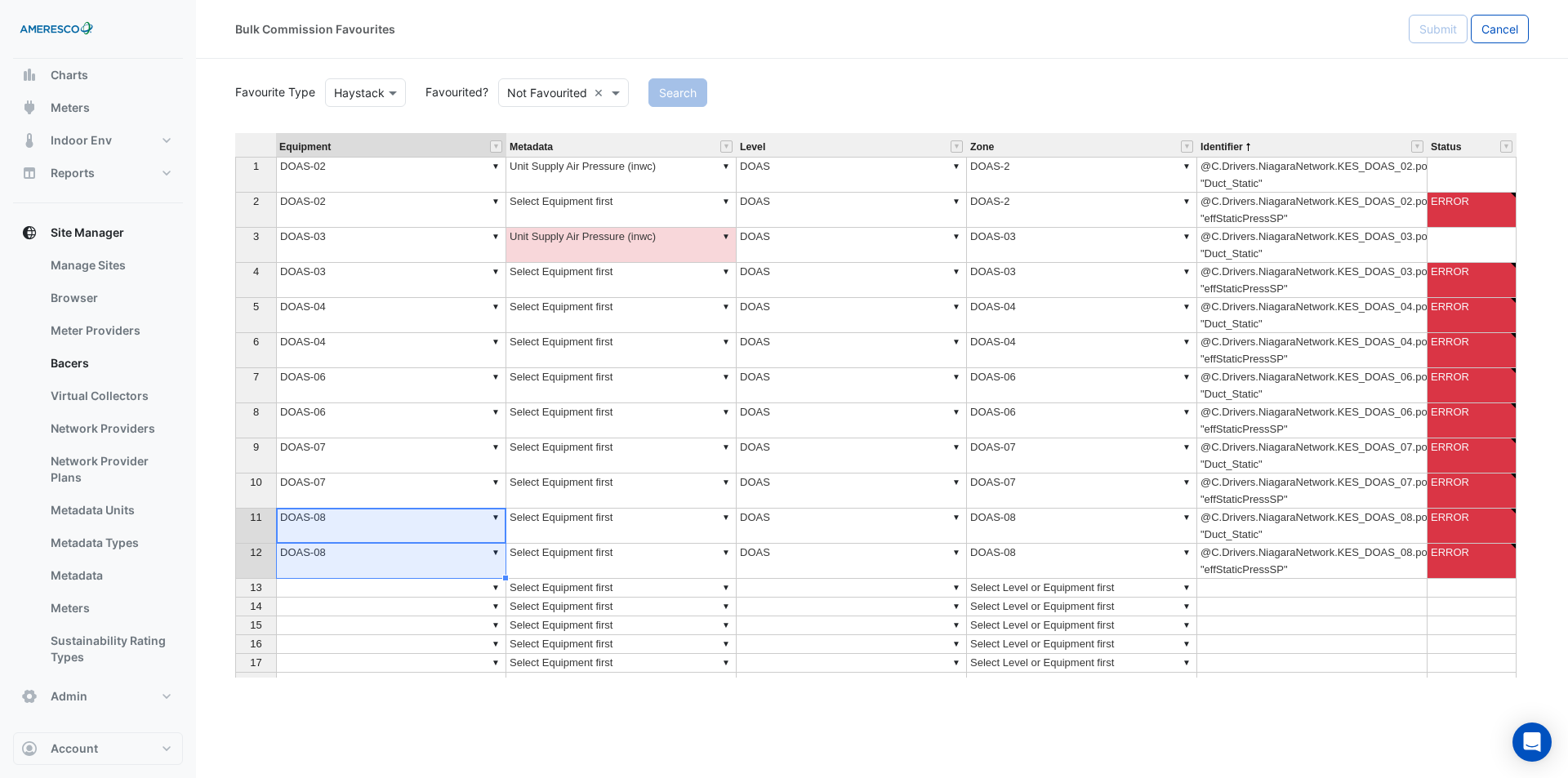 click on "▼ Unit Supply Air Pressure (inwc)" at bounding box center (621, 175) 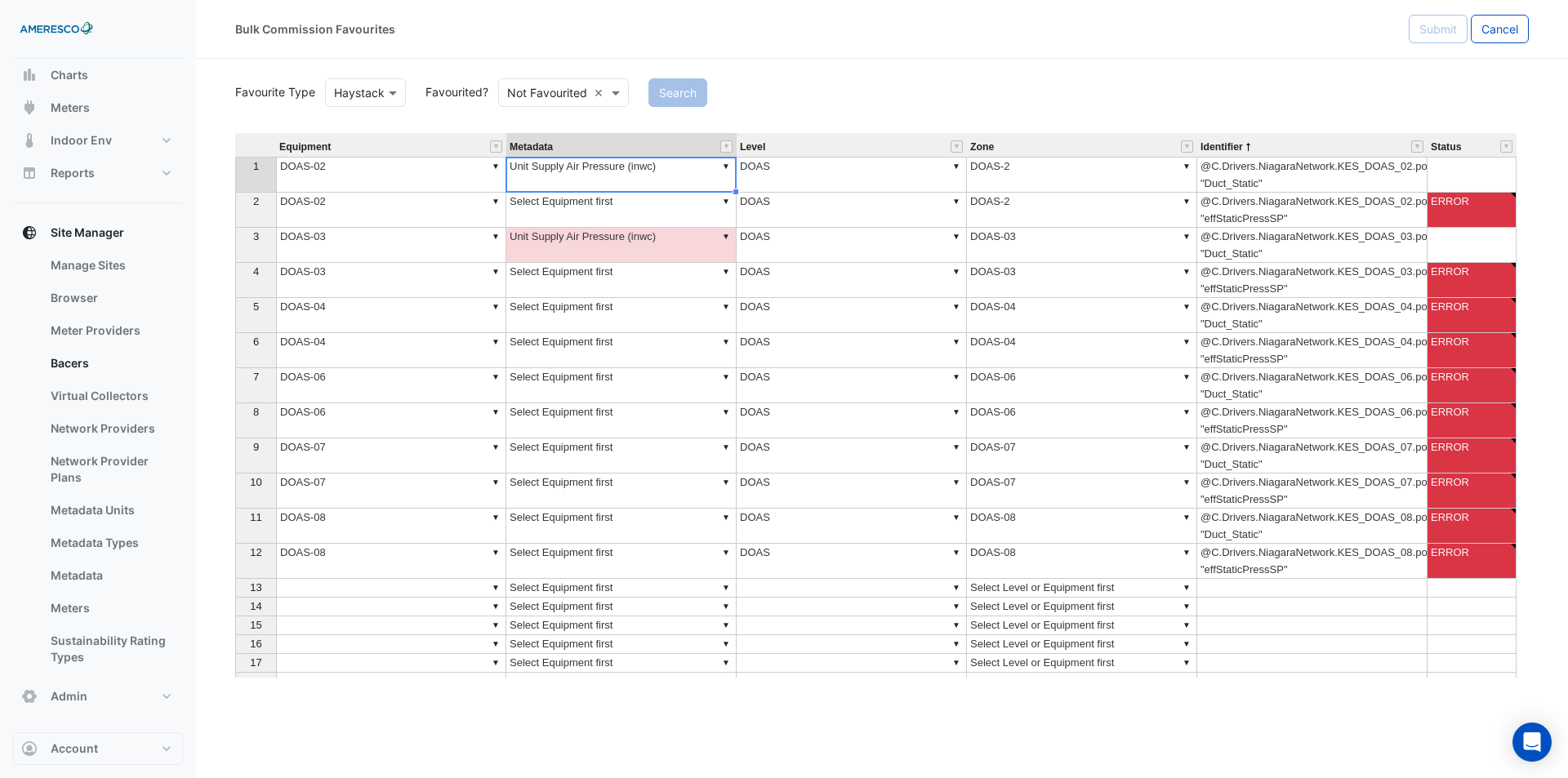 click on "▼ Unit Supply Air Pressure (inwc)" at bounding box center [621, 175] 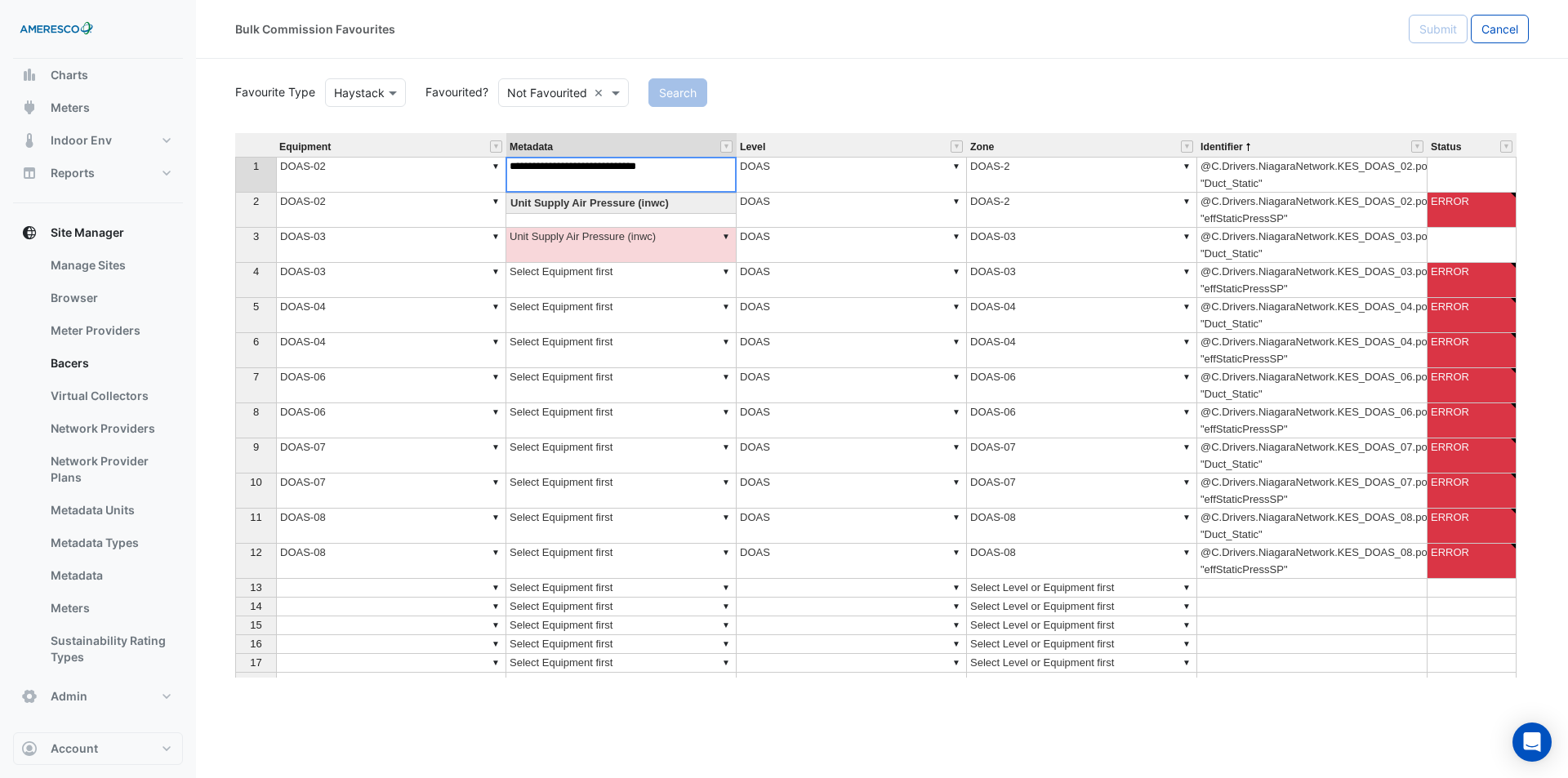 type on "**********" 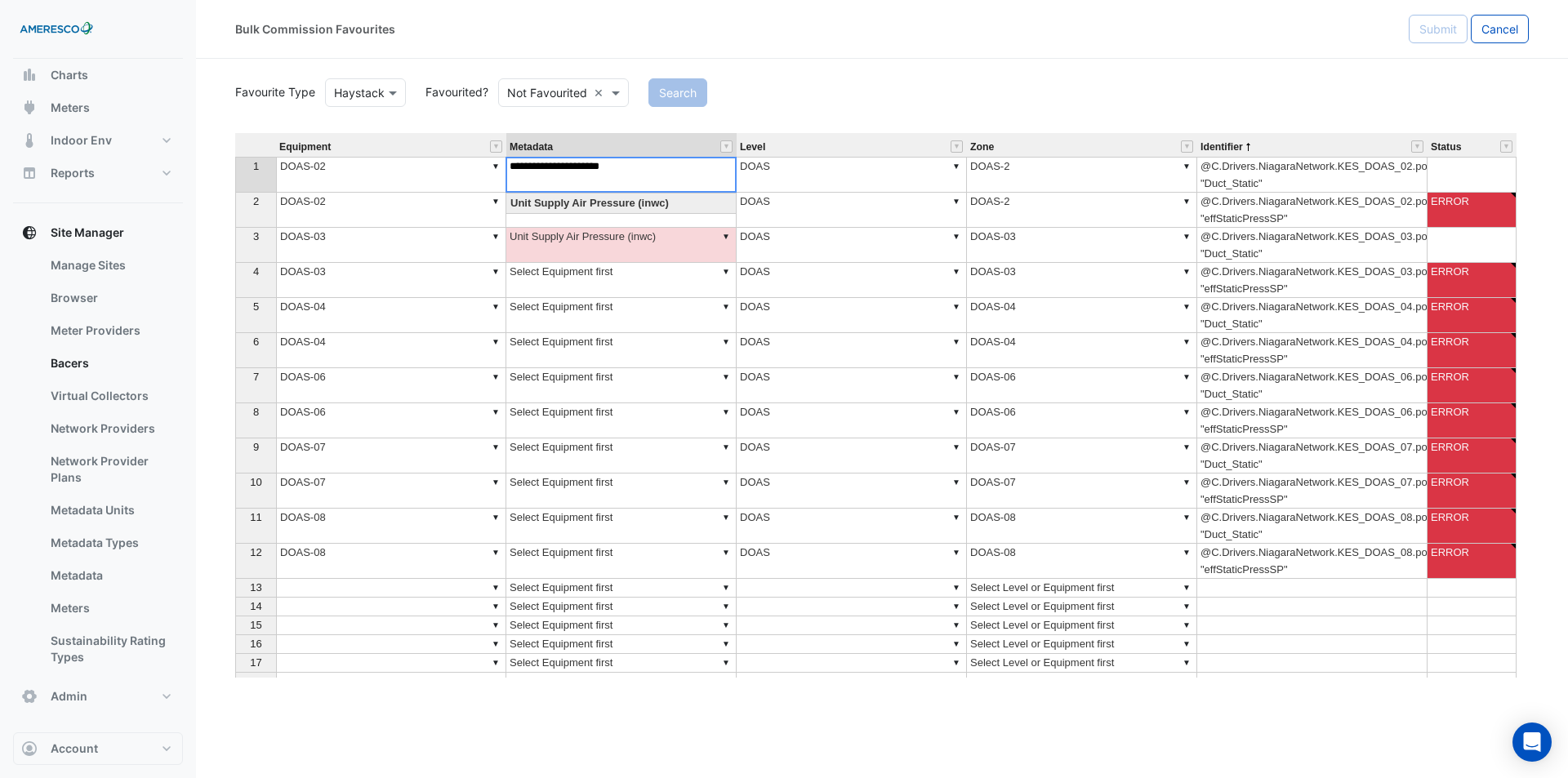 click on "▼ Select Equipment first" at bounding box center (621, 315) 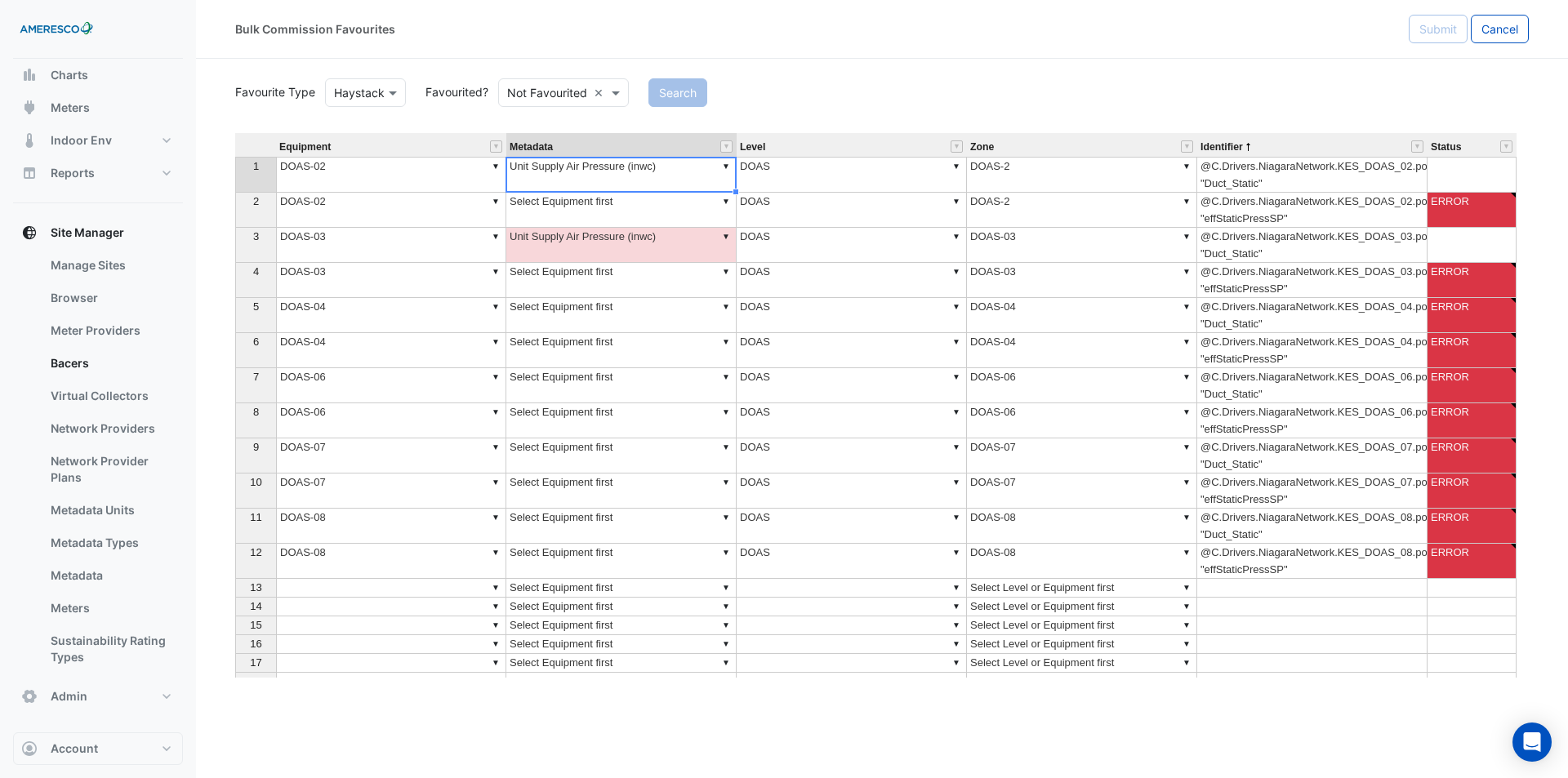 click on "▼ Unit Supply Air Pressure (inwc)" at bounding box center (621, 175) 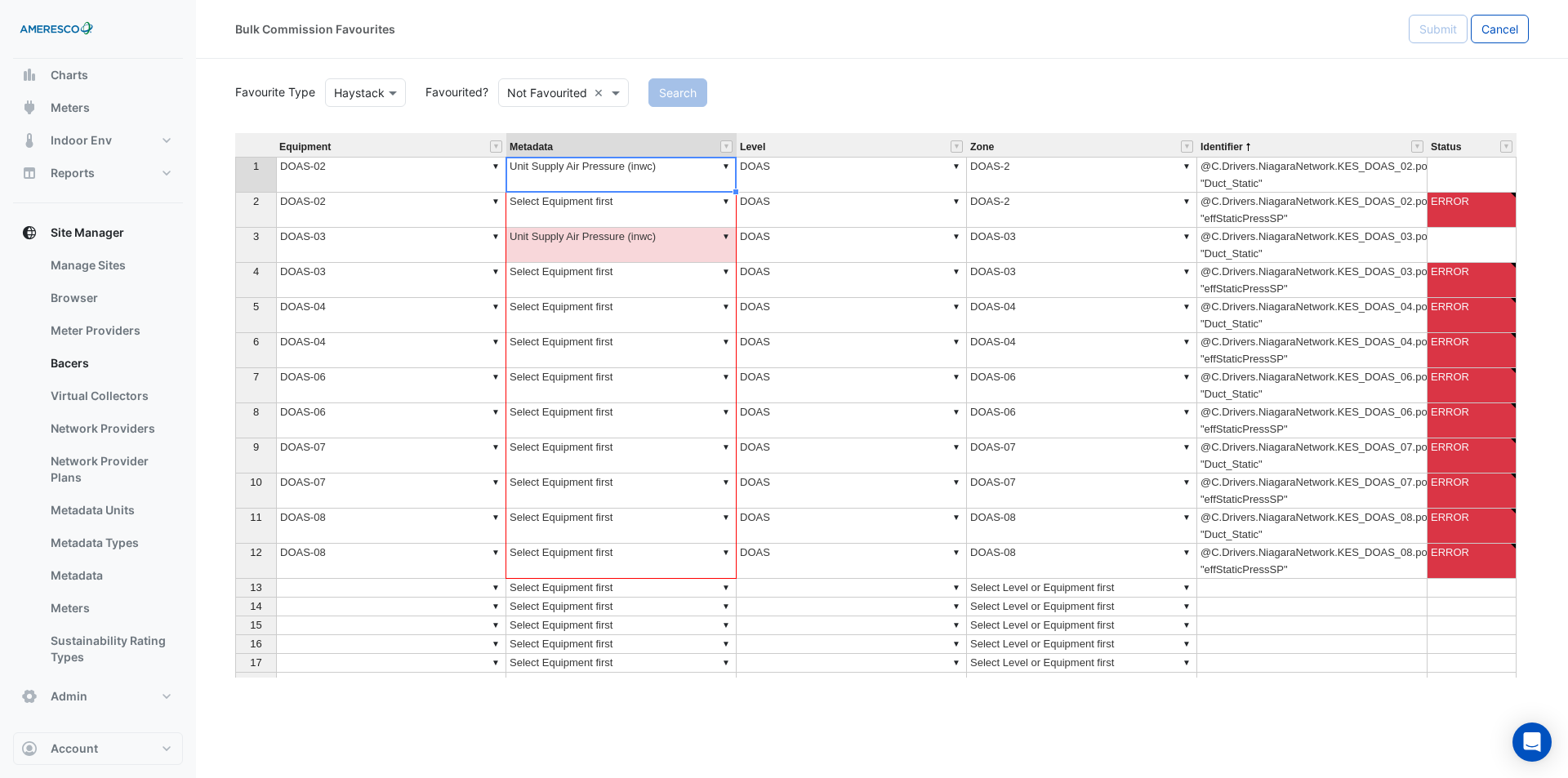 drag, startPoint x: 737, startPoint y: 192, endPoint x: 678, endPoint y: 543, distance: 355.92415 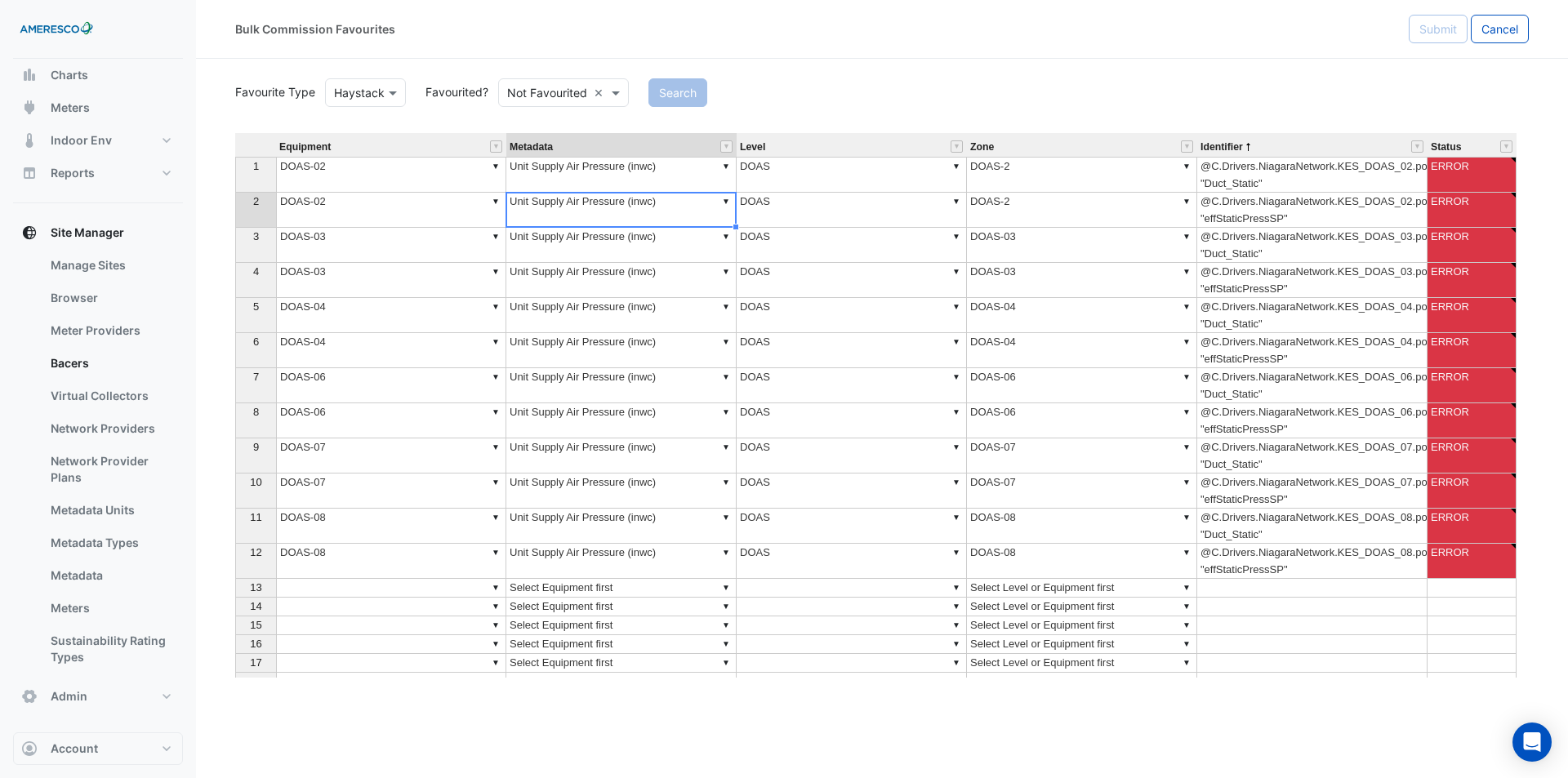 click on "▼ Unit Supply Air Pressure (inwc)" at bounding box center [621, 210] 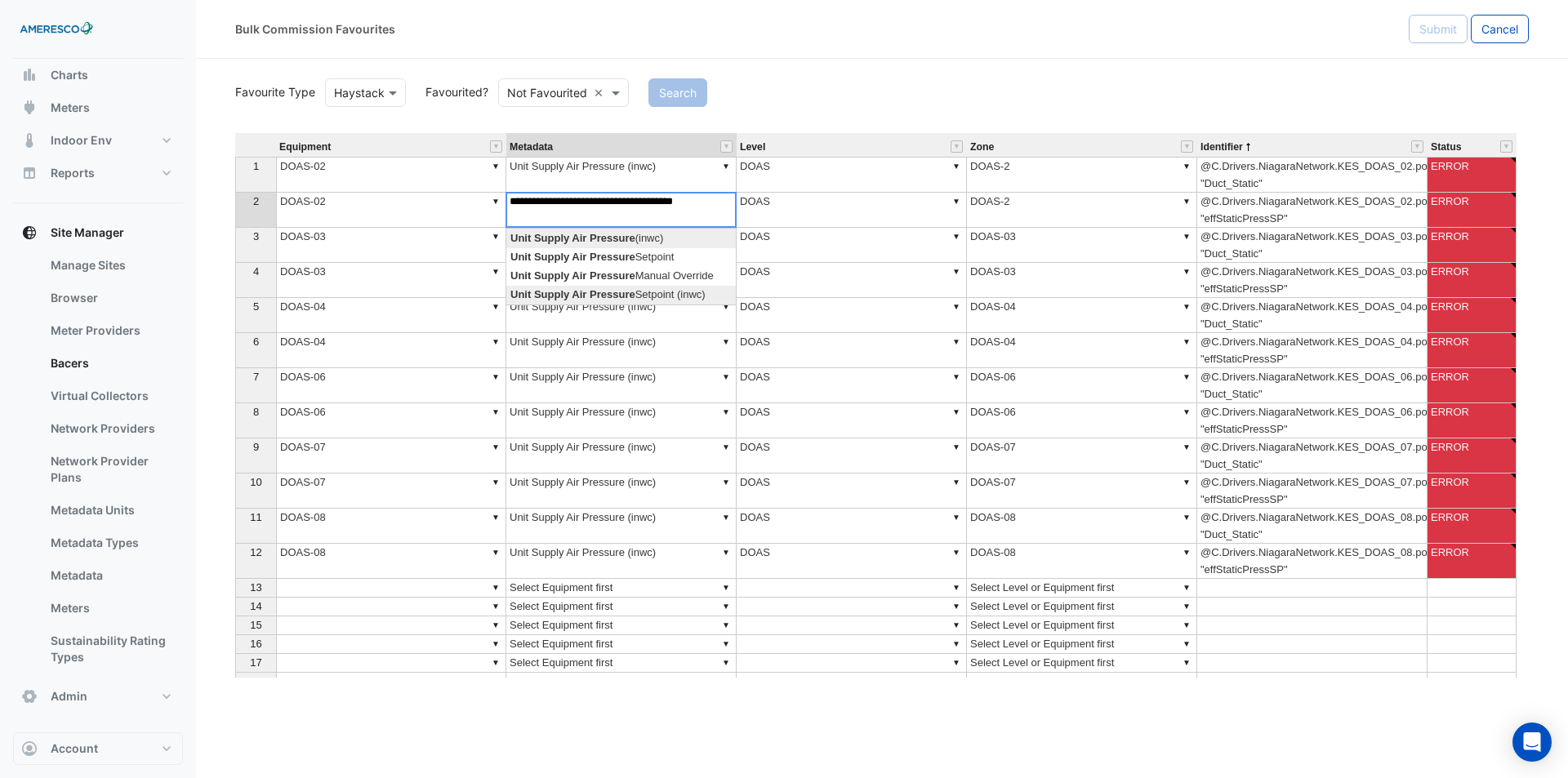 click on "Equipment Metadata Level Zone Identifier Status 1 ▼ DOAS-02 ▼ Unit Supply Air Pressure (inwc) ▼ DOAS ▼ DOAS-2 @C.Drivers.NiagaraNetwork.KES_DOAS_02.points.DOAS.Logic.Fan_Control.Duct_Static "Duct_Static" ERROR 2 ▼ DOAS-02 ▼ Unit Supply Air Pressure (inwc) ▼ DOAS ▼ DOAS-2 @C.Drivers.NiagaraNetwork.KES_DOAS_02.points.DOAS.Logic.Fan_Control.effStaticPressSP "effStaticPressSP" ERROR 3 ▼ DOAS-03 ▼ Unit Supply Air Pressure (inwc) ▼ DOAS ▼ DOAS-03 @C.Drivers.NiagaraNetwork.KES_DOAS_03.points.DOAS.Logic.Fan_Control.Duct_Static "Duct_Static" ERROR 4 ▼ DOAS-03 ▼ Unit Supply Air Pressure (inwc) ▼ DOAS ▼ DOAS-03 @C.Drivers.NiagaraNetwork.KES_DOAS_03.points.DOAS.Logic.Fan_Control.effStaticPressSP "effStaticPressSP" ERROR 5 ▼ DOAS-04 ▼ Unit Supply Air Pressure (inwc) ▼ DOAS ▼ DOAS-04 @C.Drivers.NiagaraNetwork.KES_DOAS_04.points.DOAS.Logic.Fan_Control.Duct_Static "Duct_Static" ERROR 6 ▼ DOAS-04 ▼ Unit Supply Air Pressure (inwc) ▼ DOAS ▼ DOAS-04 ERROR 7 ▼ DOAS-06 ▼ ▼ 8" at bounding box center [882, 405] 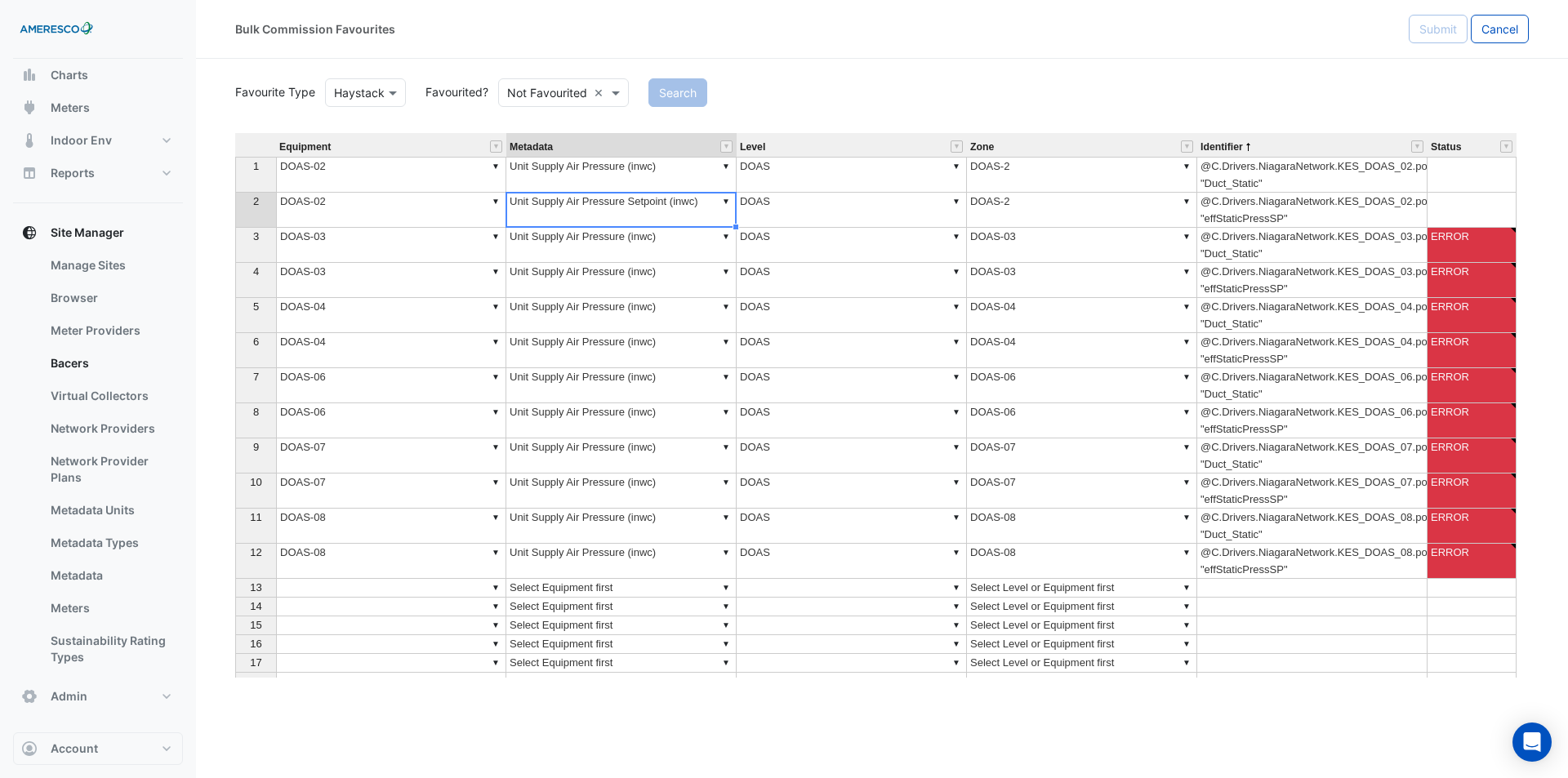 type on "**********" 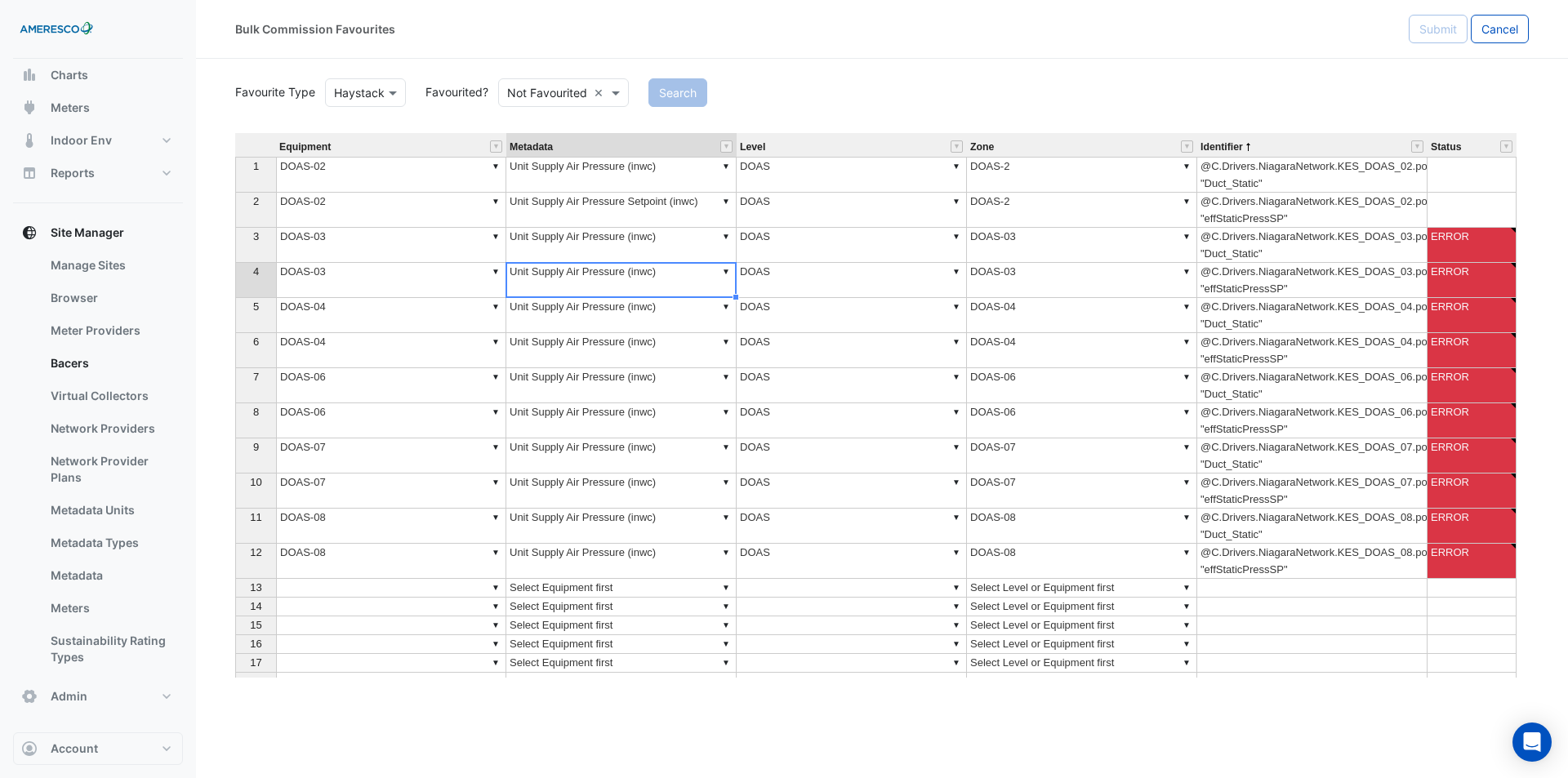 type on "**********" 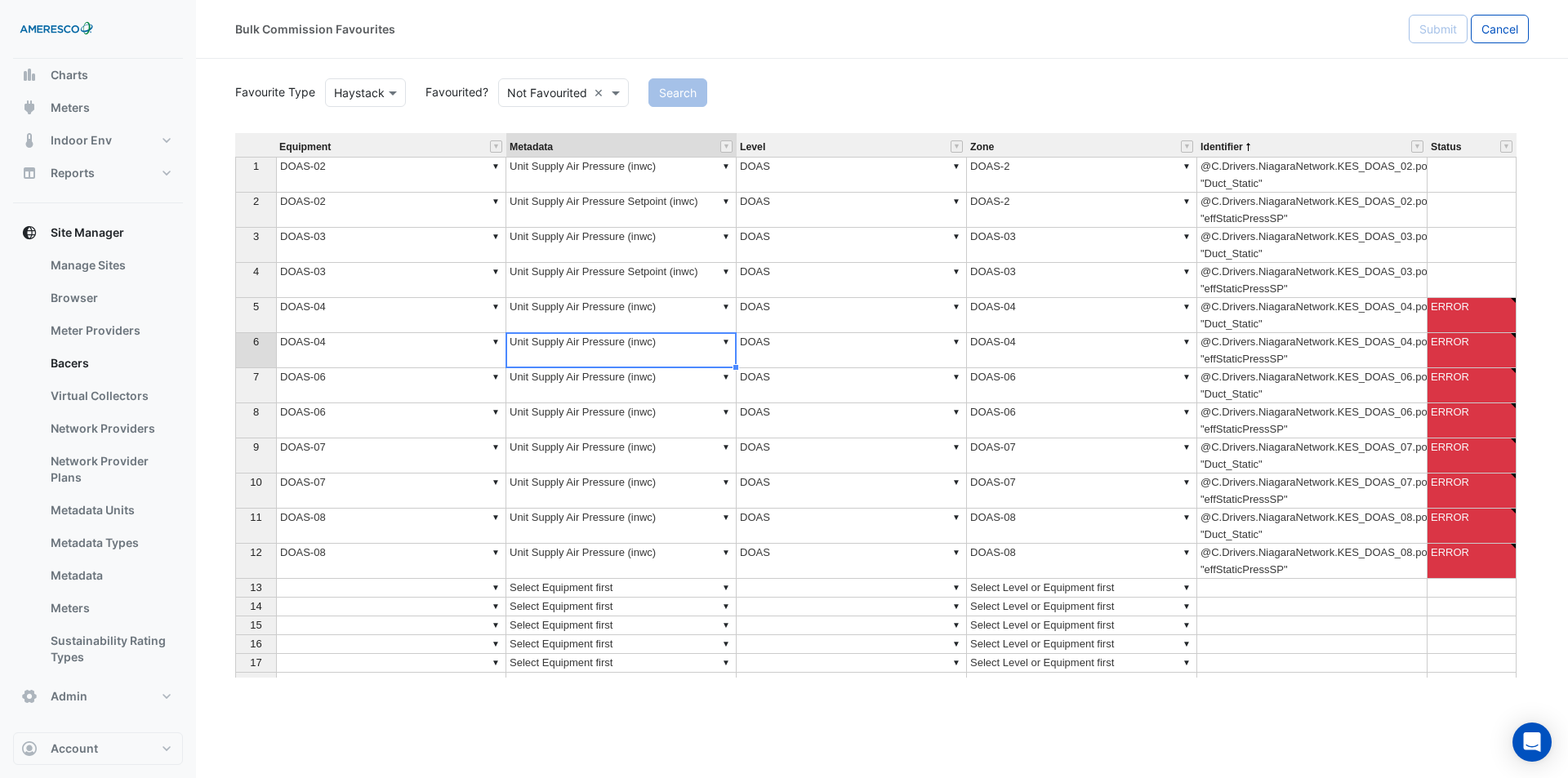 type on "**********" 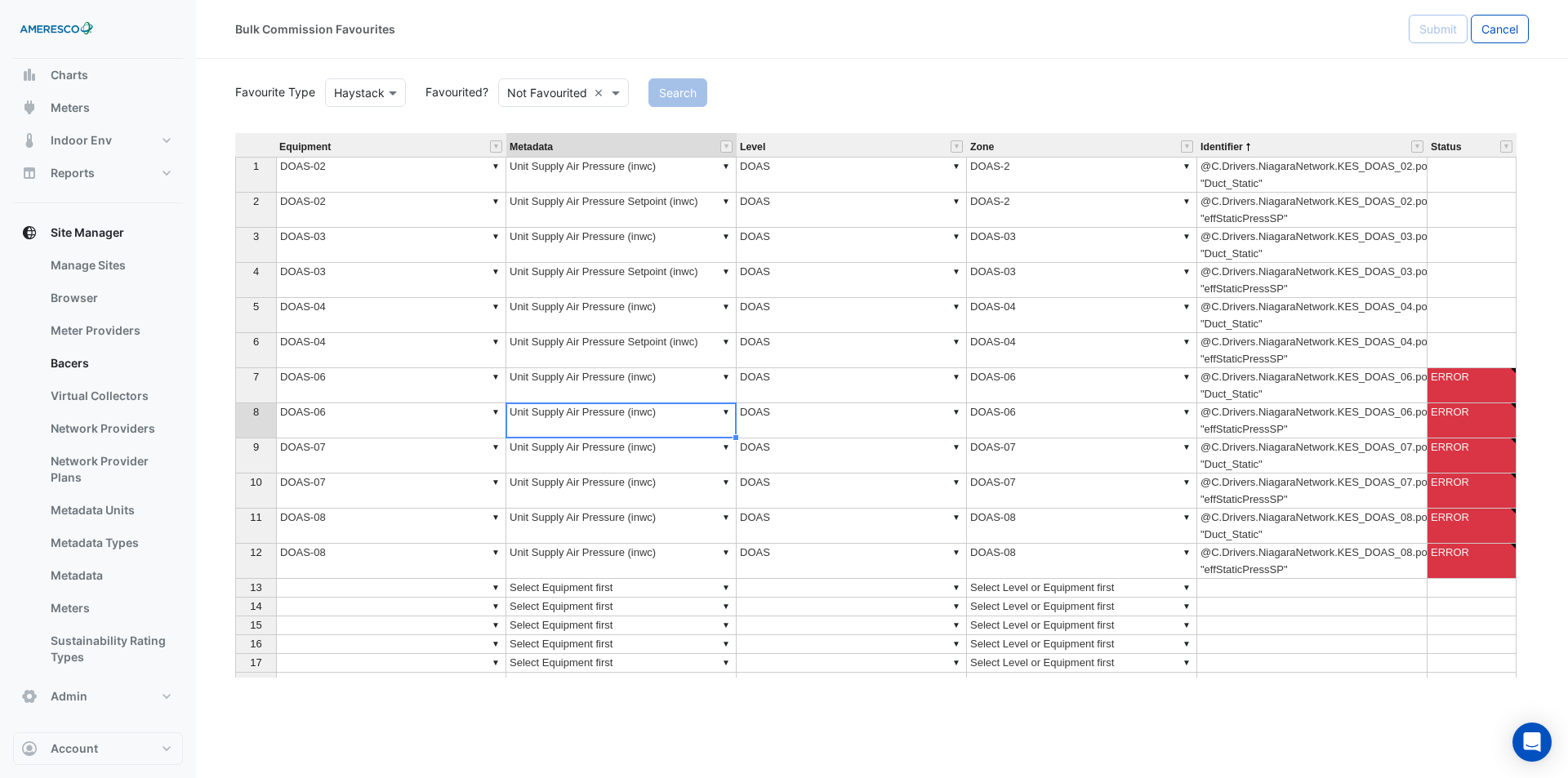 type on "**********" 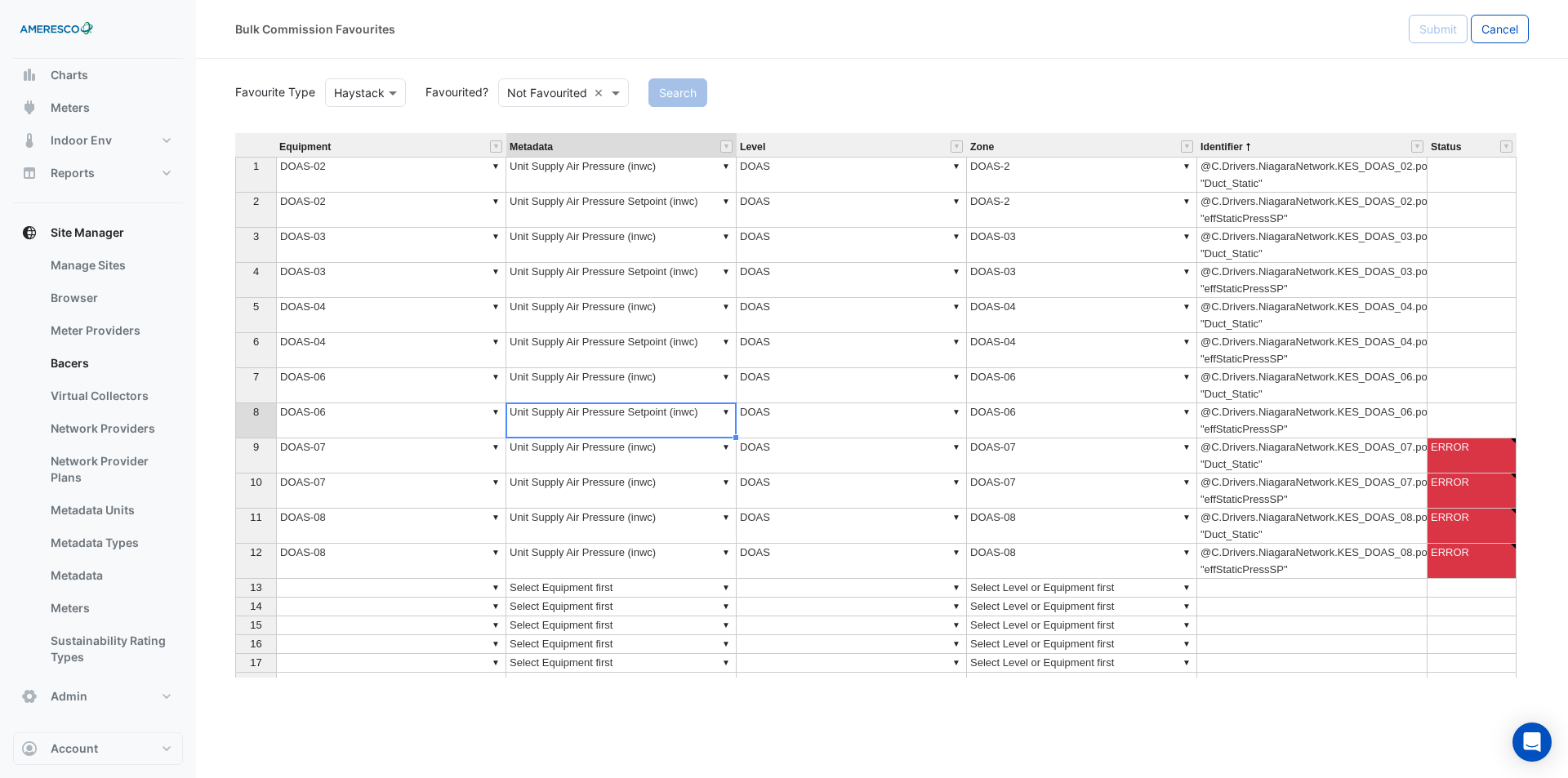 scroll, scrollTop: 1603, scrollLeft: 0, axis: vertical 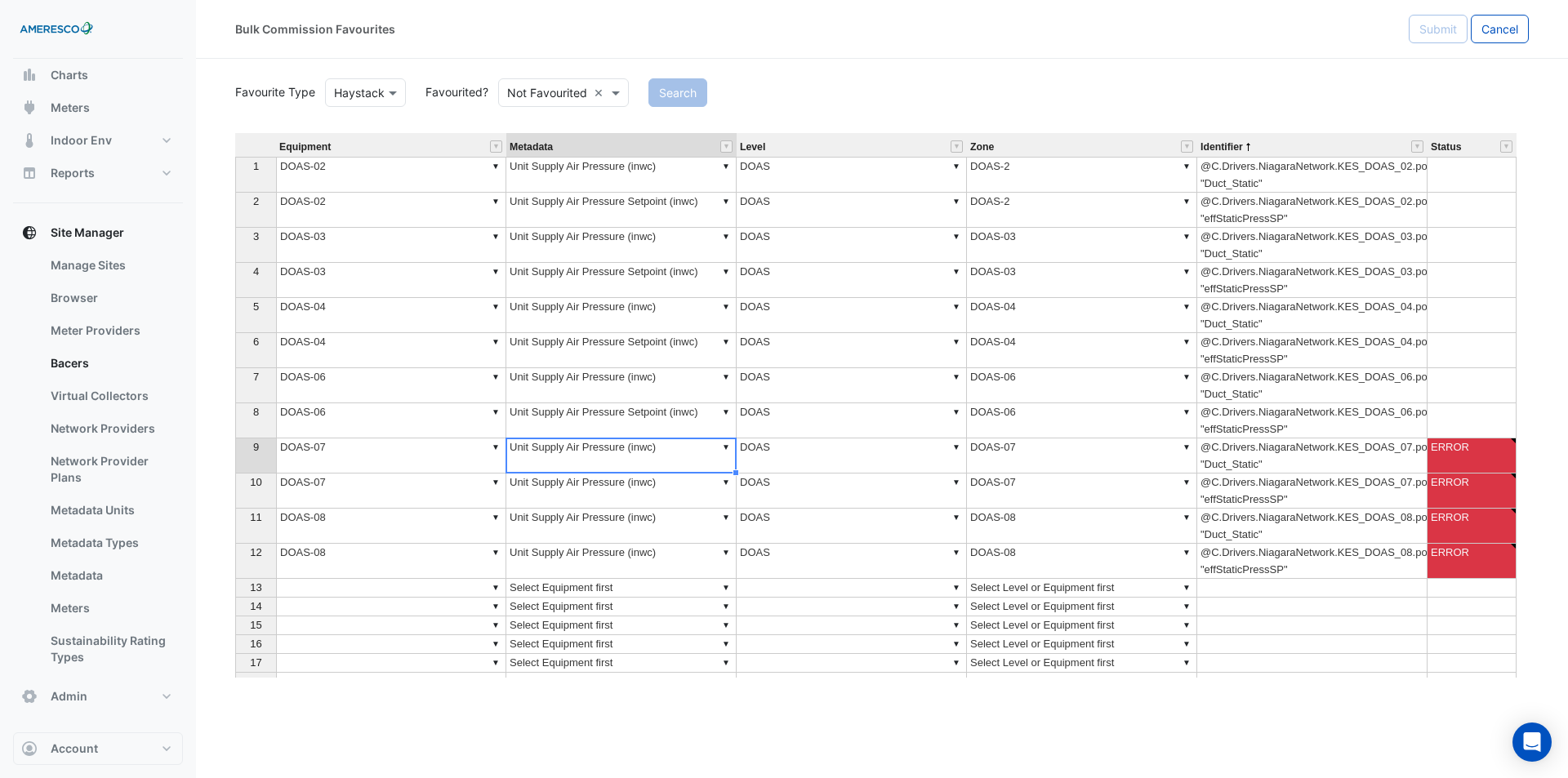 click on "▼ Unit Supply Air Pressure (inwc)" at bounding box center [621, 456] 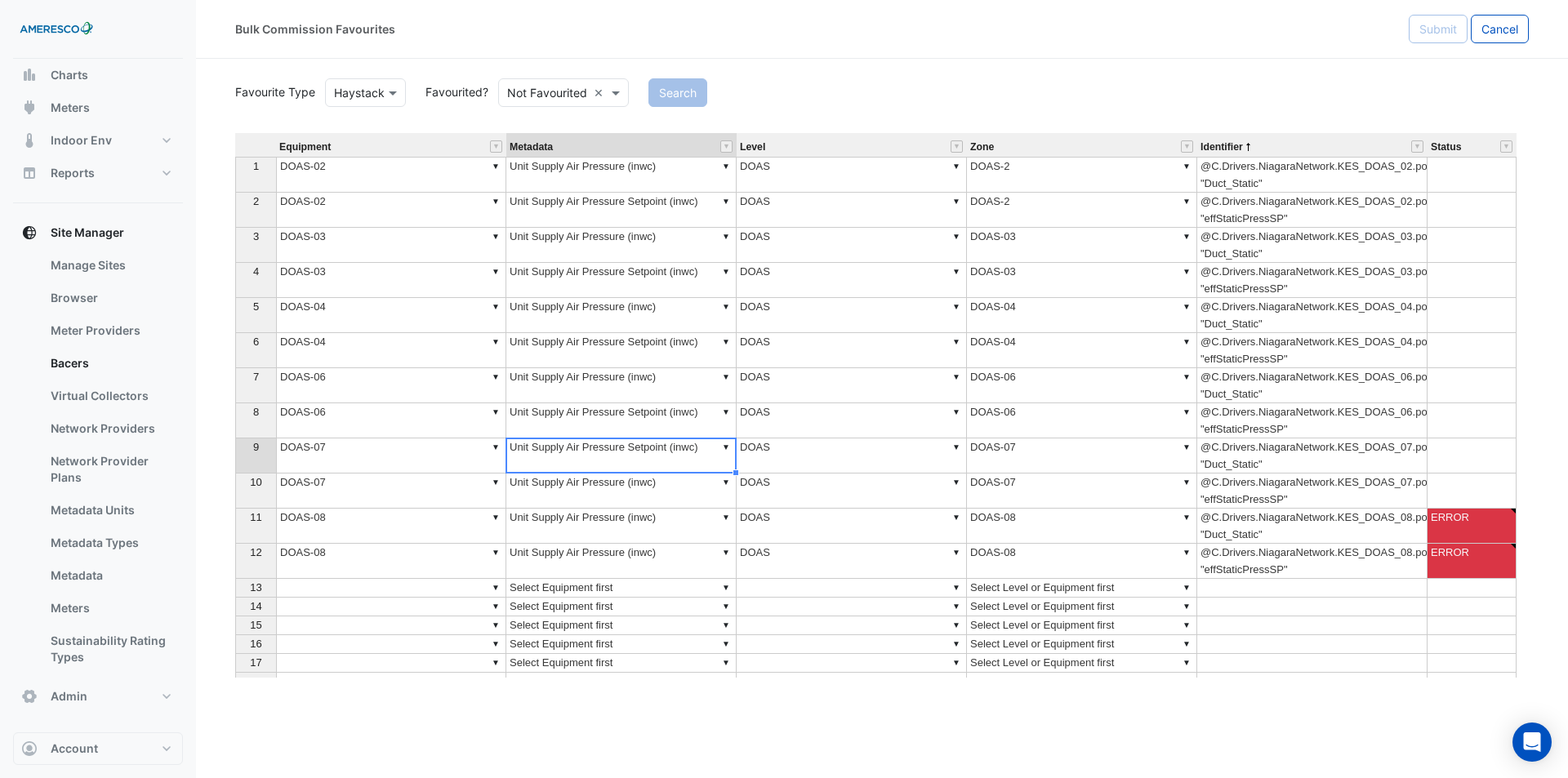 type on "**********" 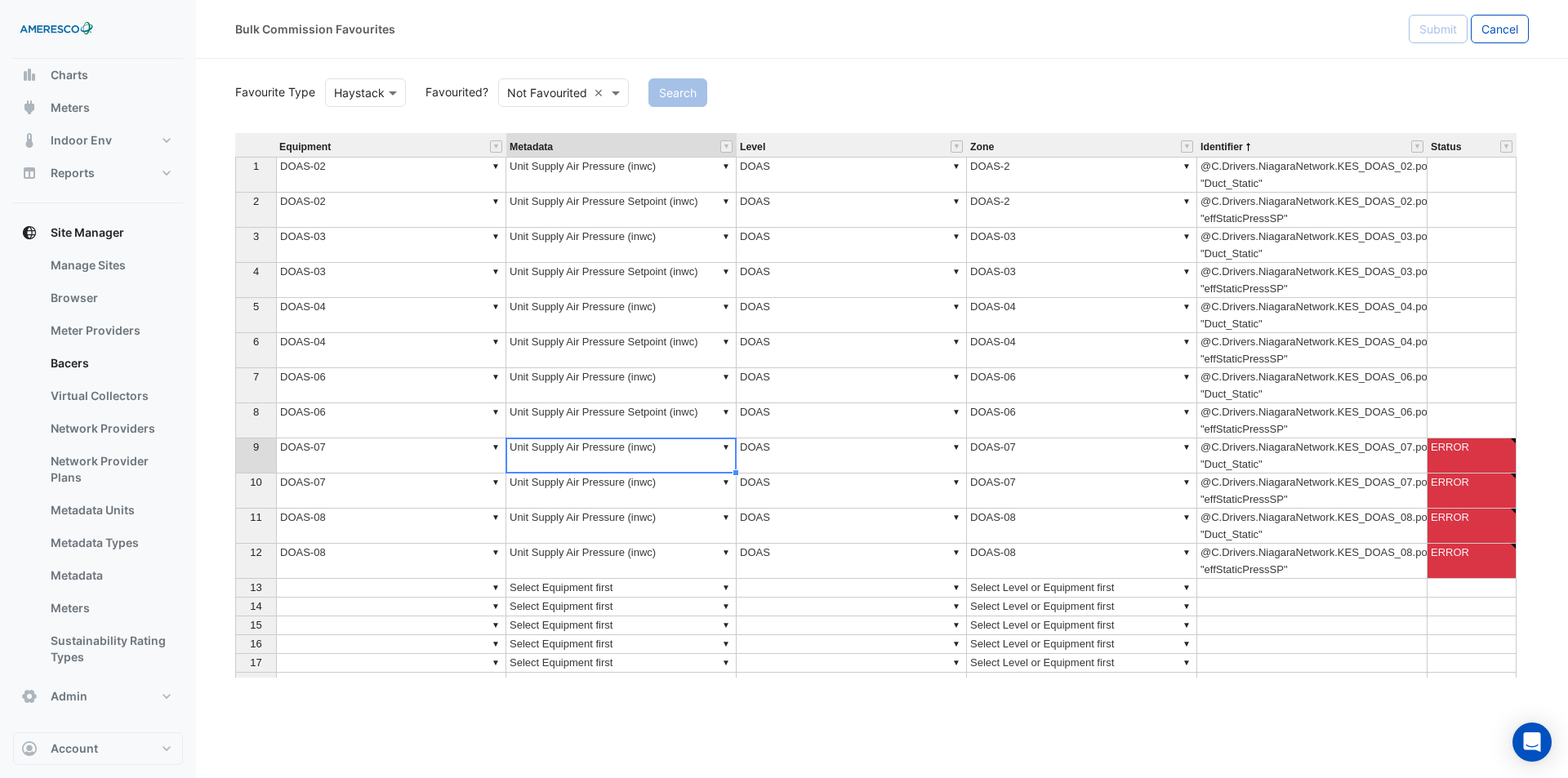 click on "▼ Unit Supply Air Pressure (inwc)" at bounding box center (621, 491) 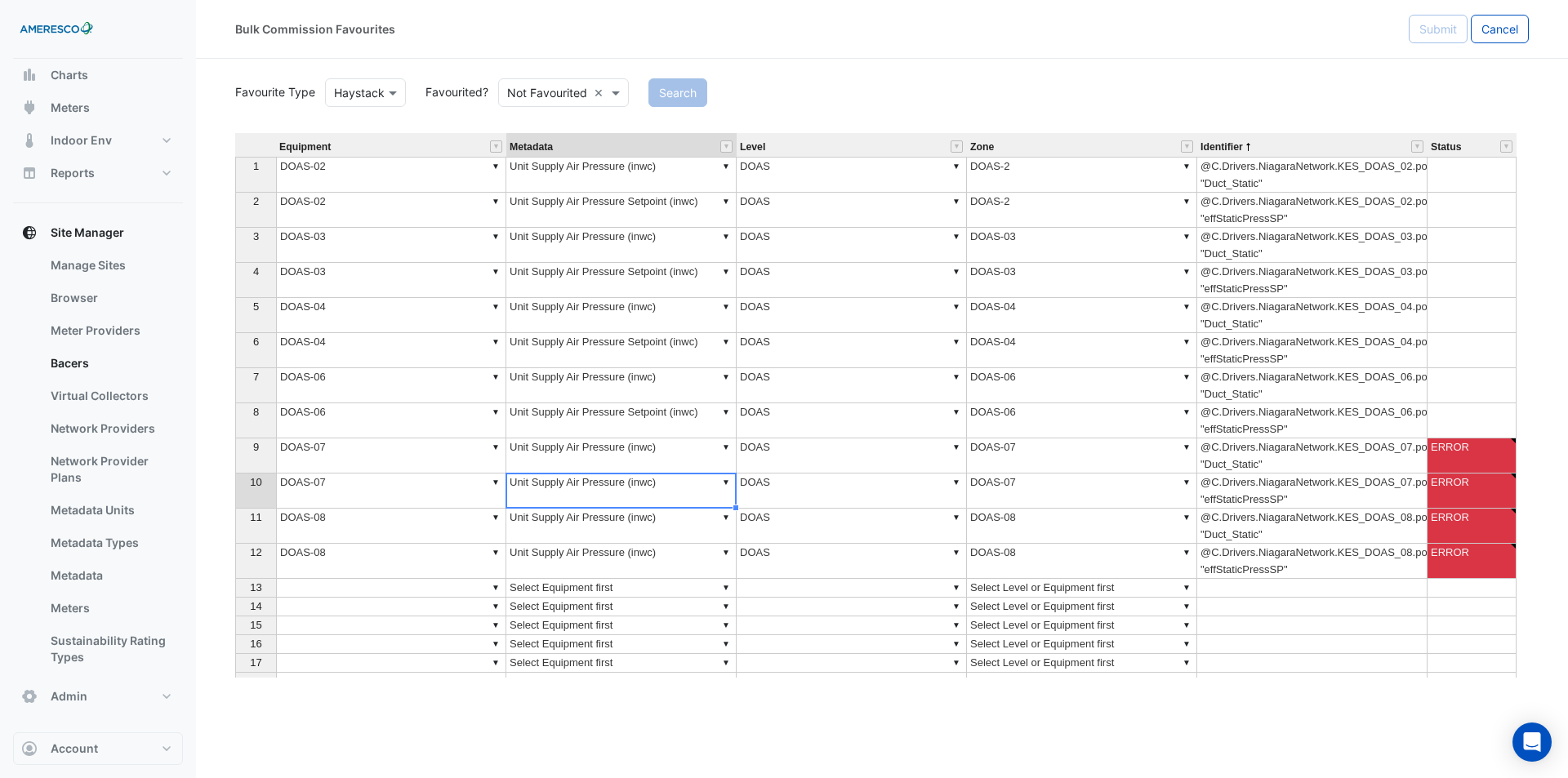 type on "**********" 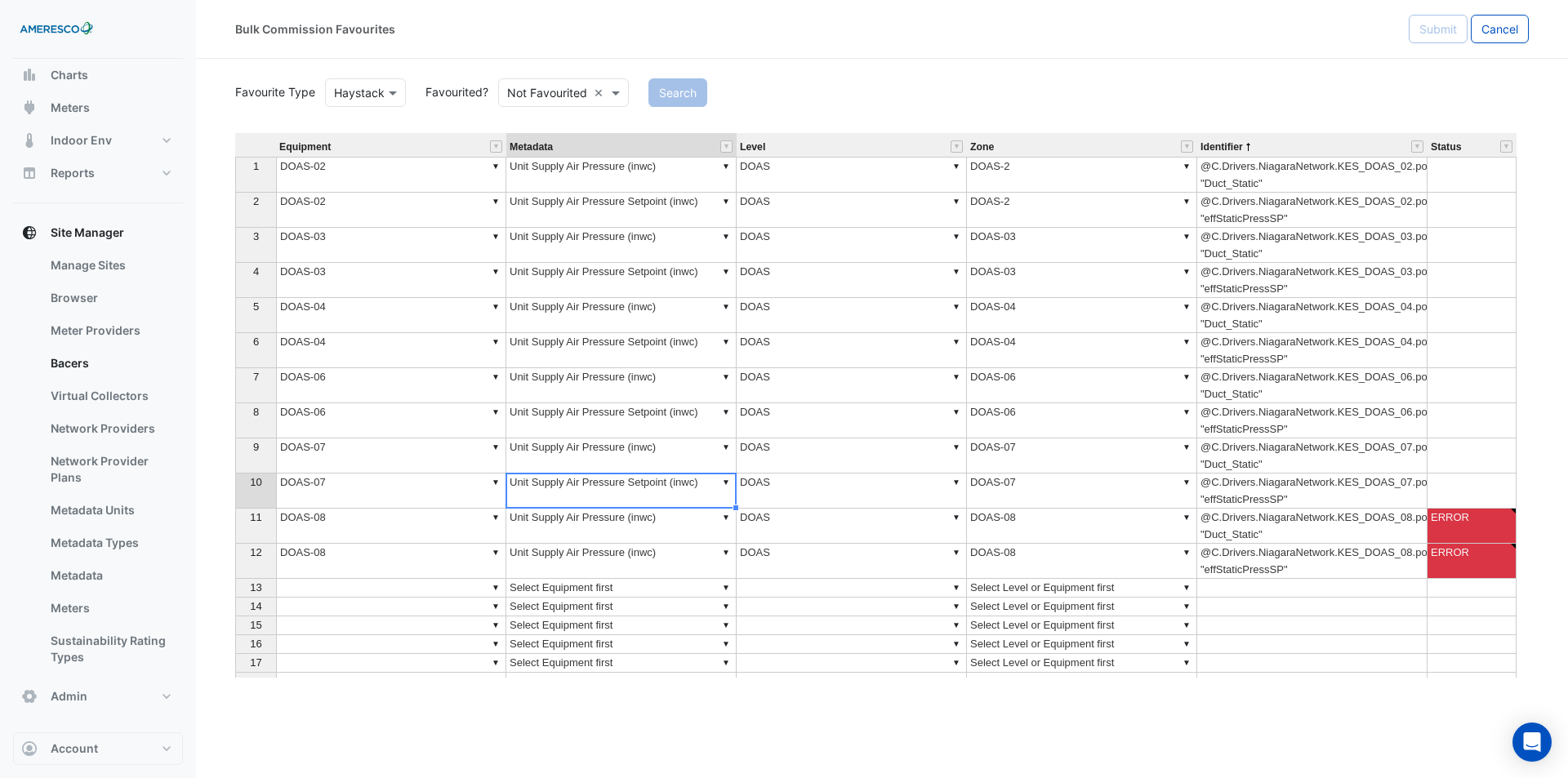 click on "▼ Unit Supply Air Pressure (inwc)" at bounding box center (621, 561) 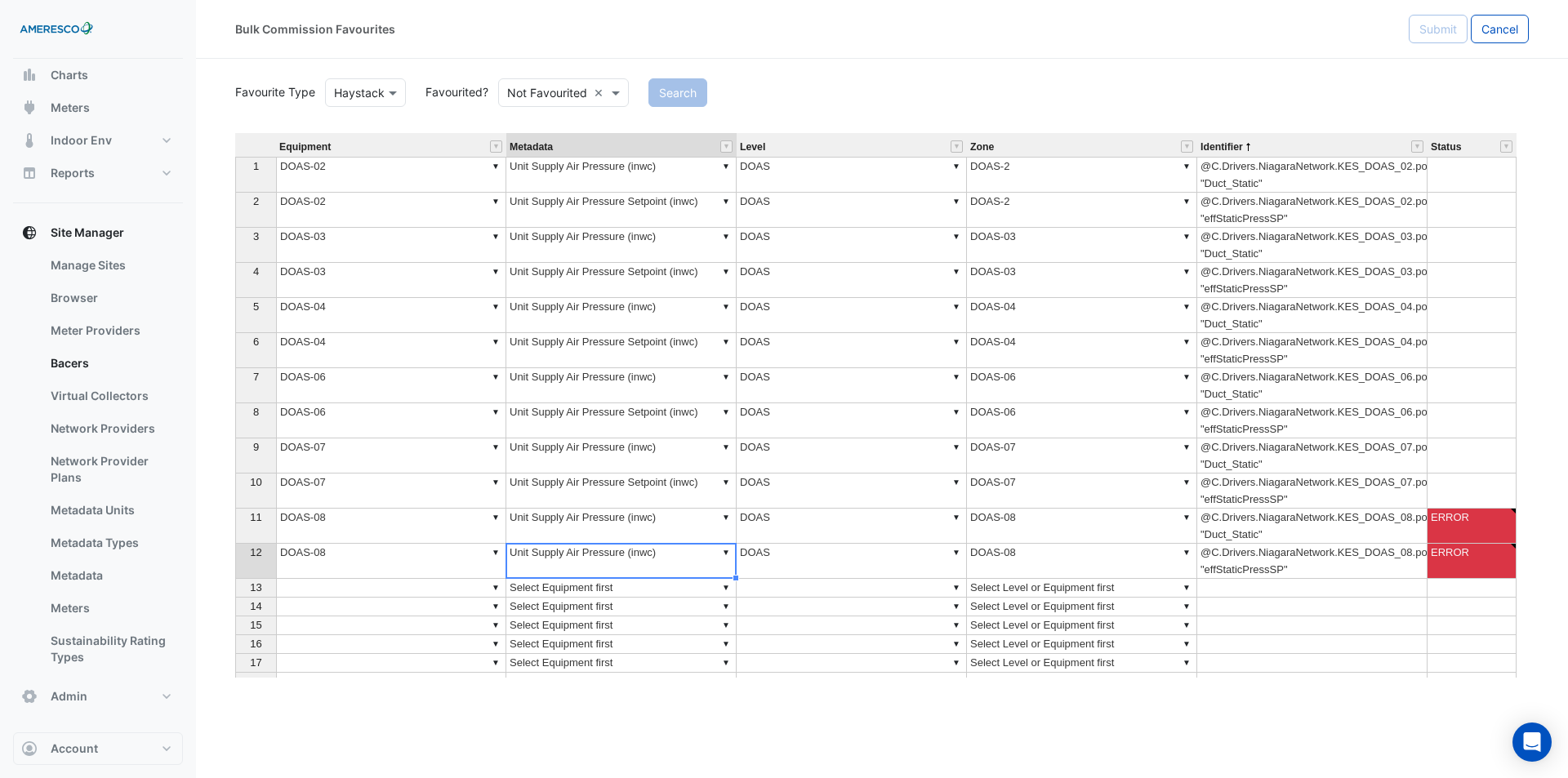 type on "**********" 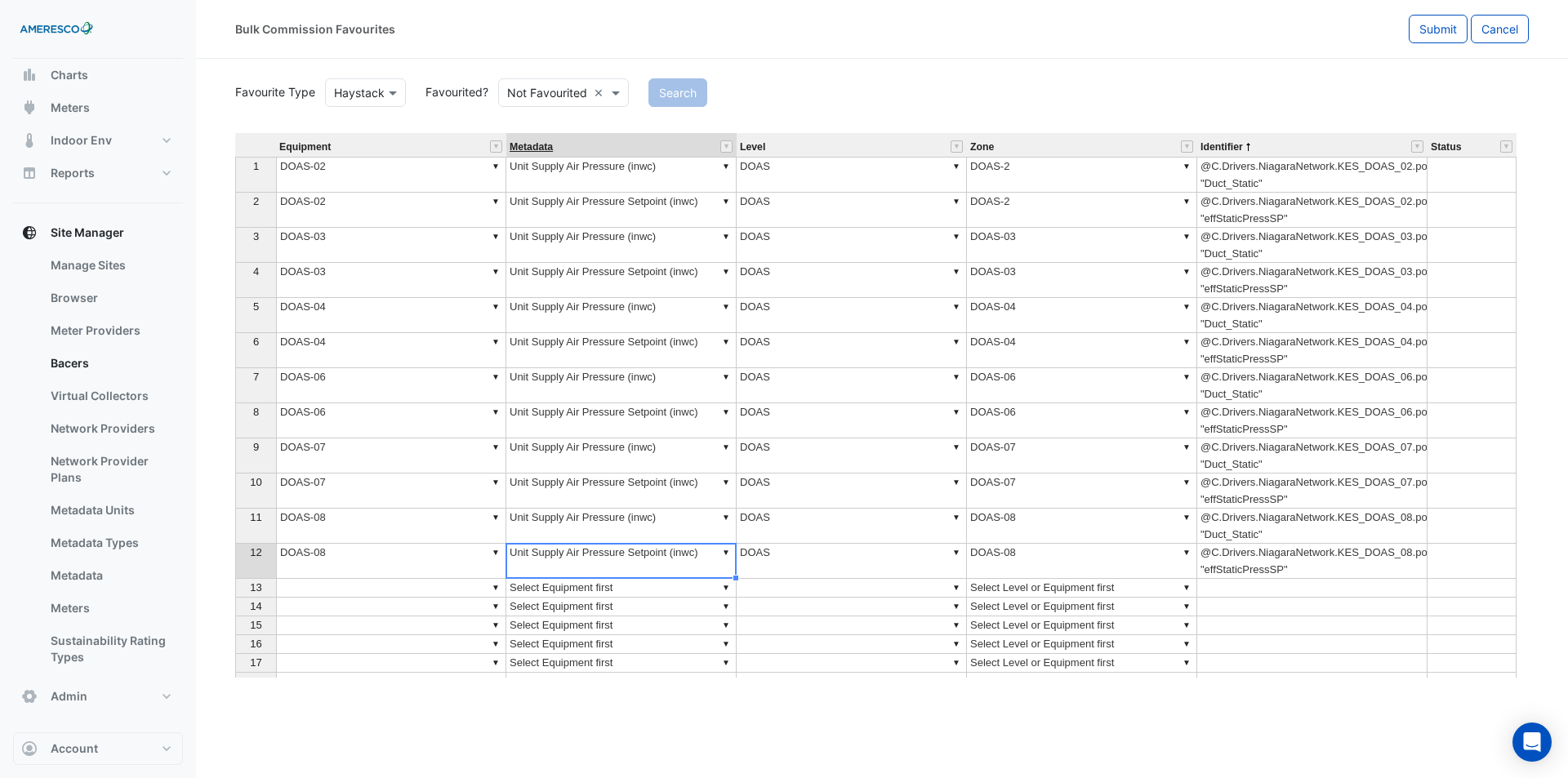 click on "Metadata" at bounding box center (531, 147) 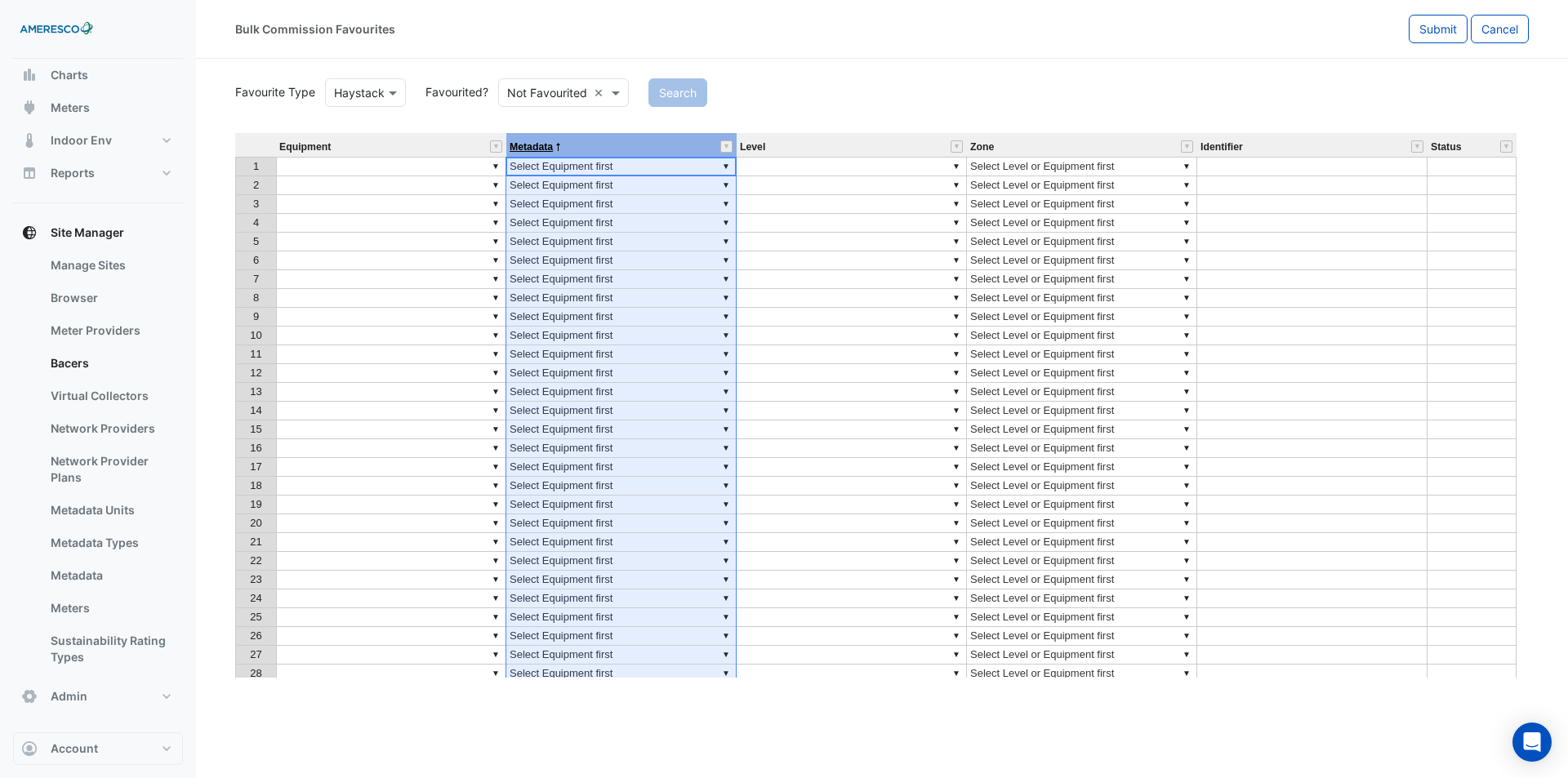 click on "Metadata" at bounding box center [531, 147] 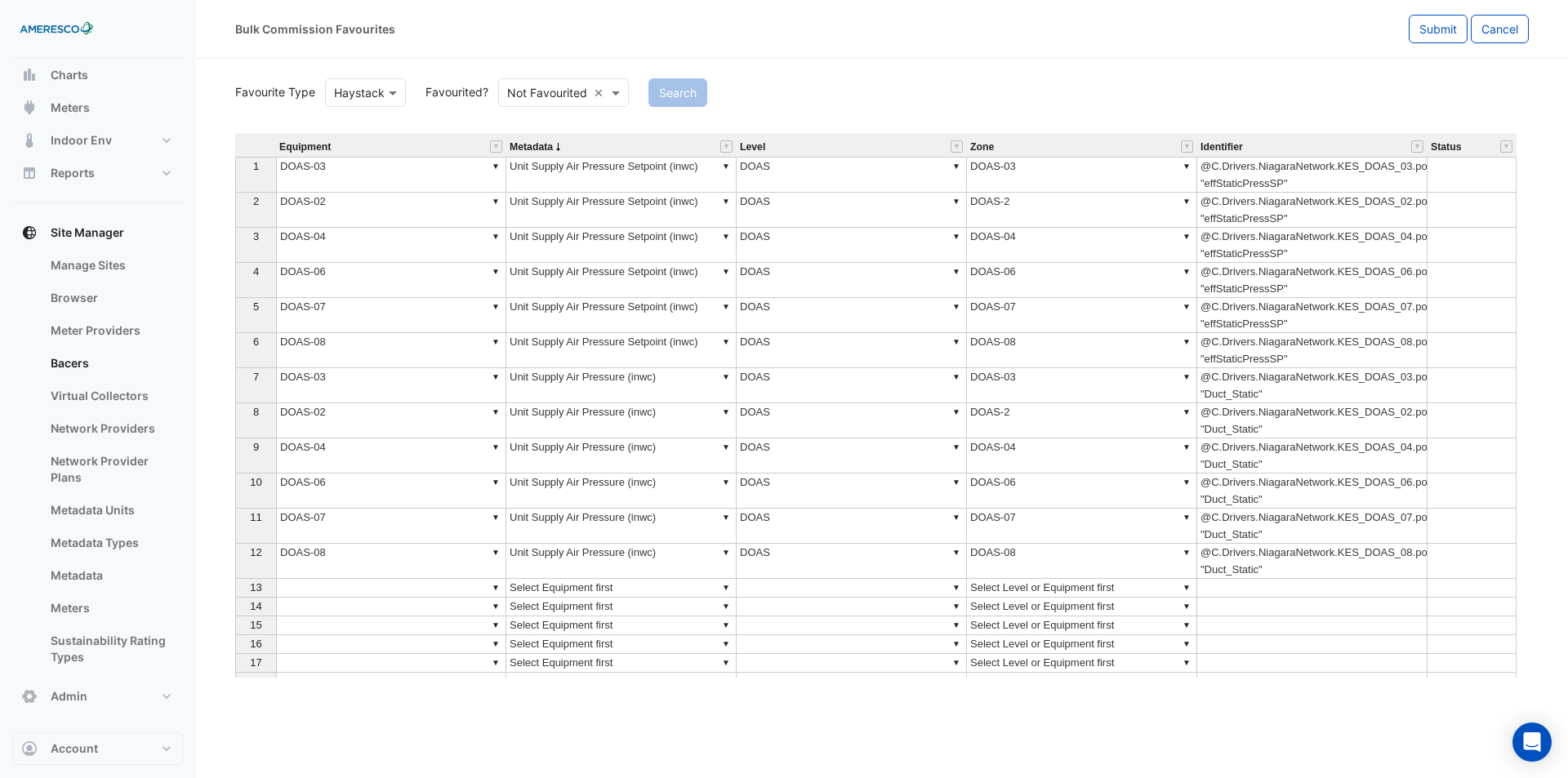 click on "Bulk Commission Favourites
Submit
Cancel" 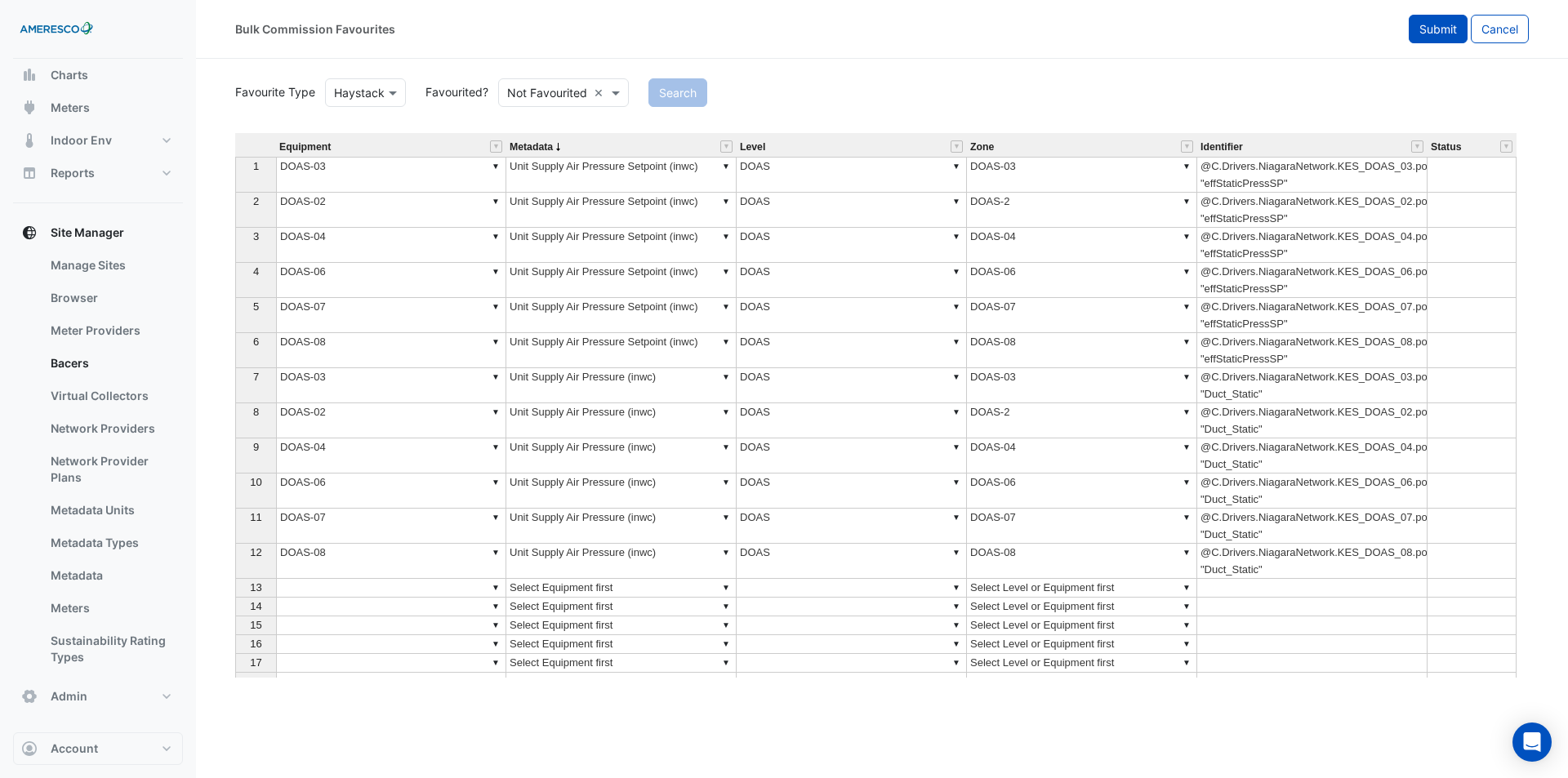 click on "Submit" 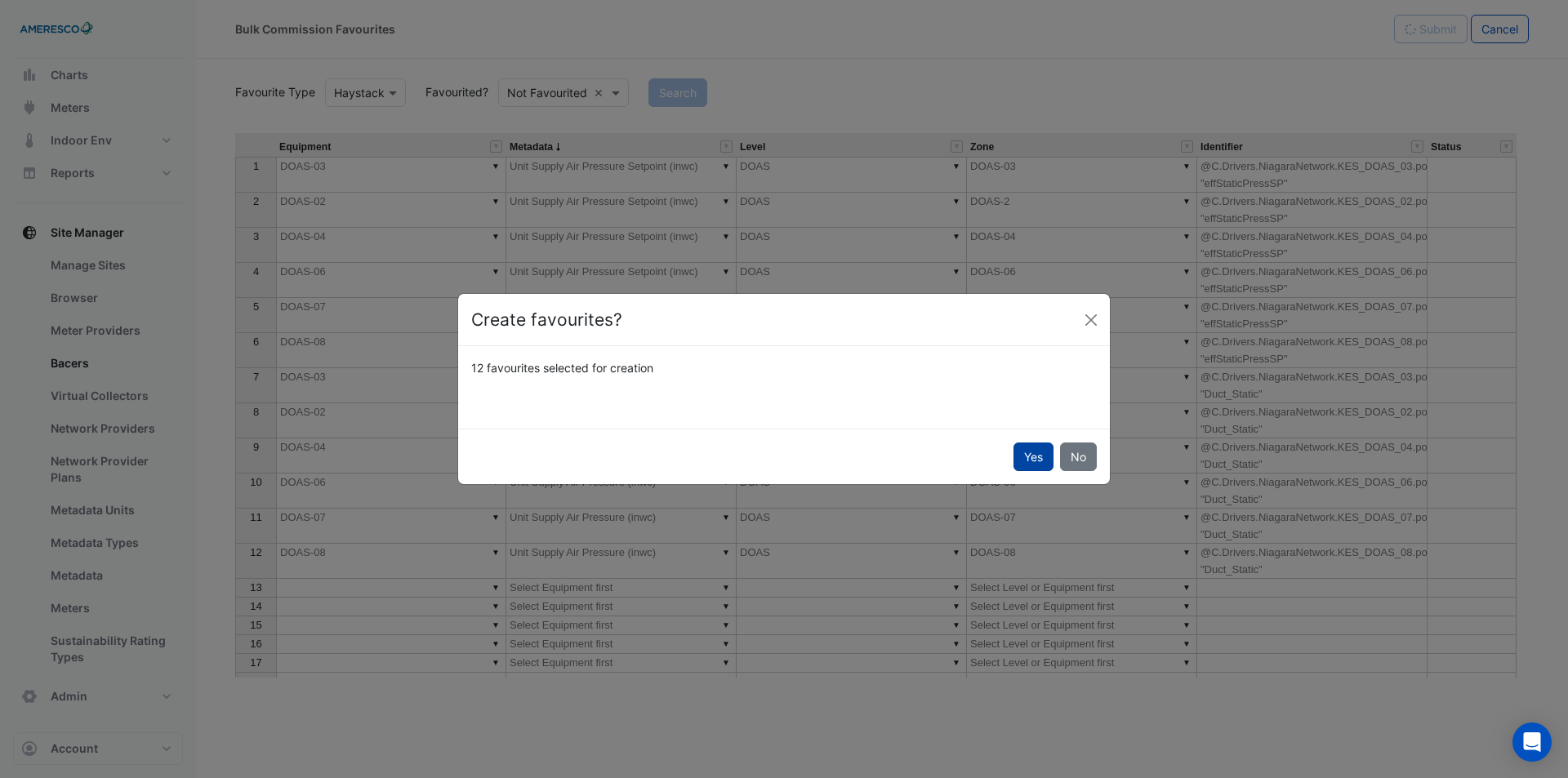 click on "Yes" 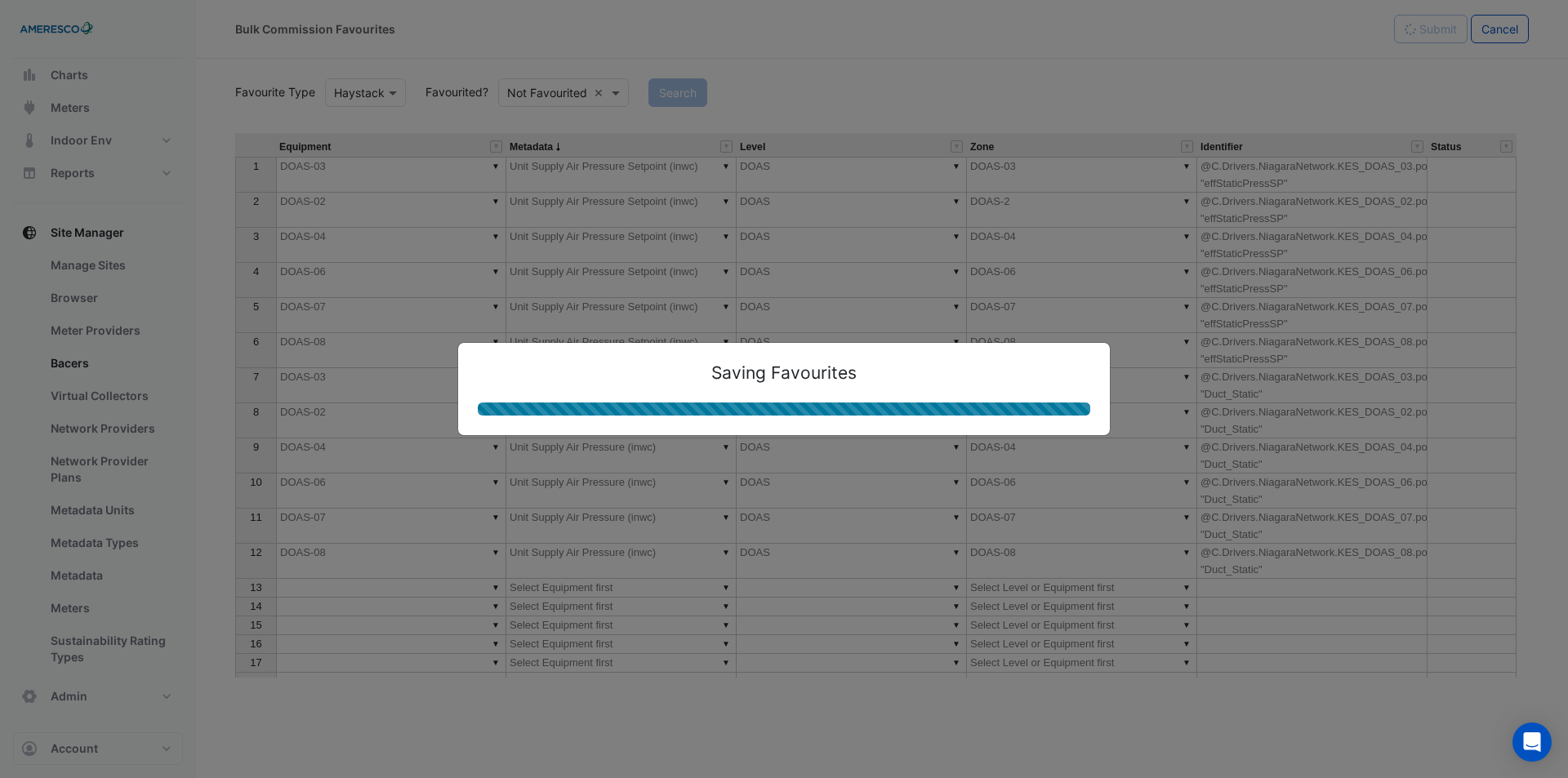 type on "**********" 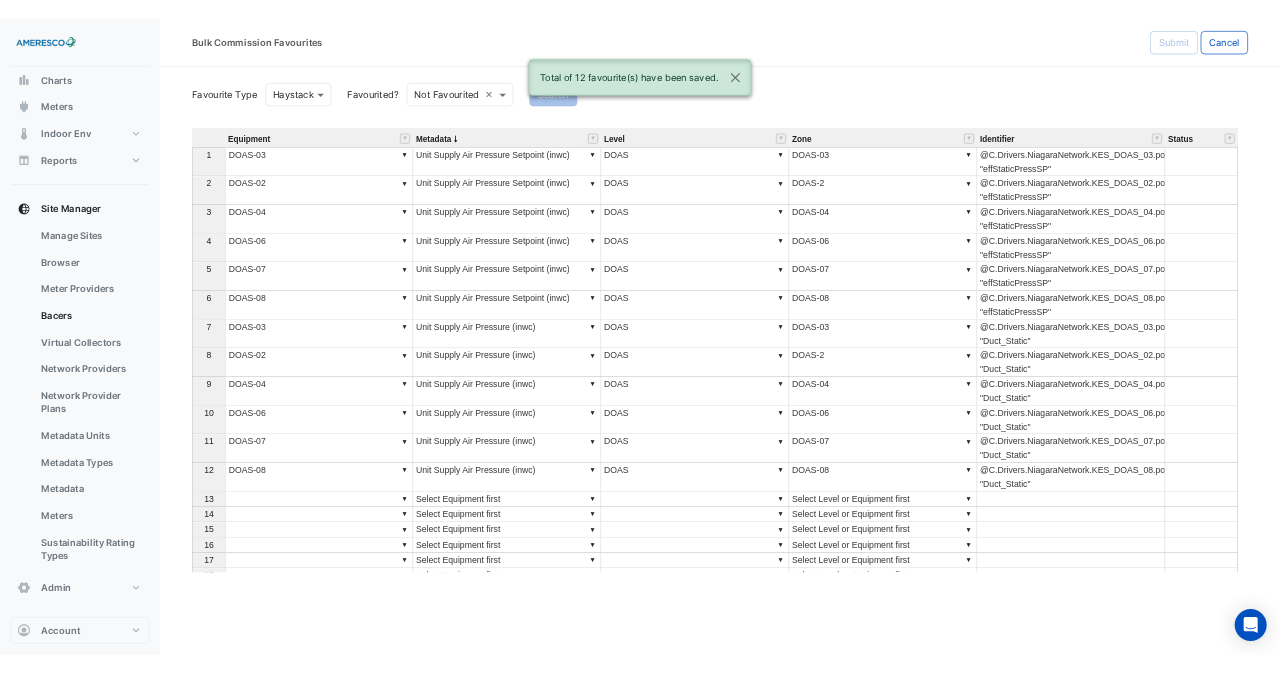 scroll, scrollTop: 167, scrollLeft: 0, axis: vertical 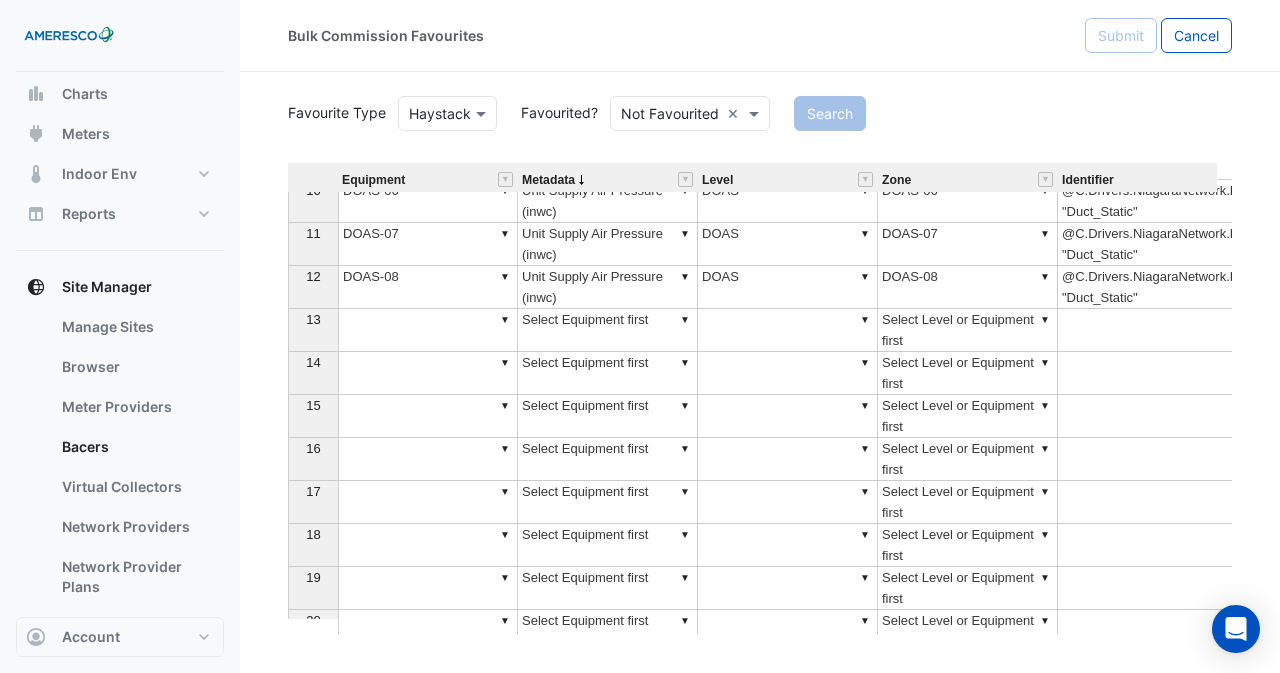 click at bounding box center (1148, 330) 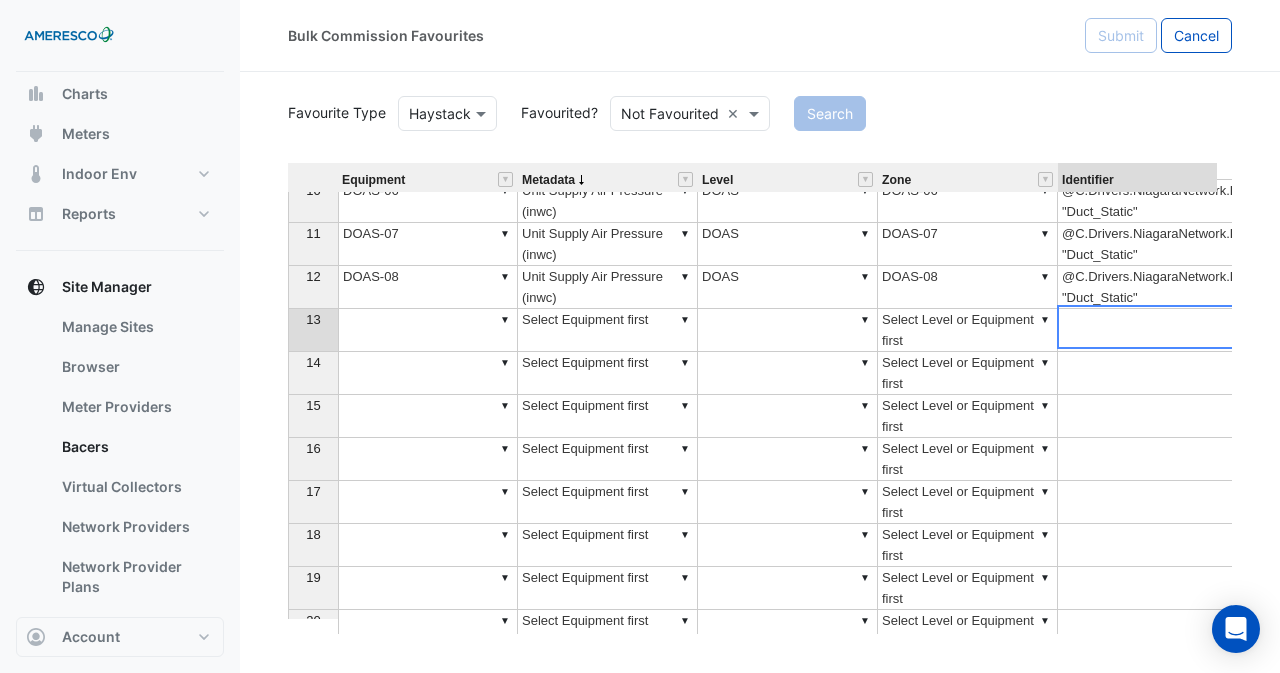 type on "**********" 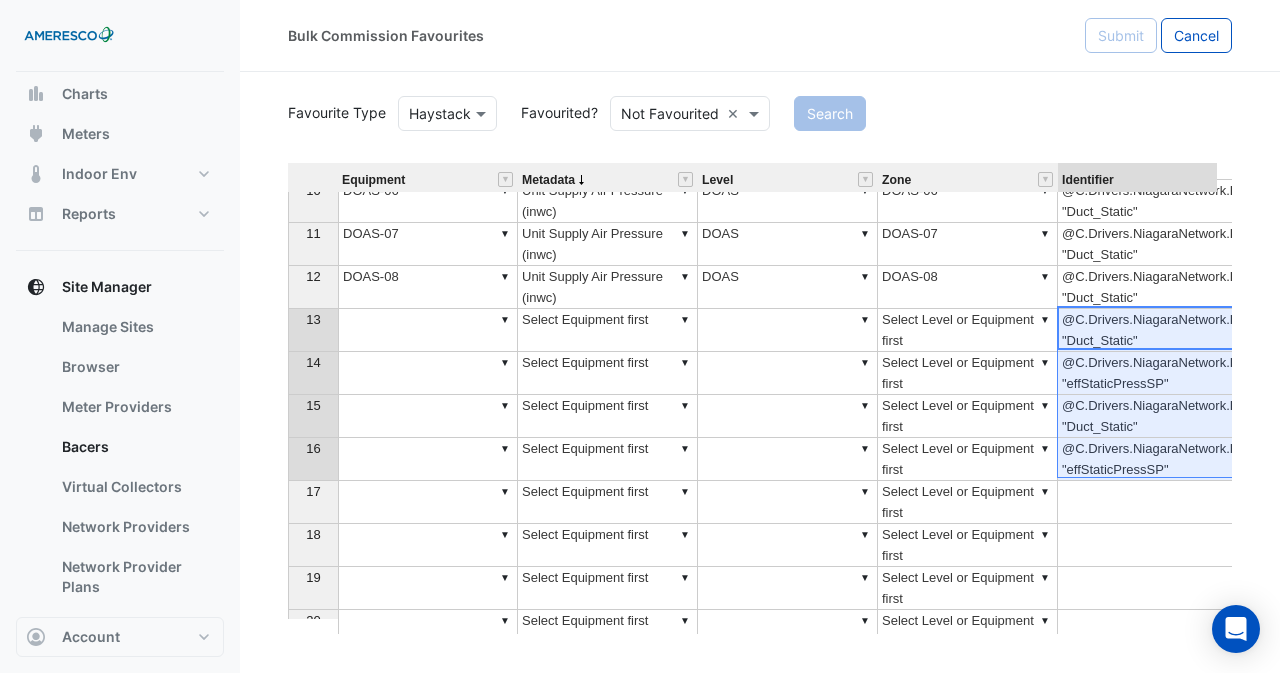 click on "▼" at bounding box center [428, 330] 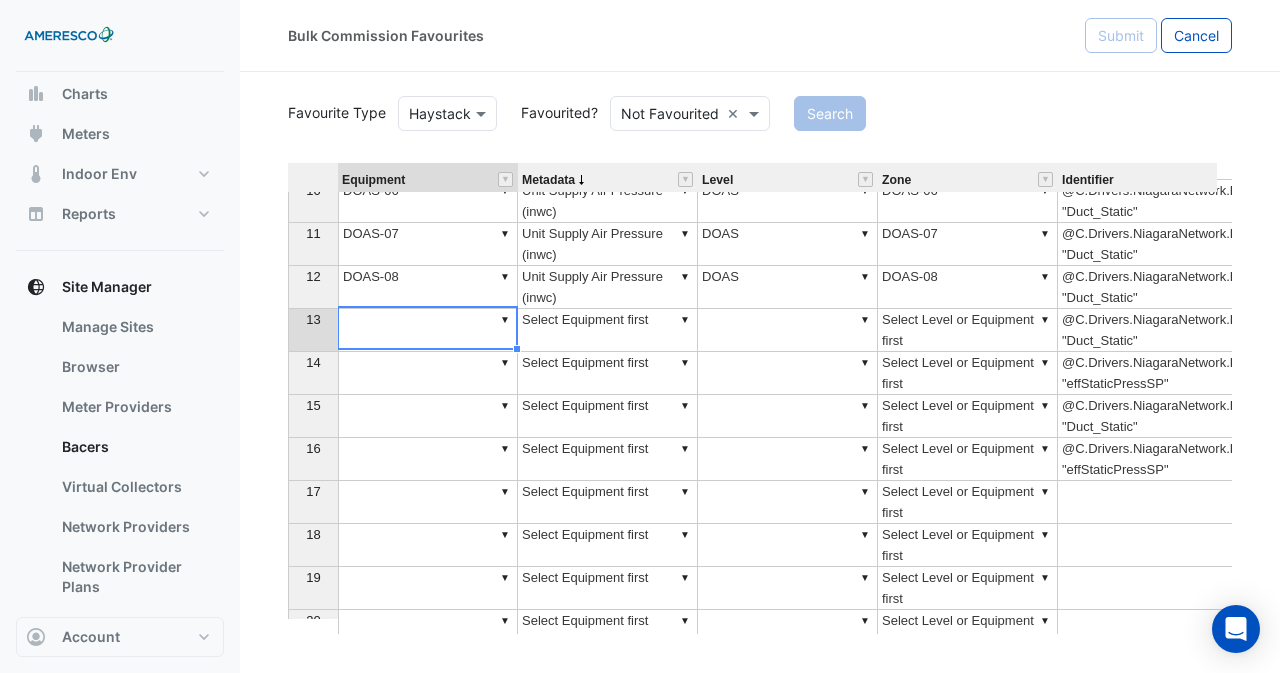 scroll, scrollTop: 400, scrollLeft: 16, axis: both 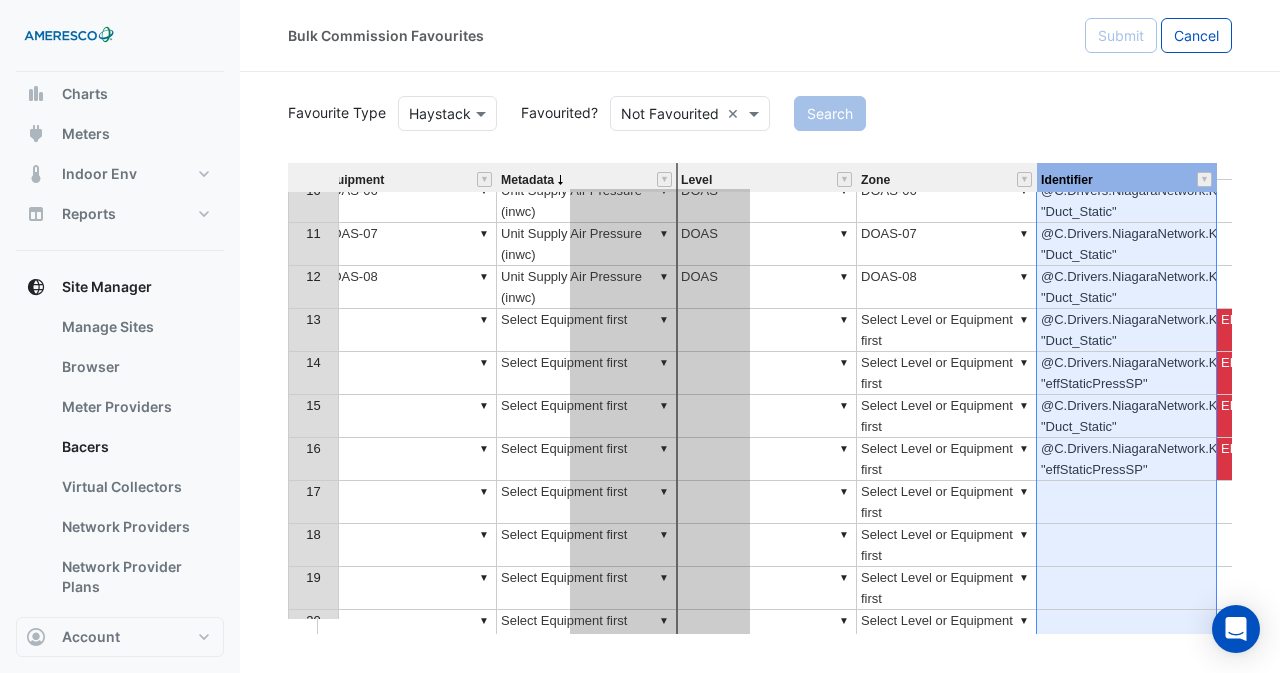 drag, startPoint x: 1172, startPoint y: 176, endPoint x: 706, endPoint y: 170, distance: 466.03864 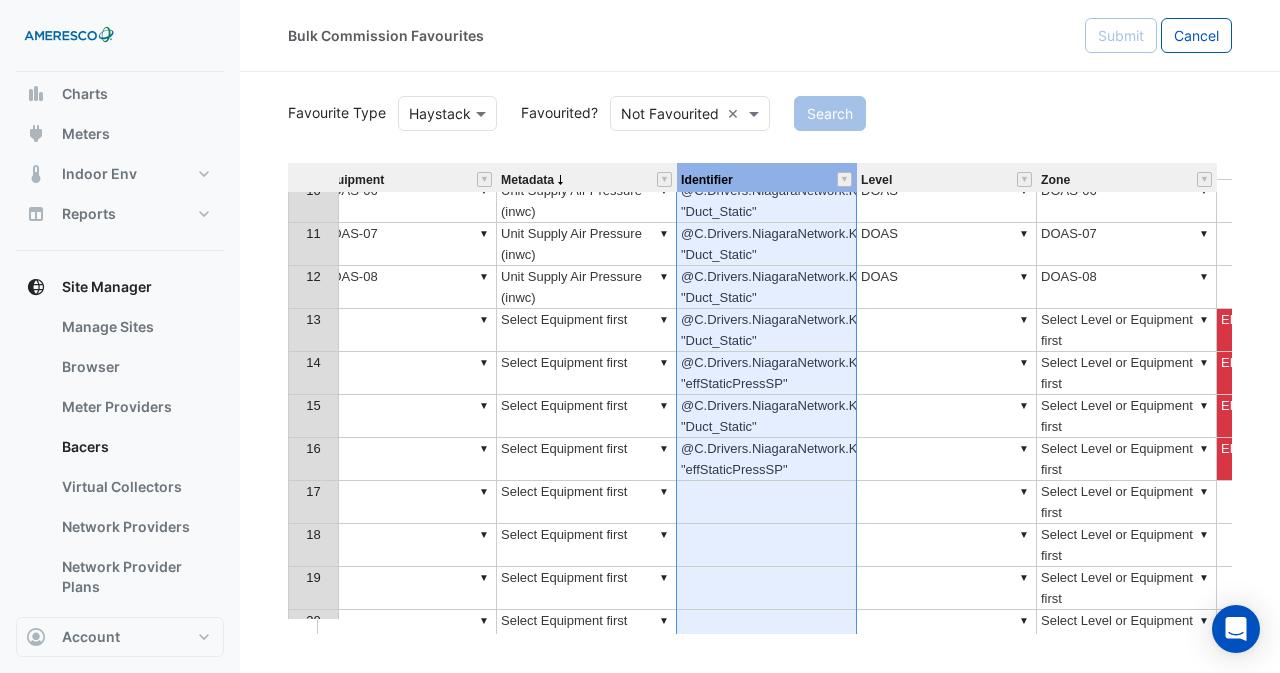 scroll, scrollTop: 400, scrollLeft: 2, axis: both 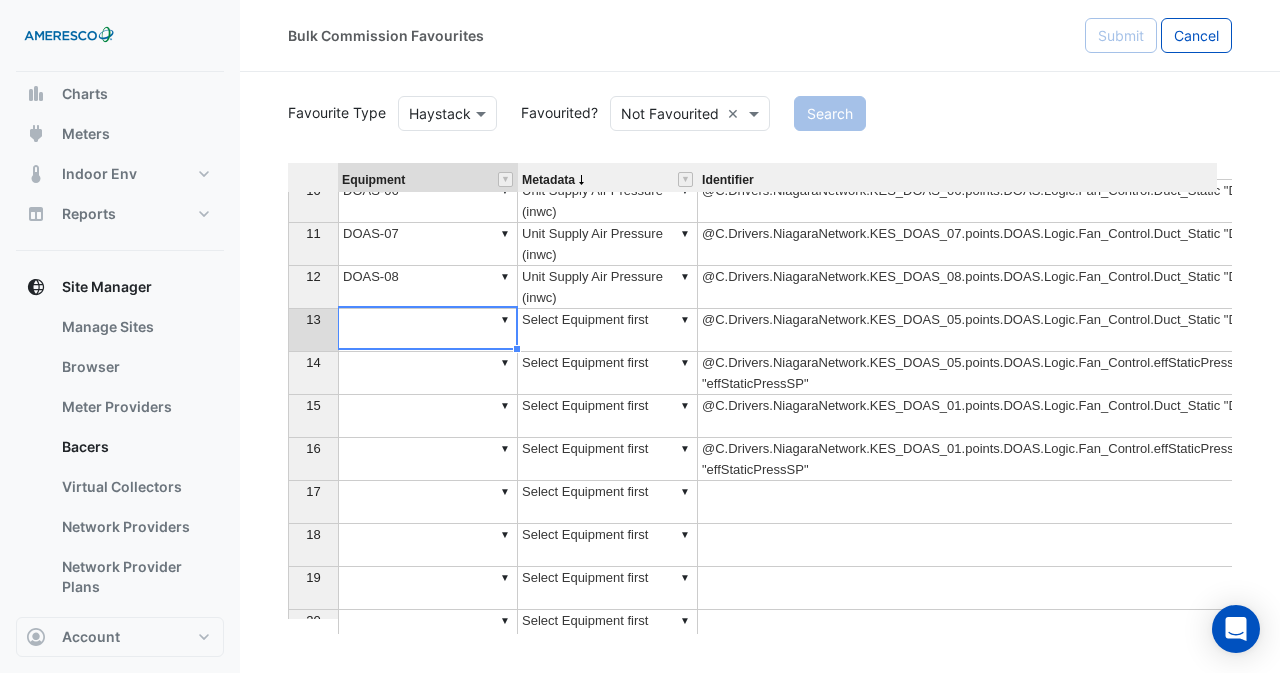 click on "▼" at bounding box center (428, 330) 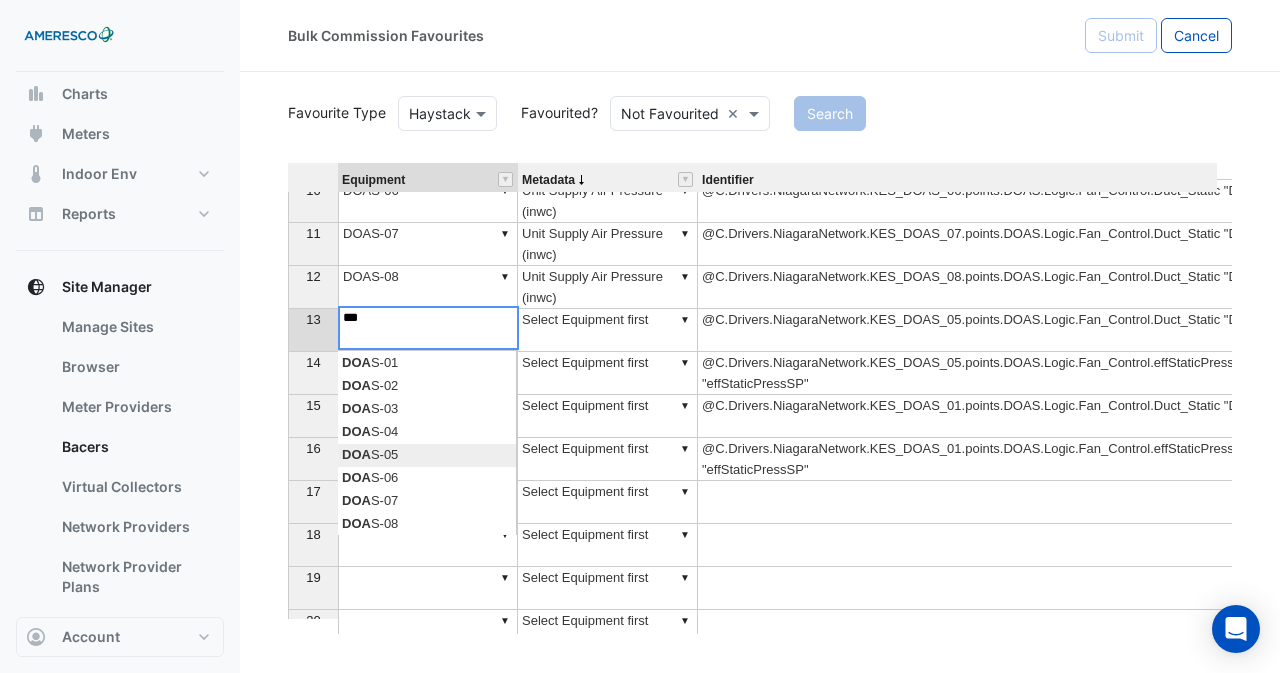type on "*******" 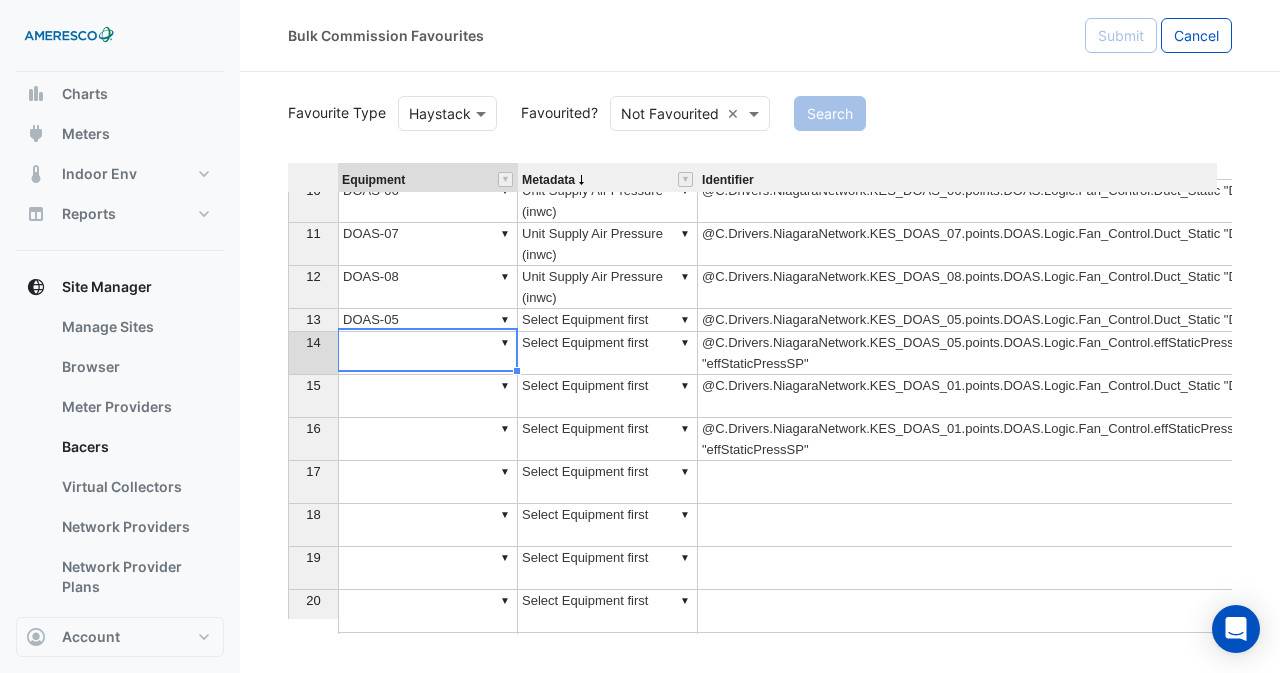 click on "▼ DOAS-05" at bounding box center (428, 320) 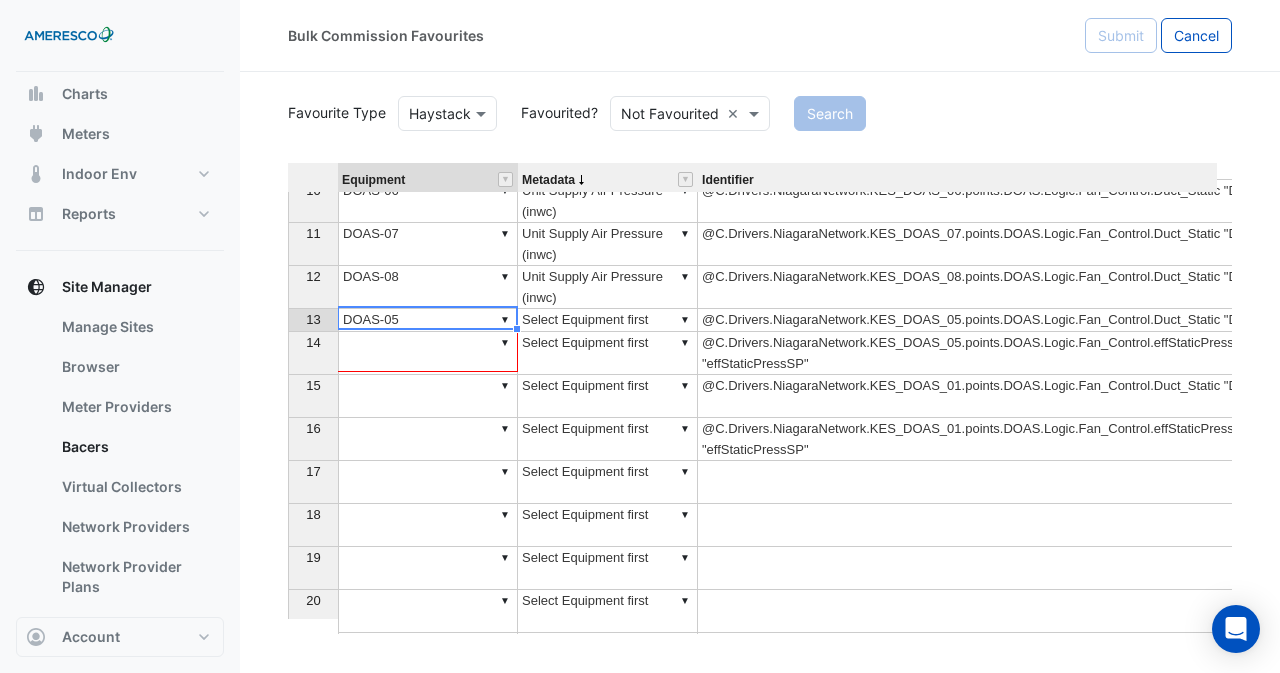 drag, startPoint x: 513, startPoint y: 329, endPoint x: 506, endPoint y: 343, distance: 15.652476 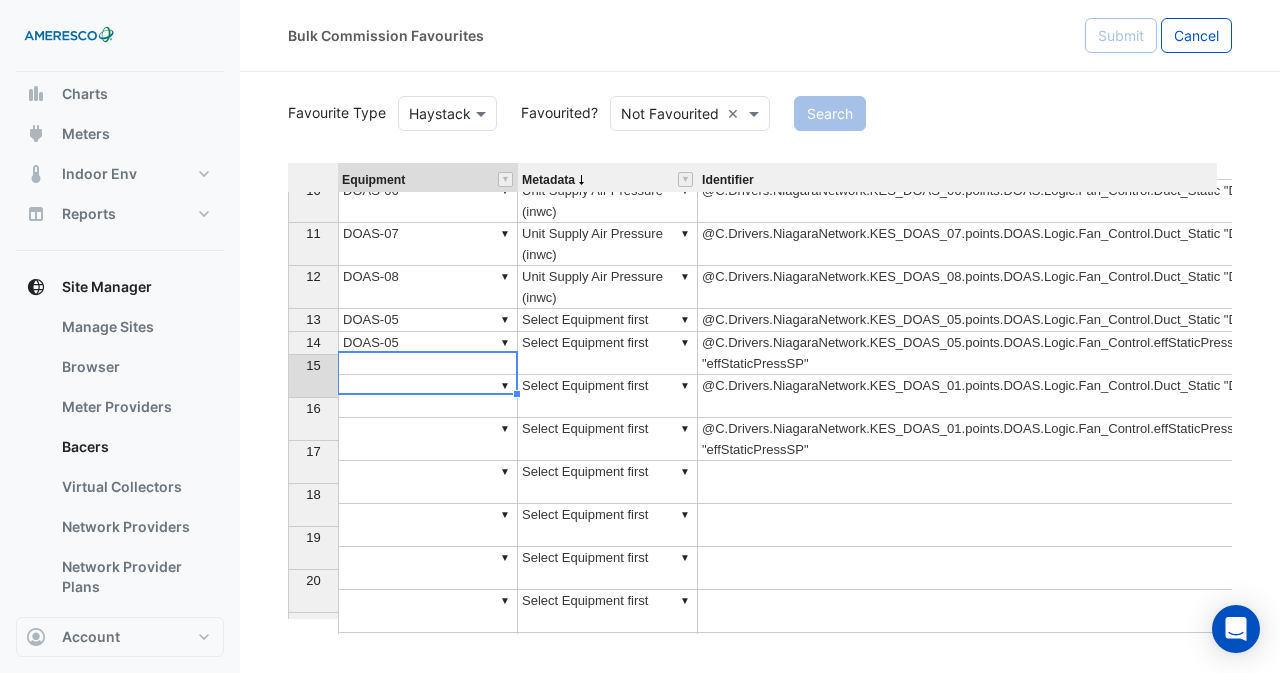 click on "▼" at bounding box center (428, 396) 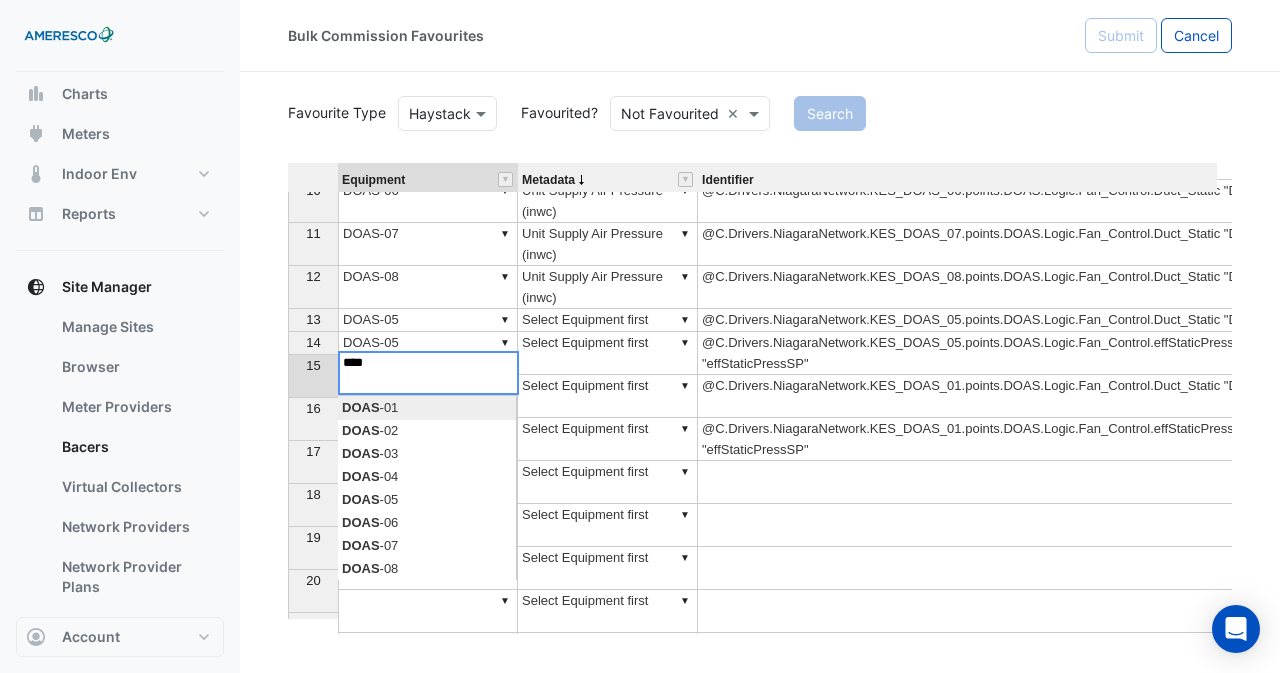 type on "*******" 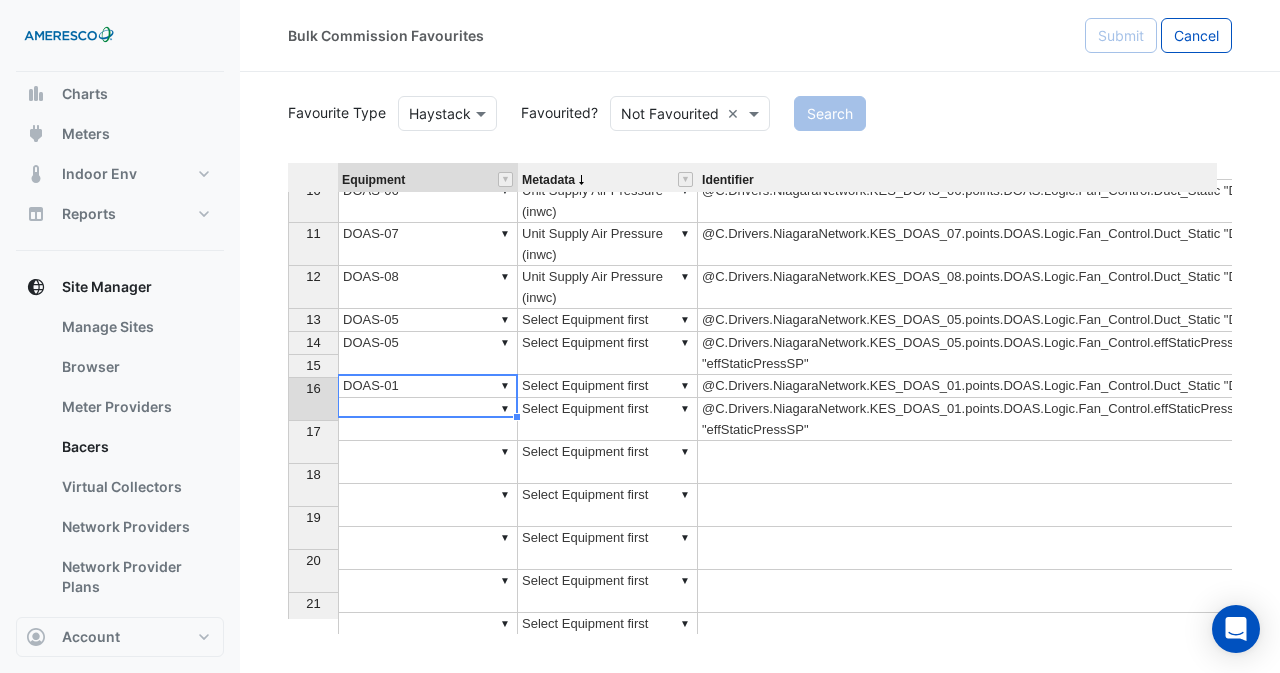 click on "▼ DOAS-01" at bounding box center (428, 386) 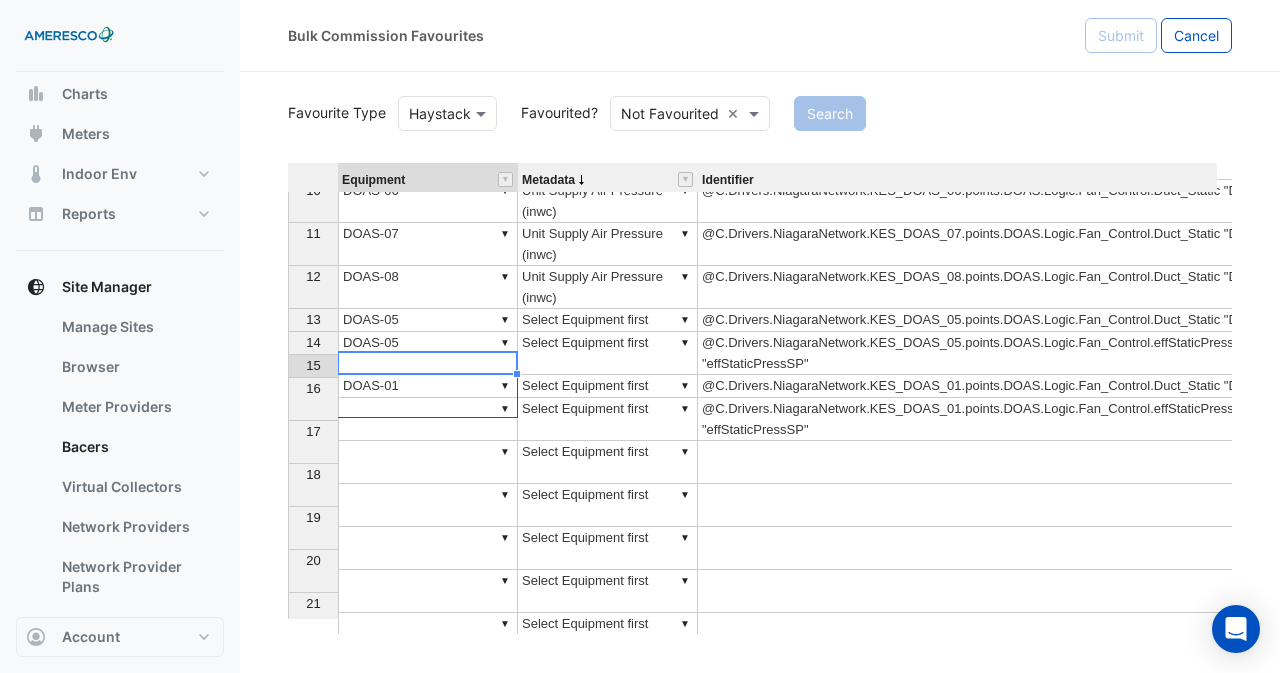 drag, startPoint x: 513, startPoint y: 373, endPoint x: 506, endPoint y: 391, distance: 19.313208 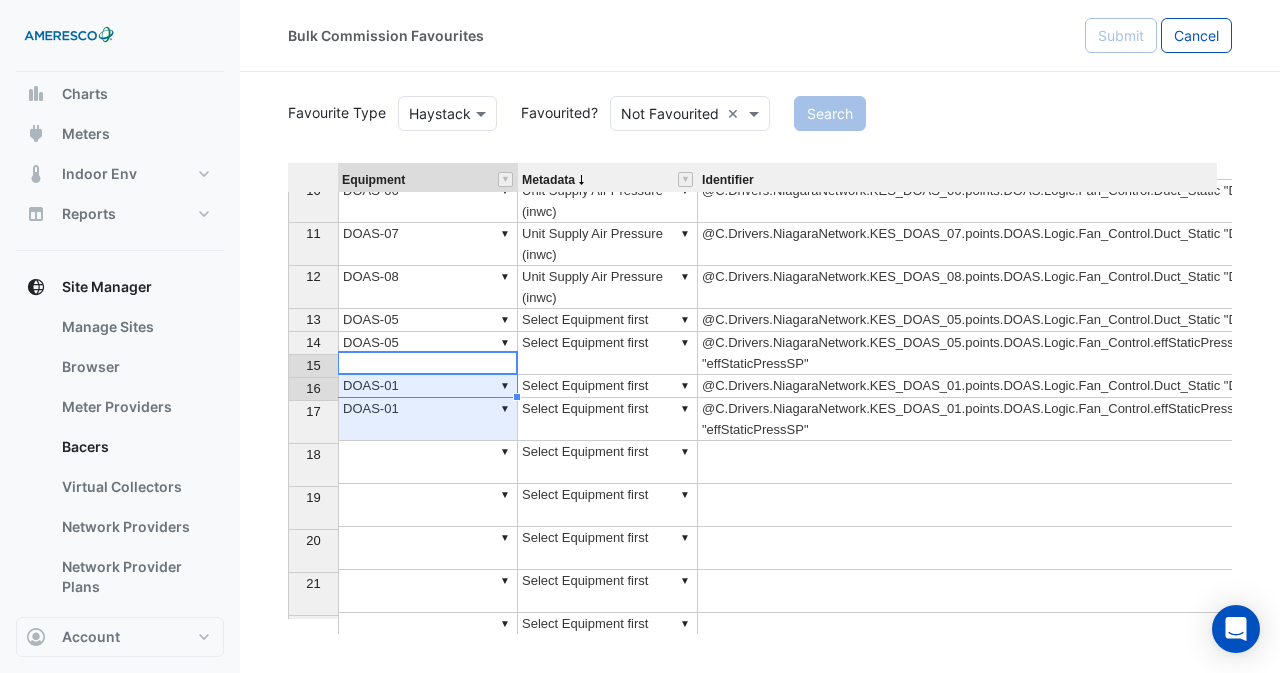 click on "▼ Unit Supply Air Pressure (inwc)" at bounding box center (608, 287) 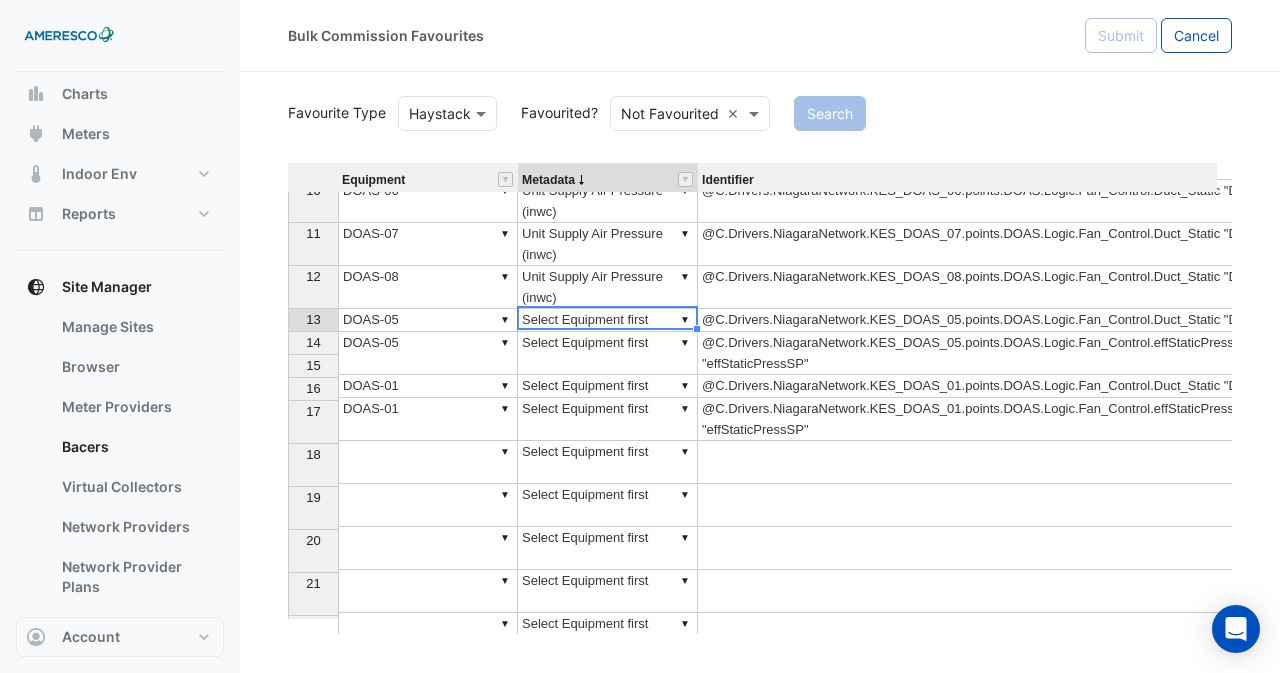type on "**********" 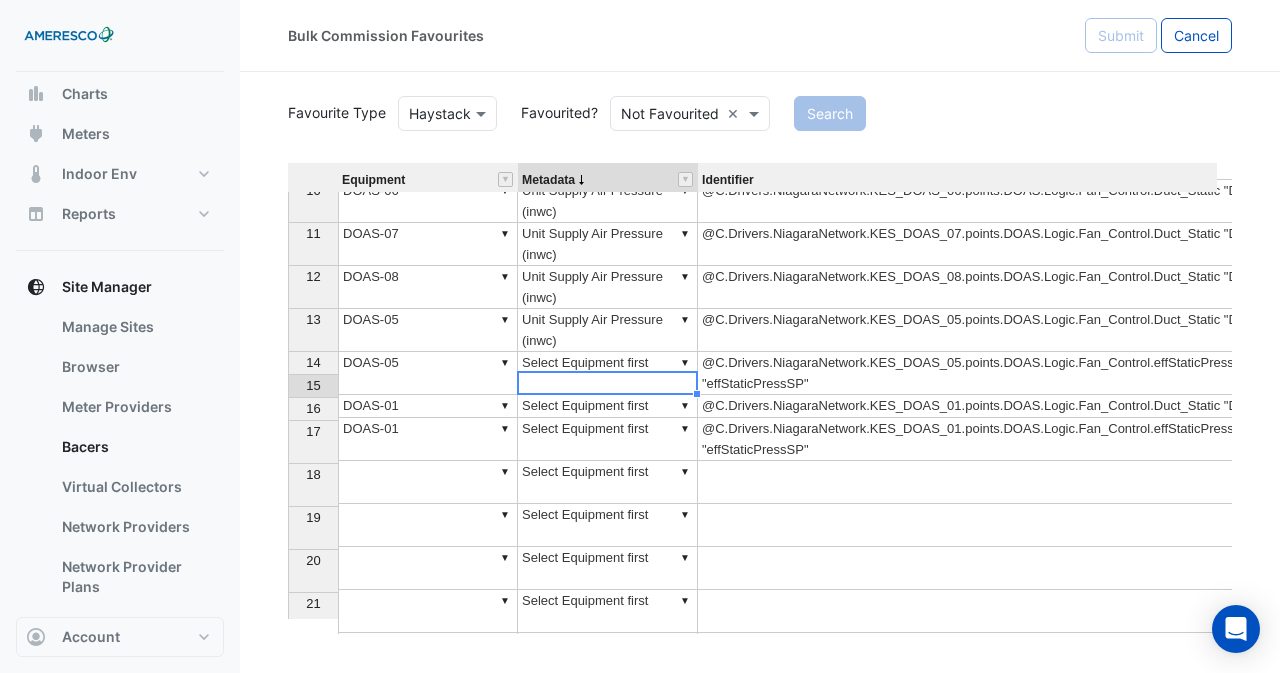 type on "**********" 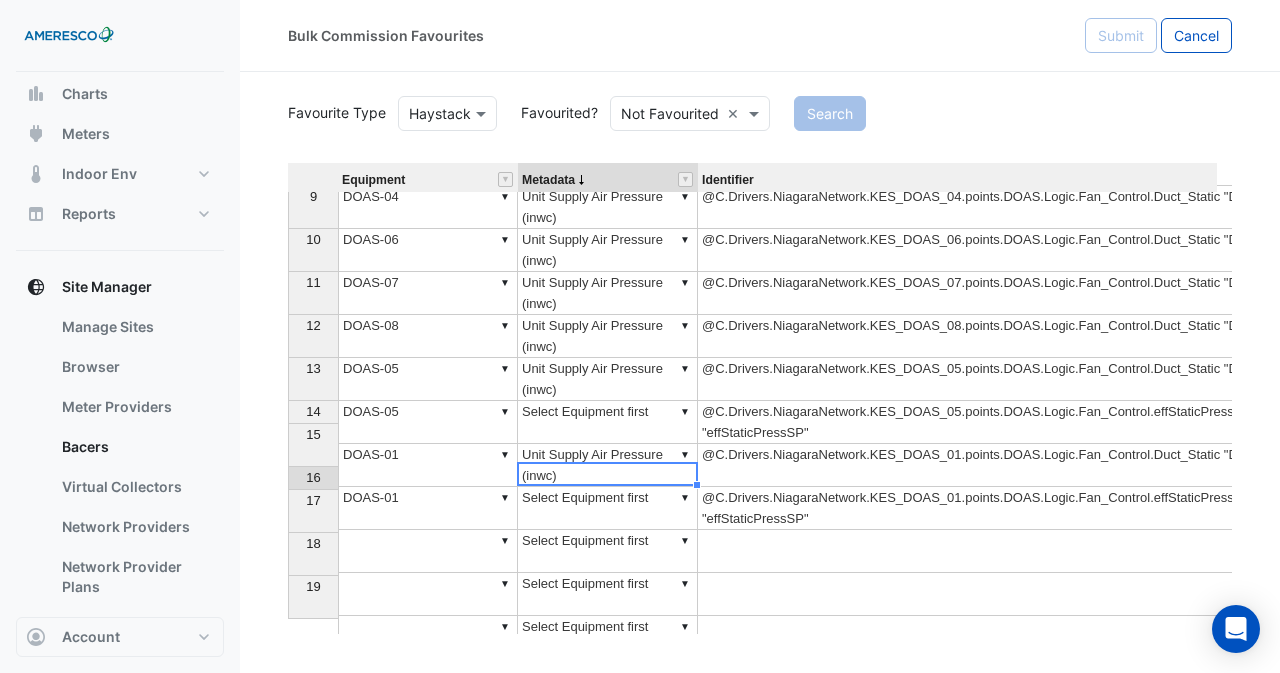 type on "**********" 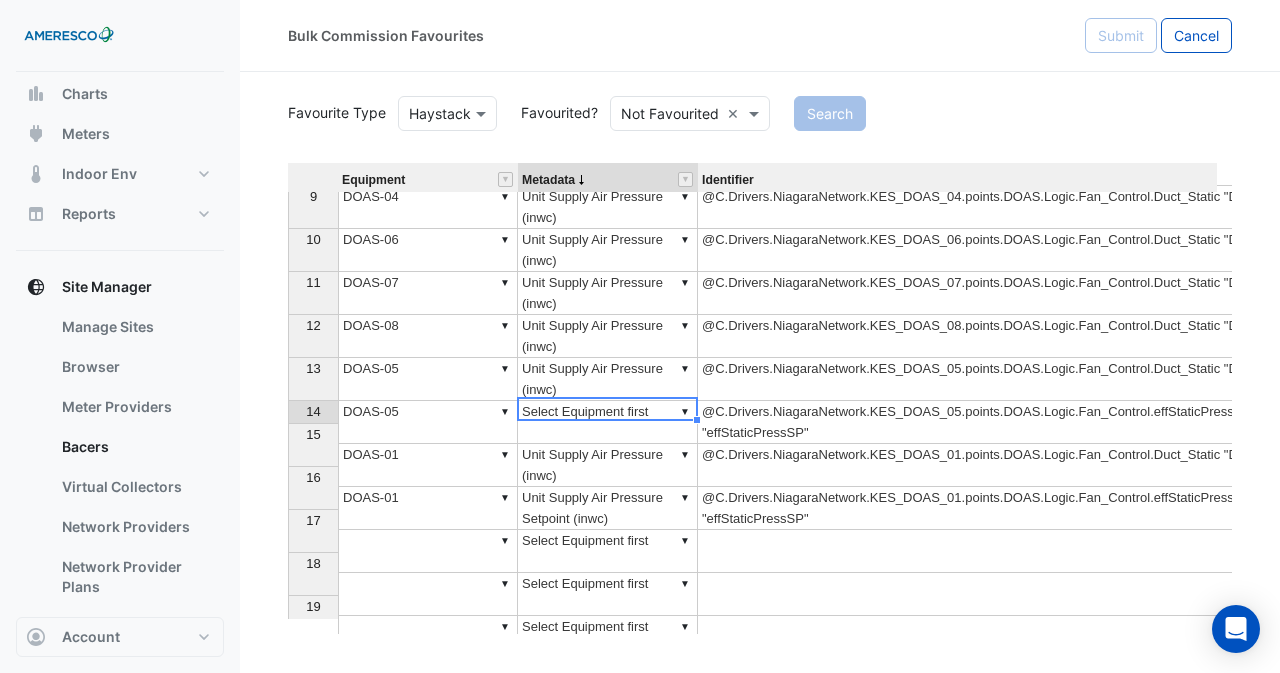 type on "**********" 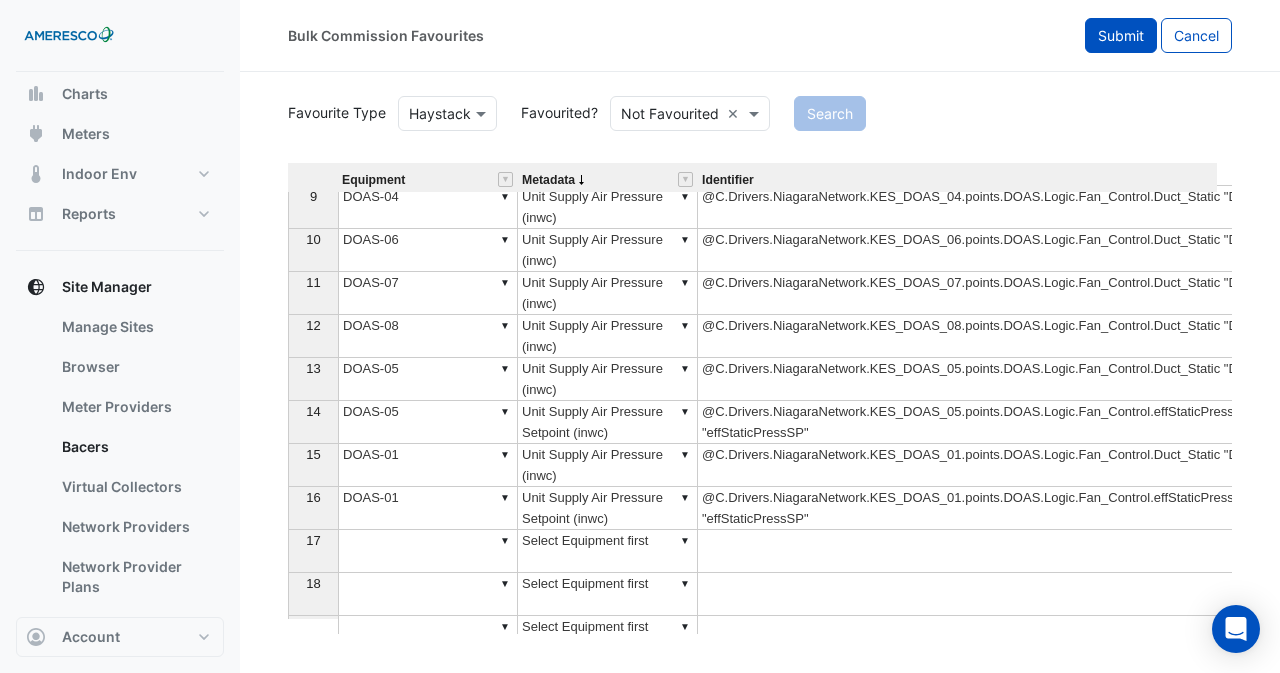 click on "Submit" 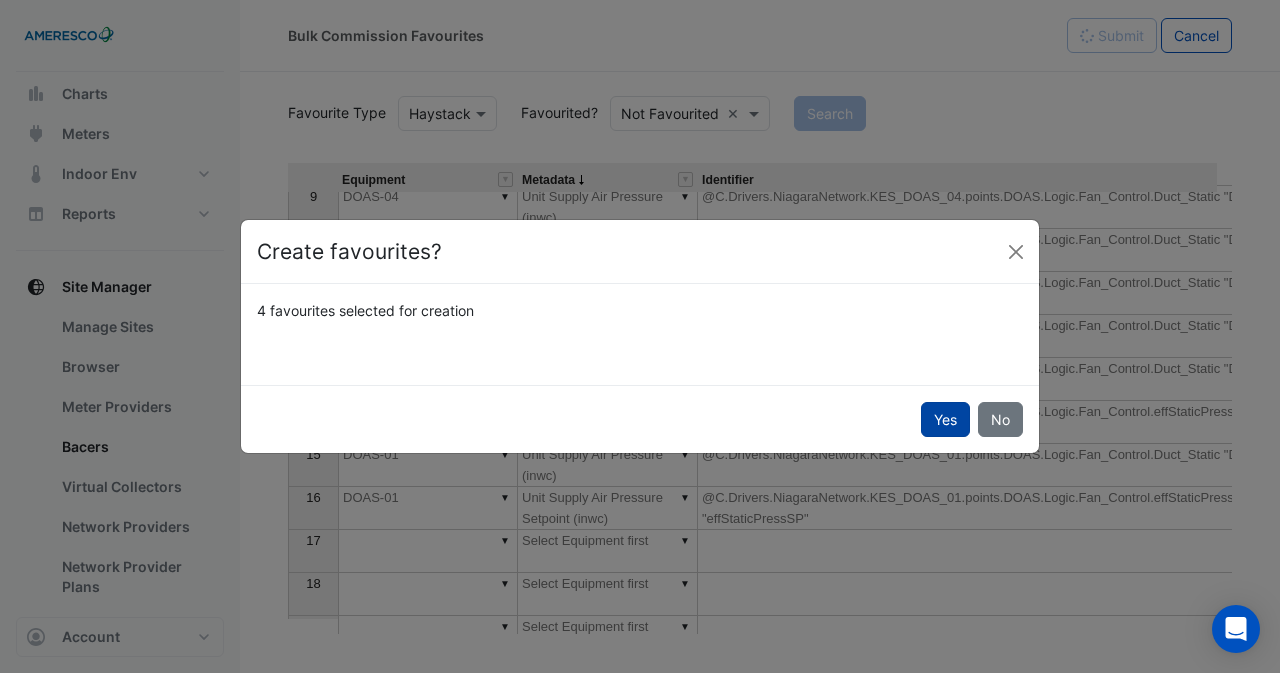 click on "Yes" 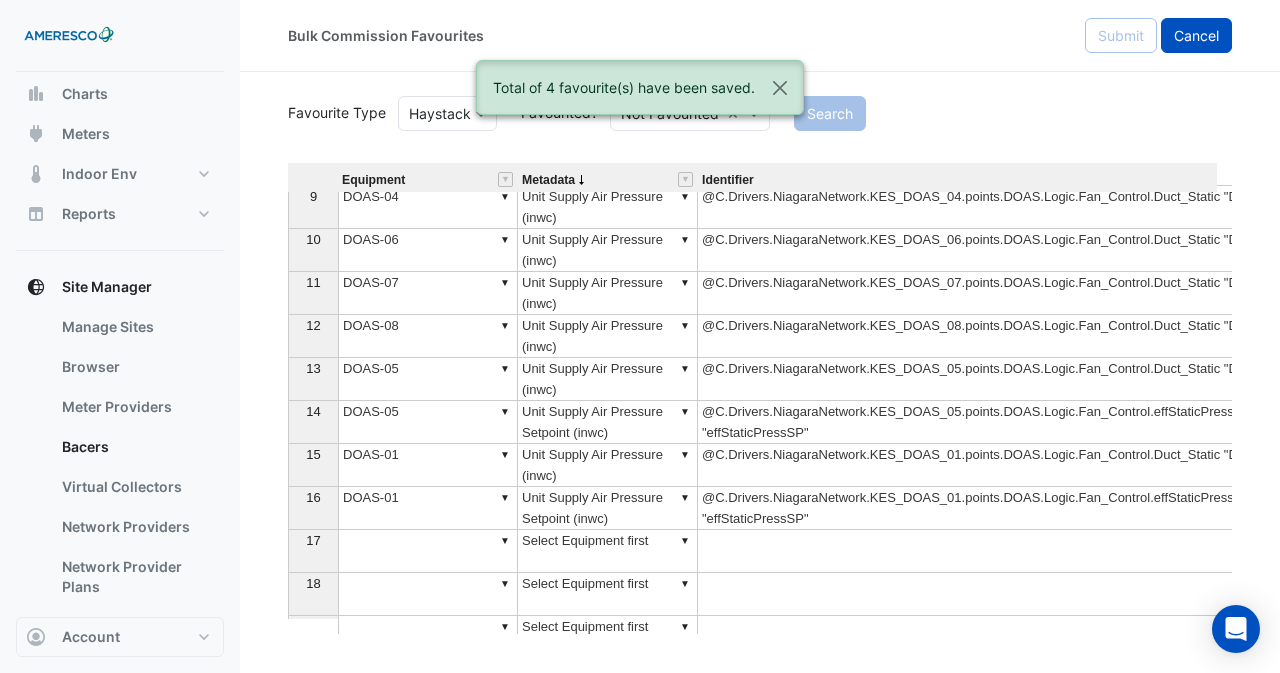 click on "Cancel" 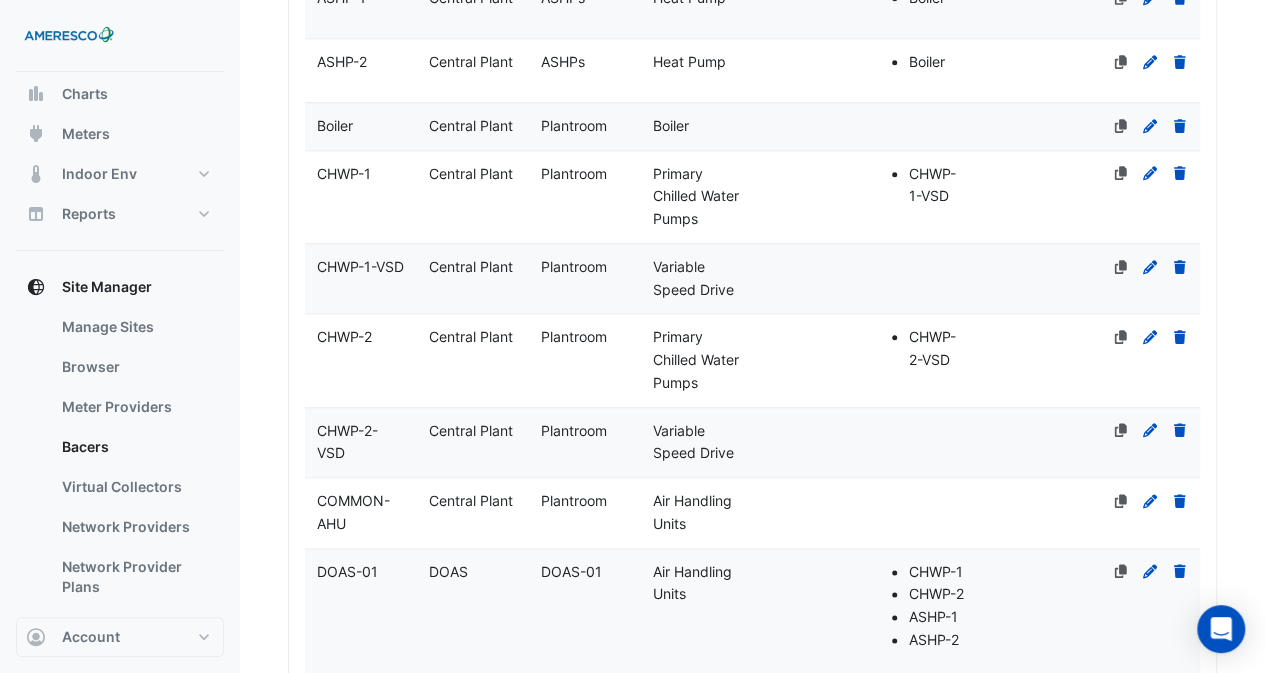 scroll, scrollTop: 1100, scrollLeft: 0, axis: vertical 